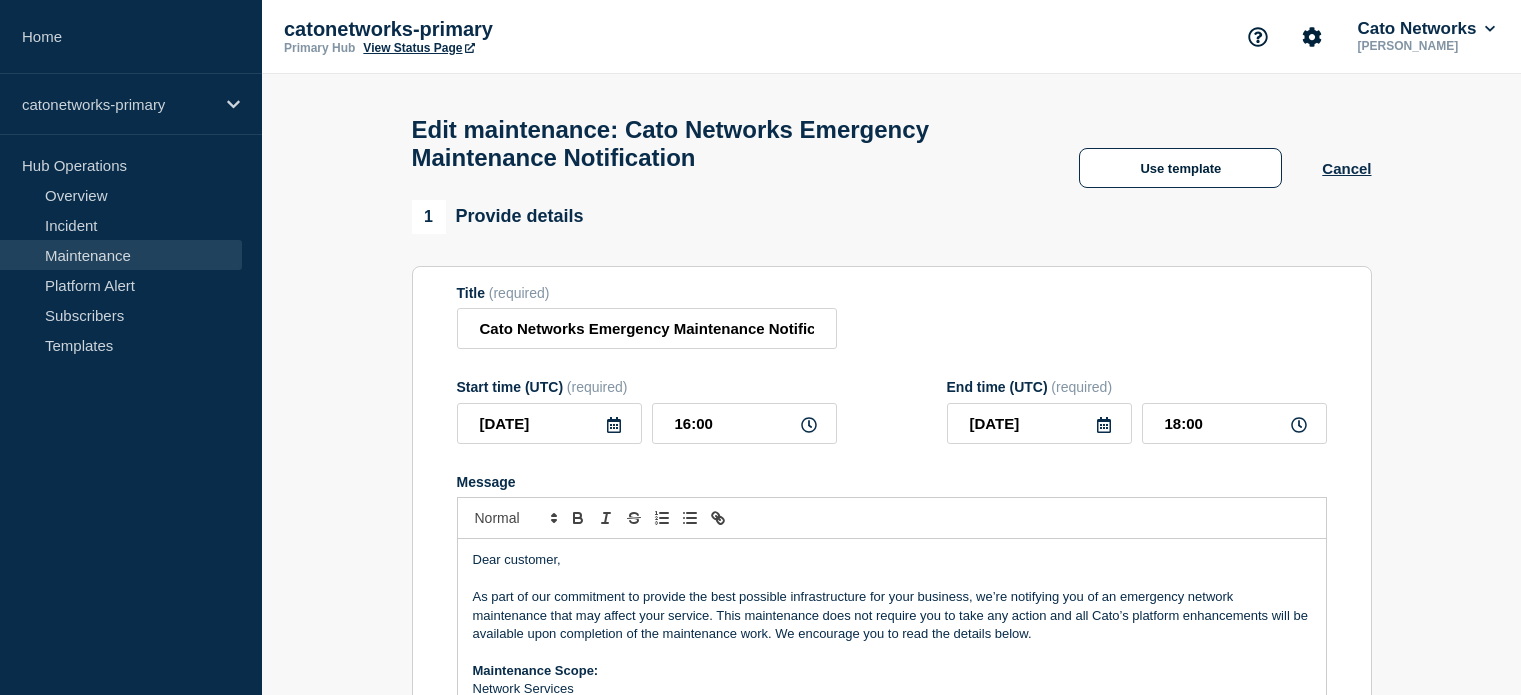 scroll, scrollTop: 327, scrollLeft: 0, axis: vertical 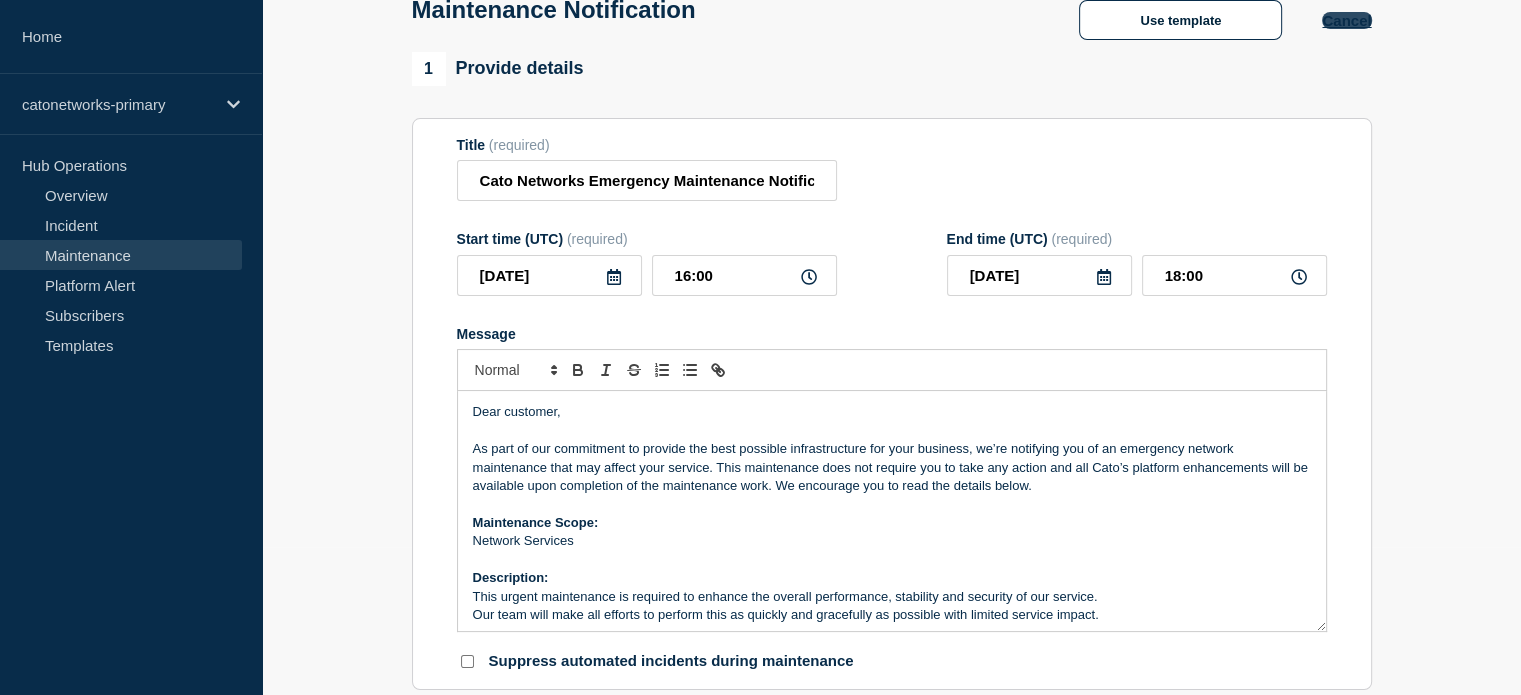 click on "Cancel" at bounding box center [1346, 20] 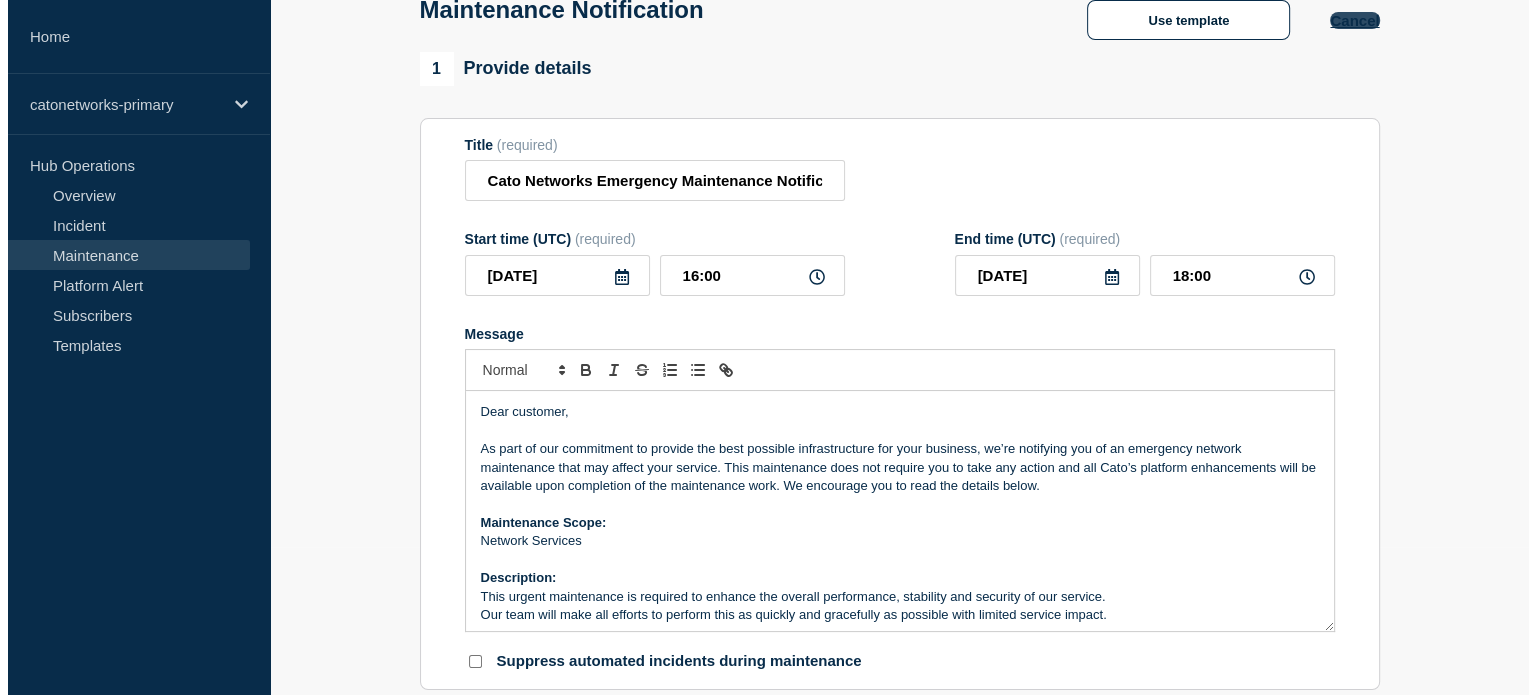 scroll, scrollTop: 0, scrollLeft: 0, axis: both 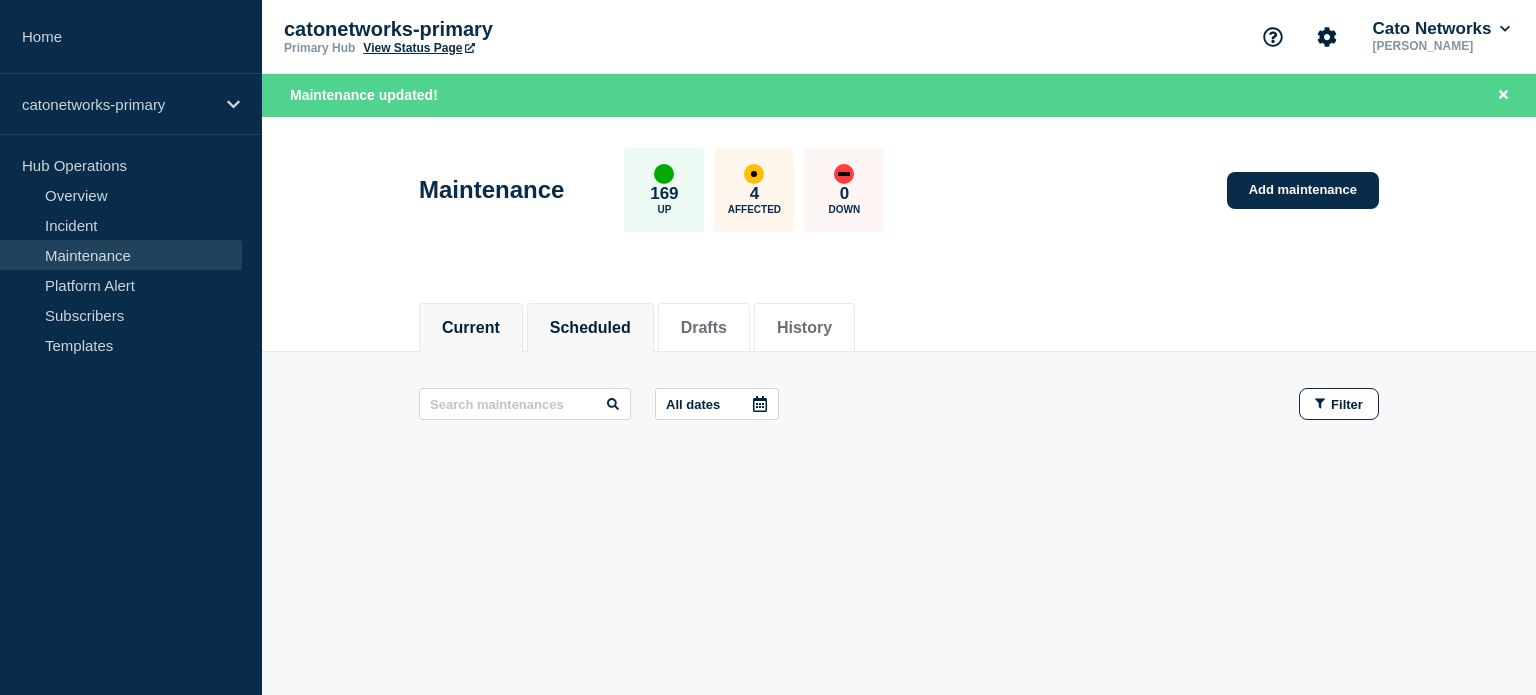click on "Scheduled" at bounding box center (590, 328) 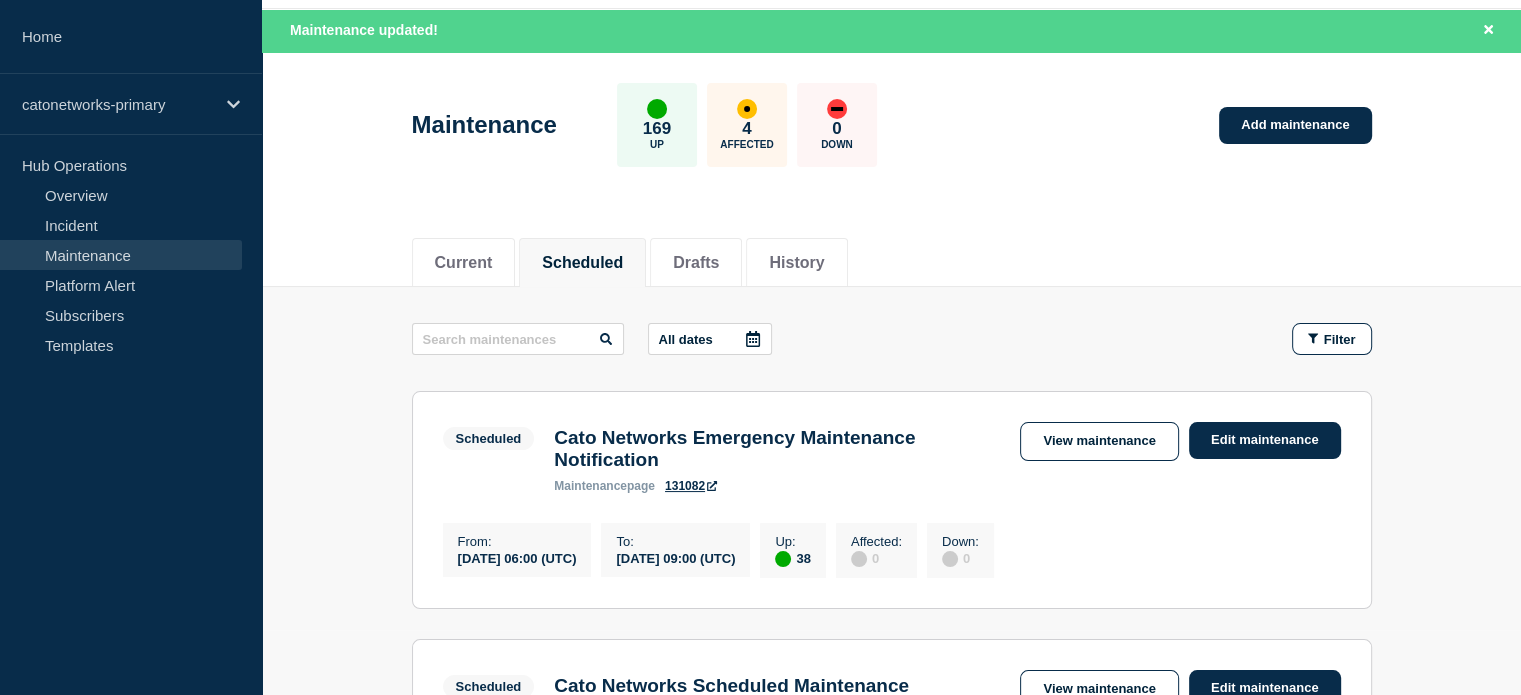 scroll, scrollTop: 100, scrollLeft: 0, axis: vertical 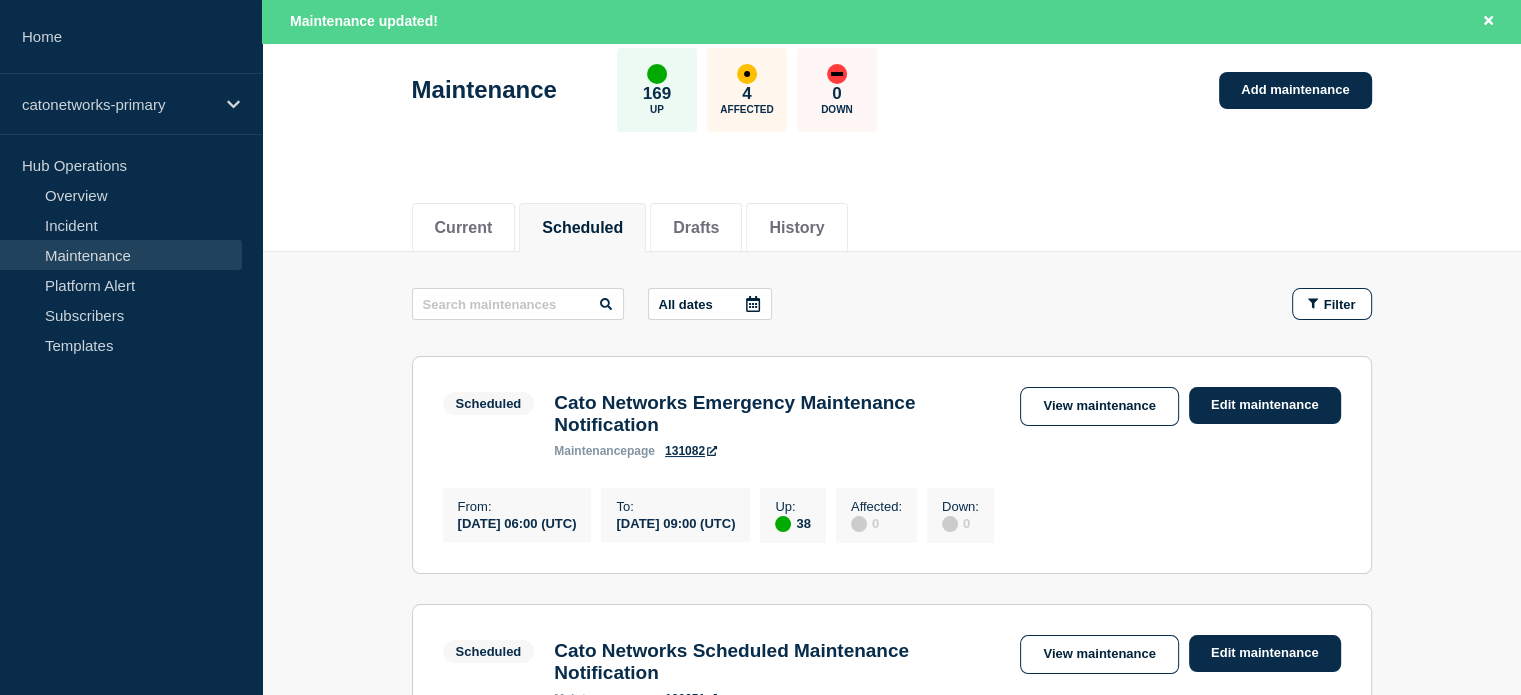 click on "Cato Networks Emergency Maintenance Notification" at bounding box center [777, 414] 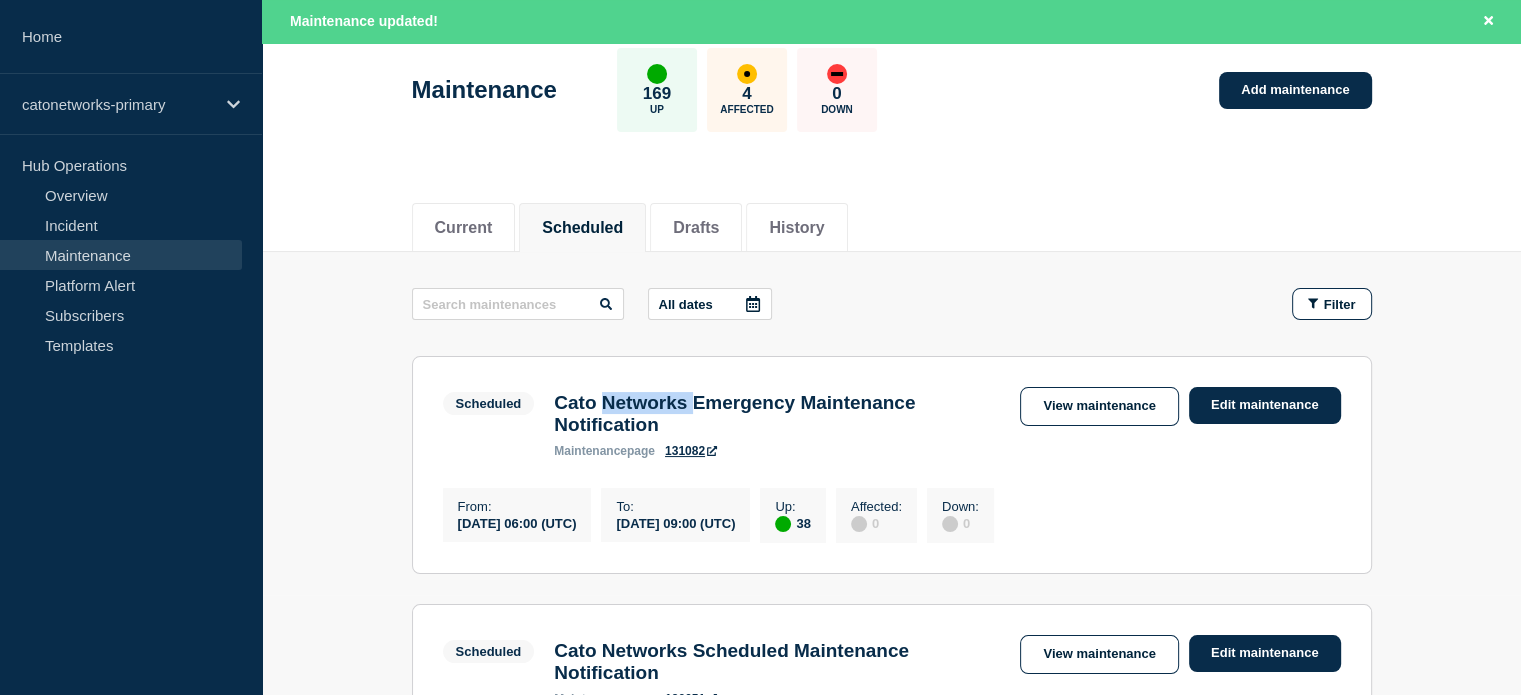 click on "Cato Networks Emergency Maintenance Notification" at bounding box center [777, 414] 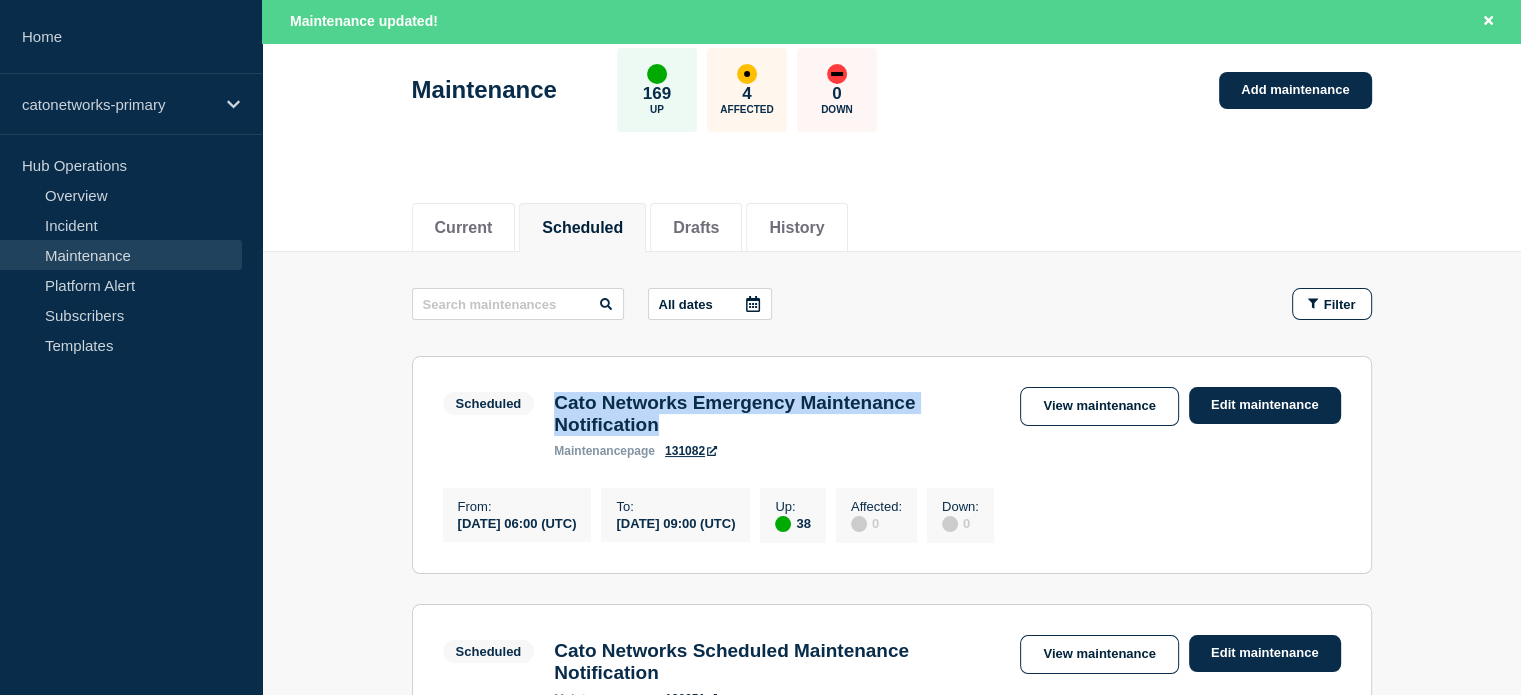 click on "Cato Networks Emergency Maintenance Notification" at bounding box center [777, 414] 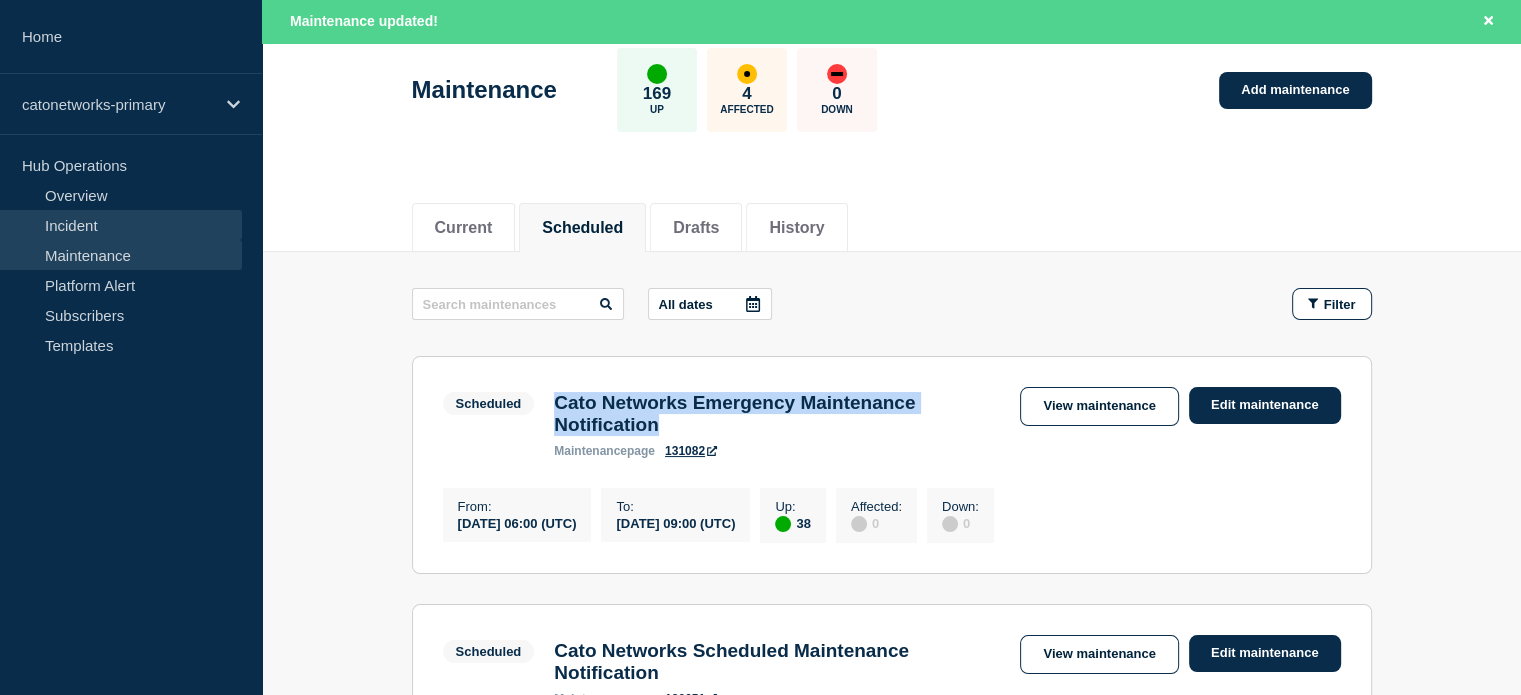 click on "Incident" at bounding box center (121, 225) 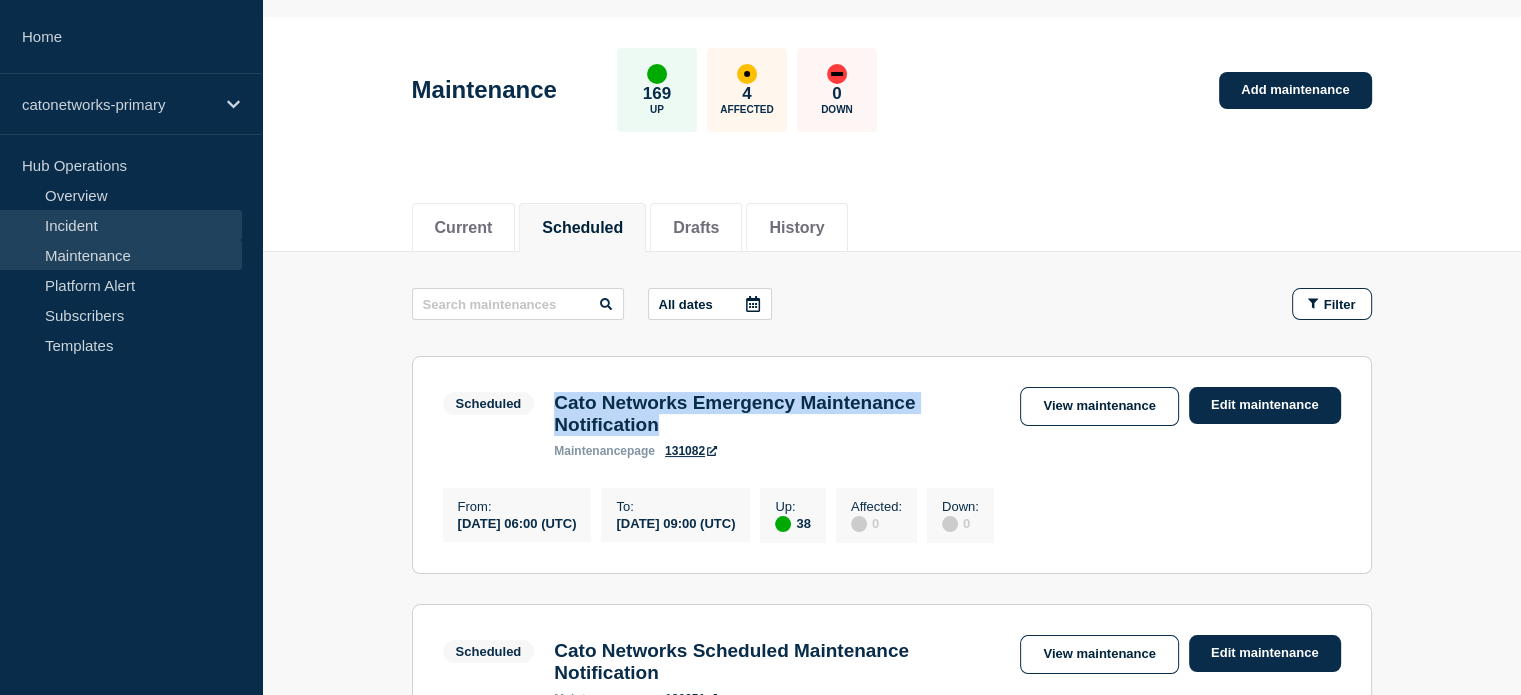 scroll, scrollTop: 57, scrollLeft: 0, axis: vertical 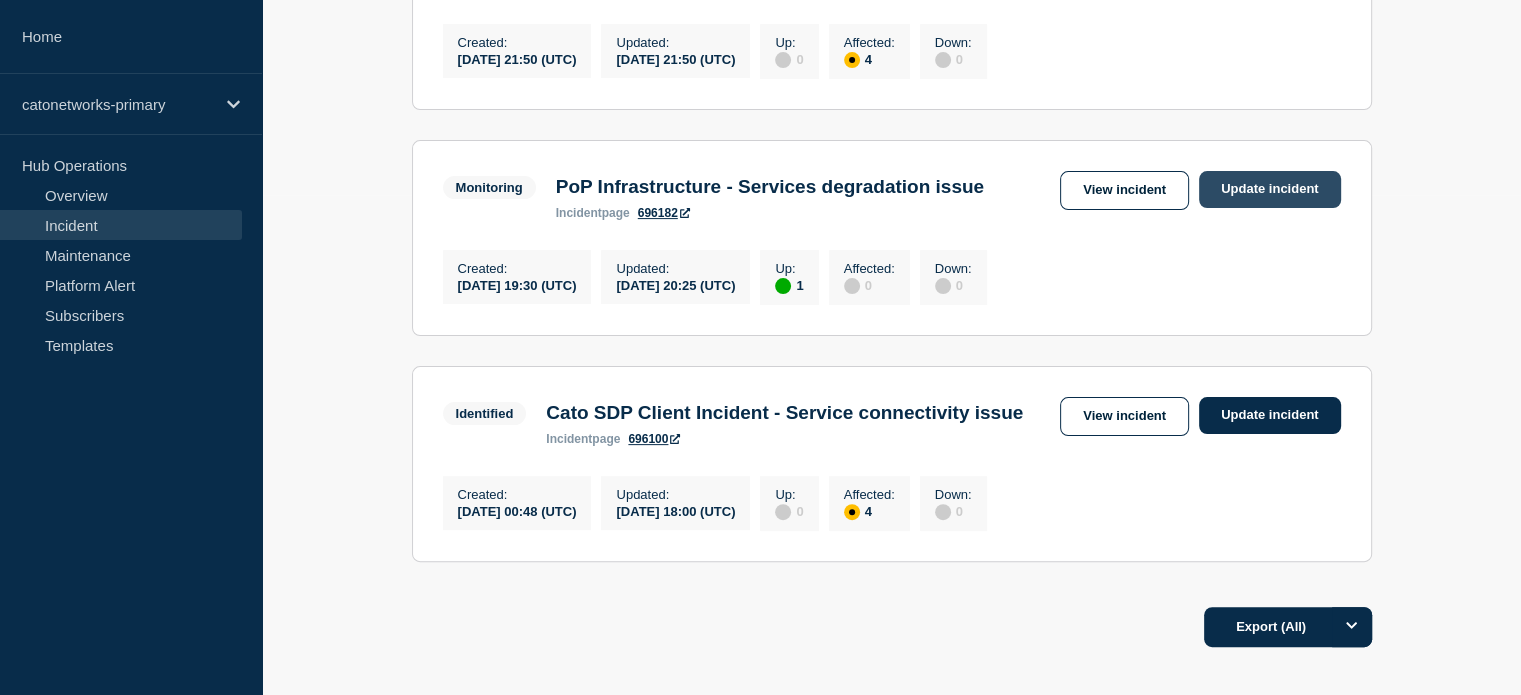 click on "Update incident" at bounding box center [1270, 189] 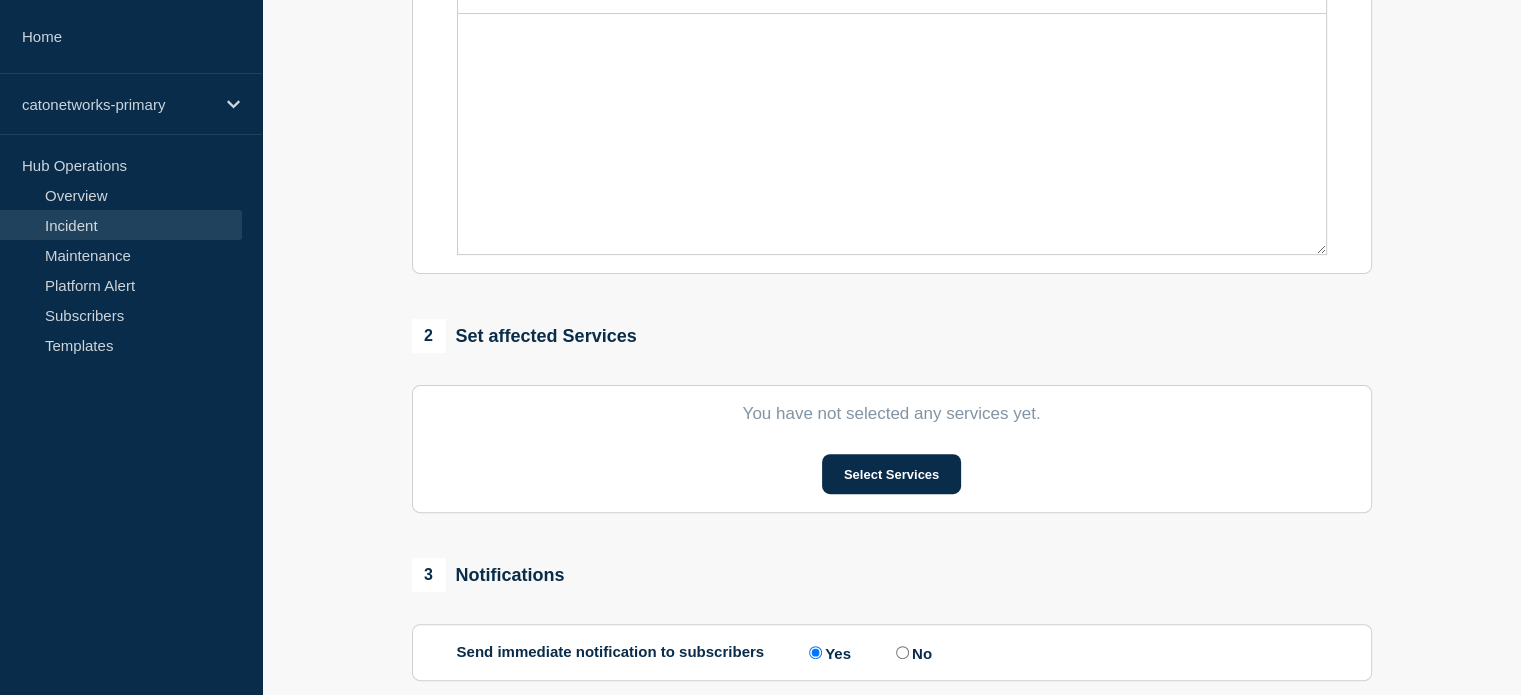 type on "PoP Infrastructure - Services degradation issue" 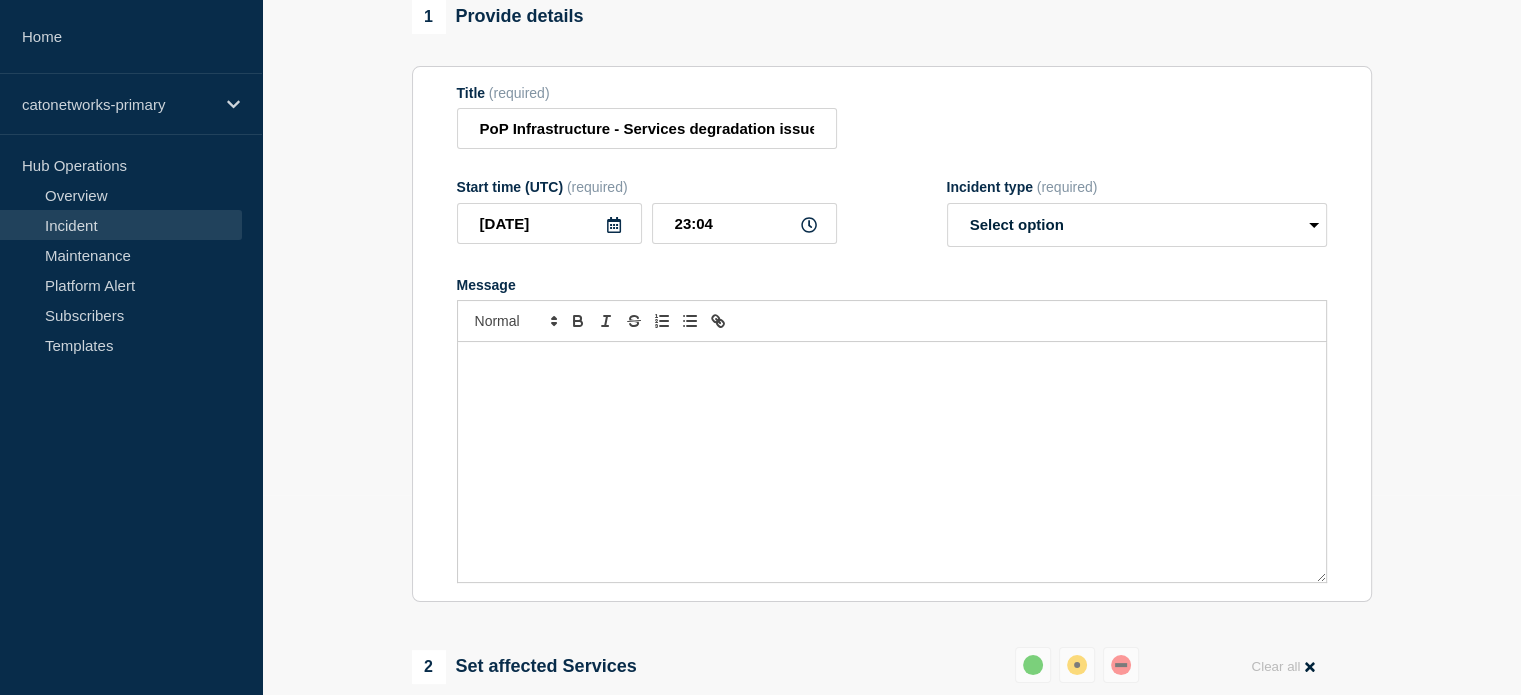 scroll, scrollTop: 0, scrollLeft: 0, axis: both 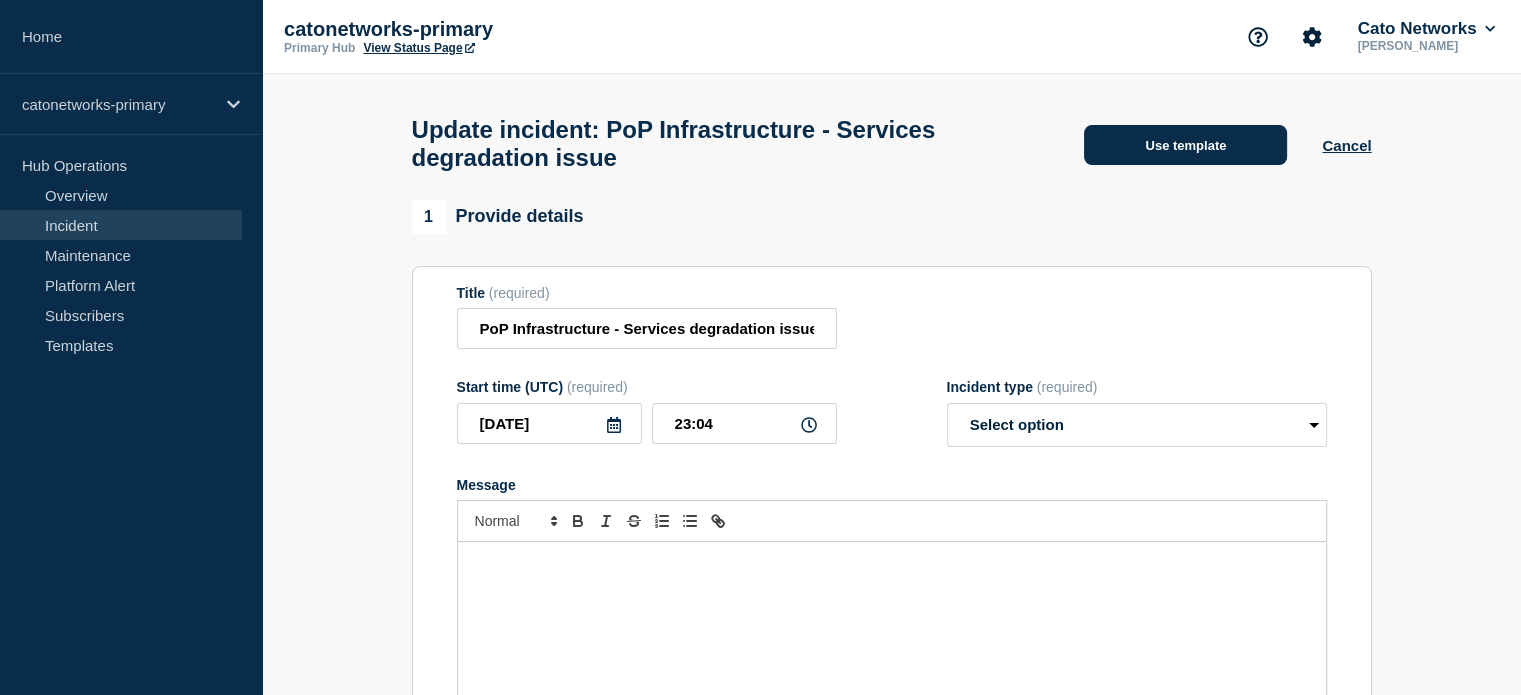 click on "Use template" at bounding box center (1185, 145) 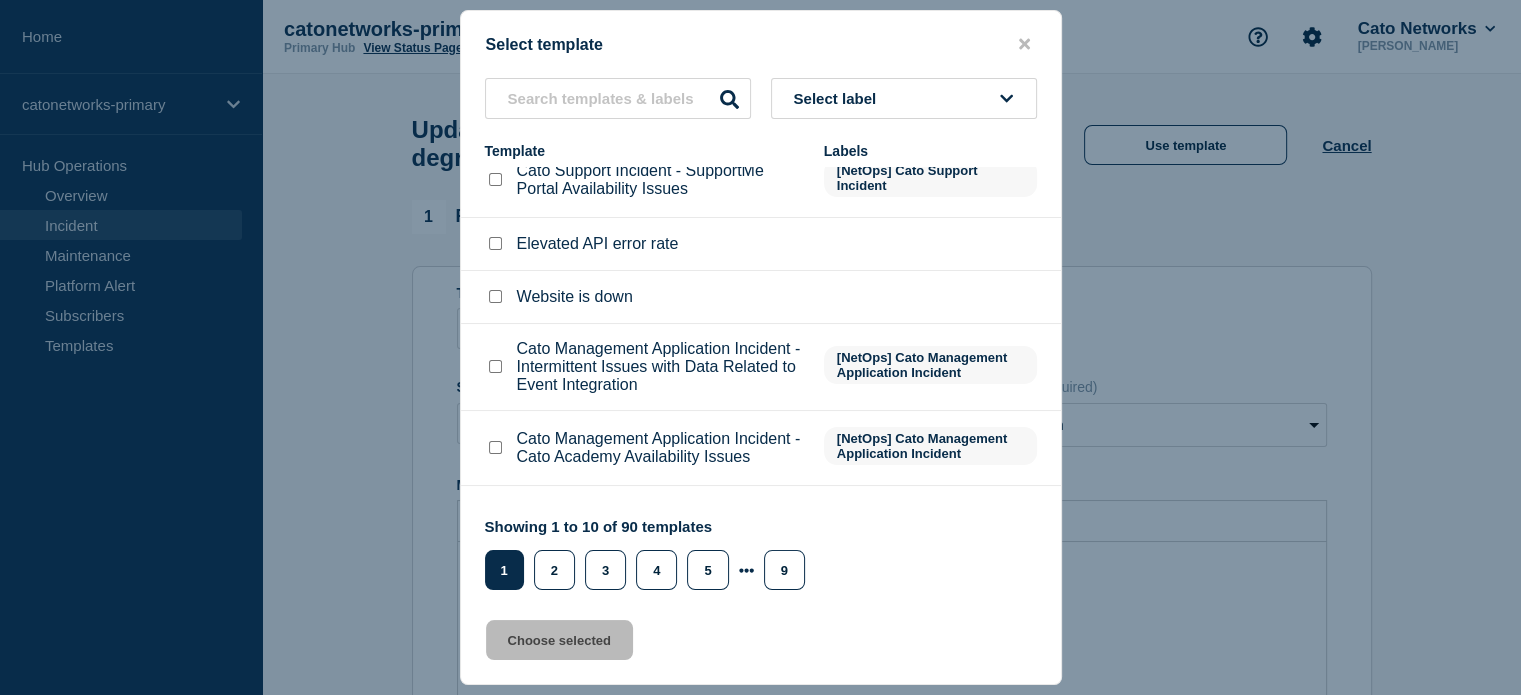 scroll, scrollTop: 380, scrollLeft: 0, axis: vertical 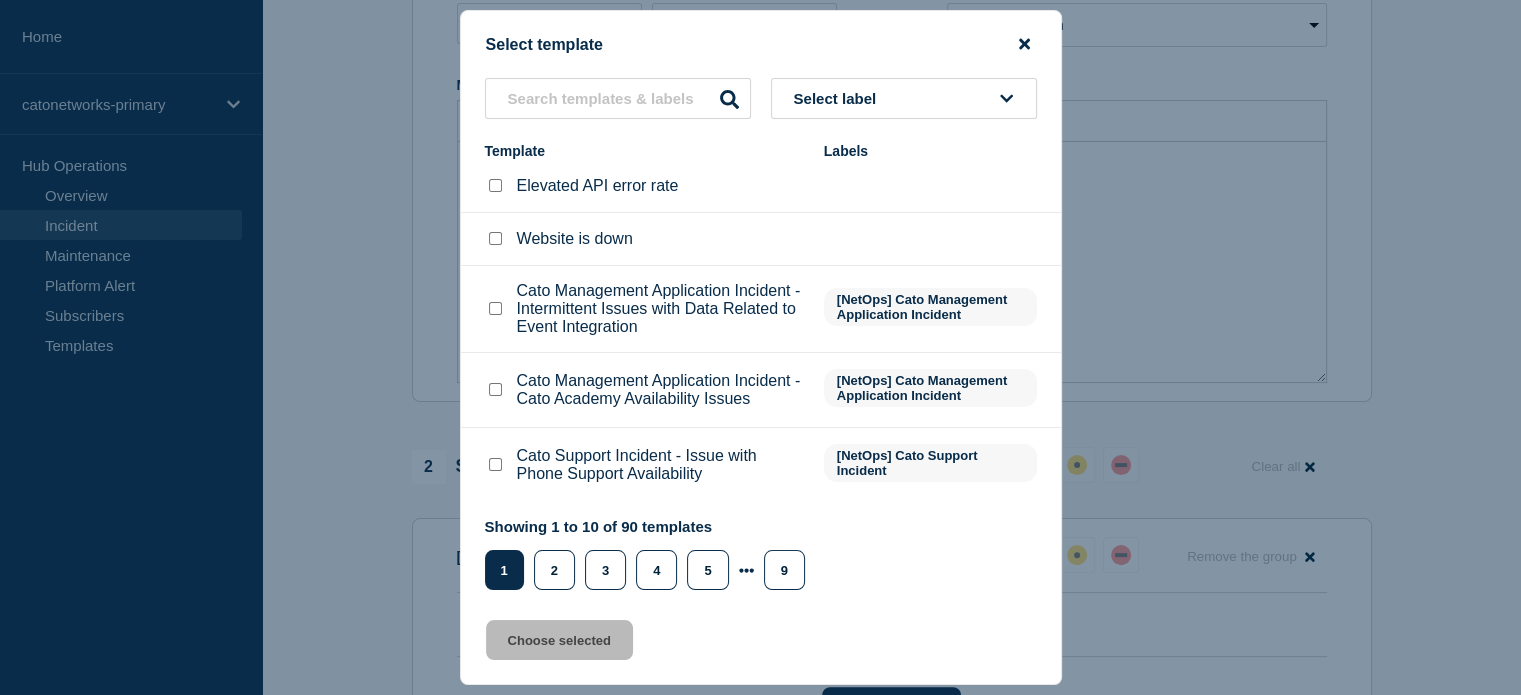 click 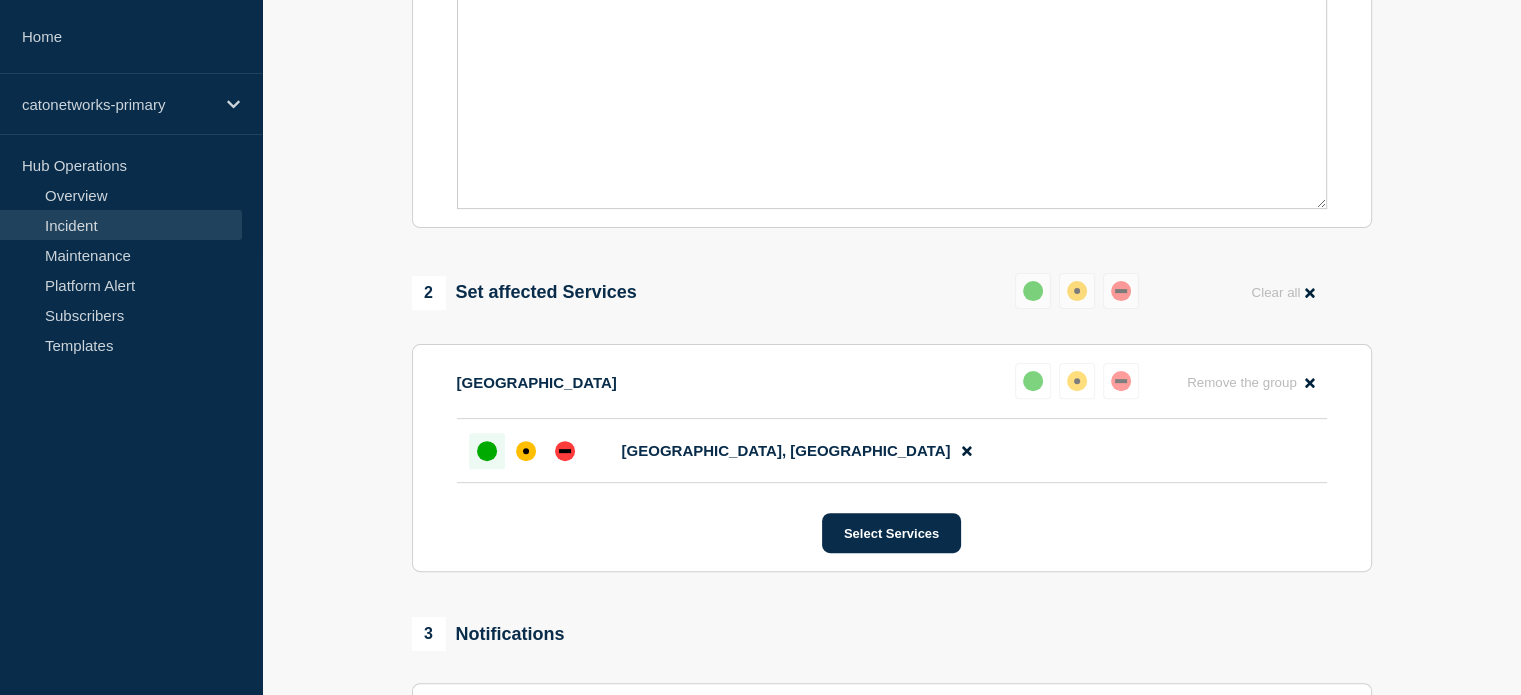 scroll, scrollTop: 600, scrollLeft: 0, axis: vertical 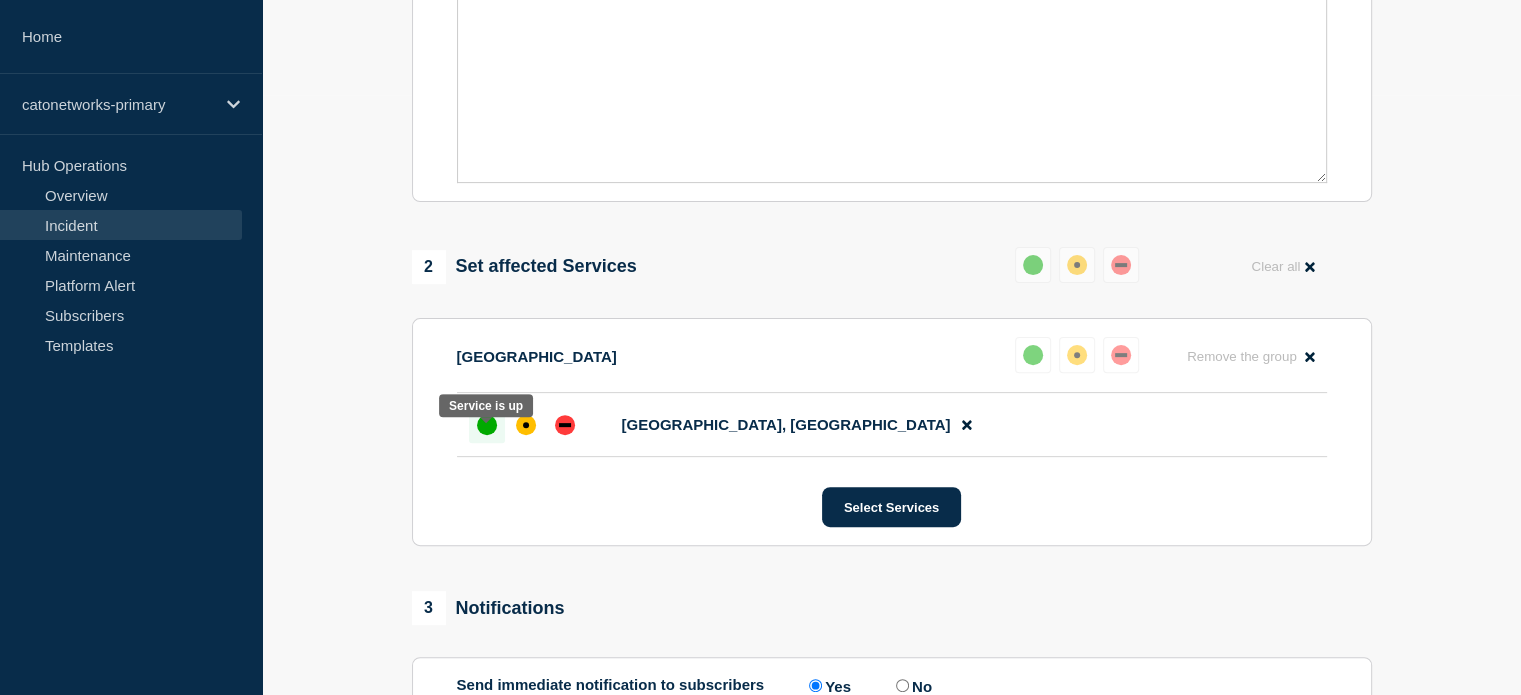 click at bounding box center (487, 425) 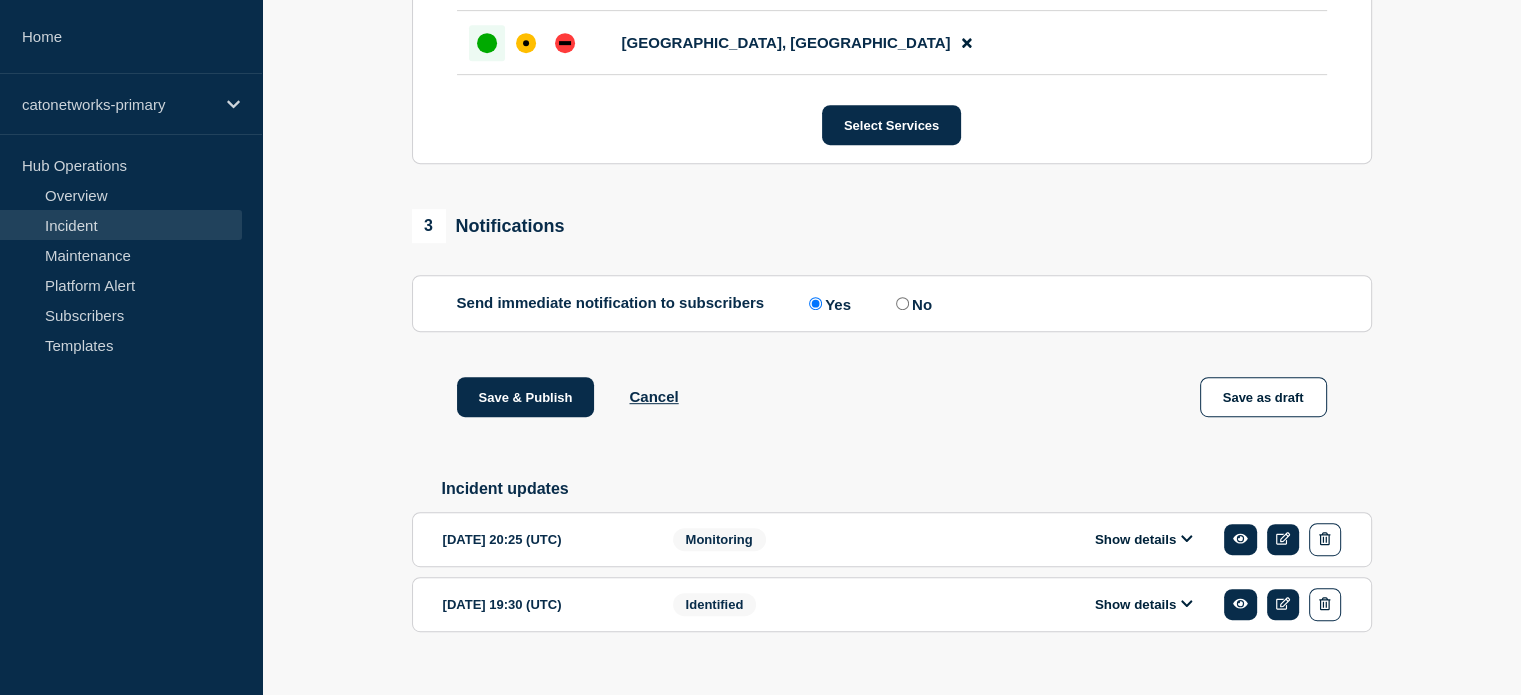 scroll, scrollTop: 1030, scrollLeft: 0, axis: vertical 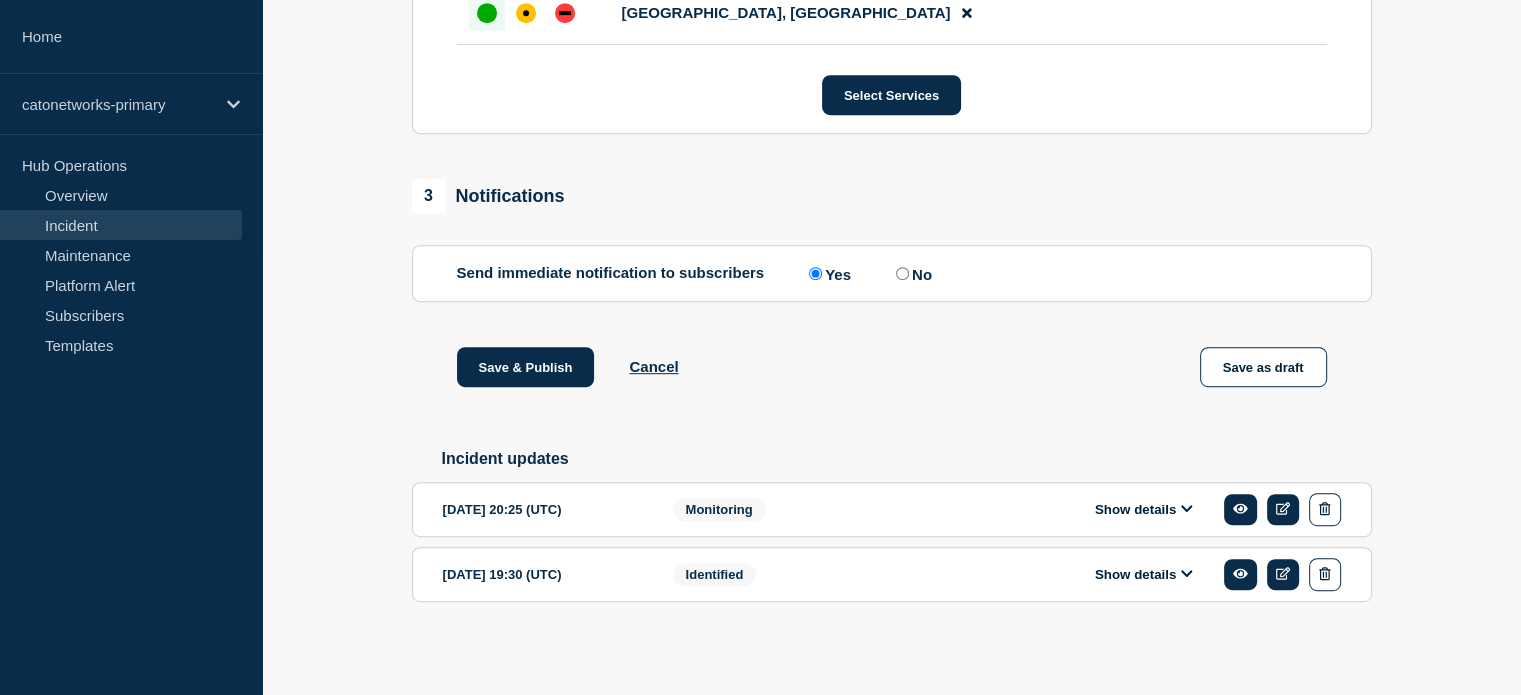 click on "Show details" at bounding box center [1144, 509] 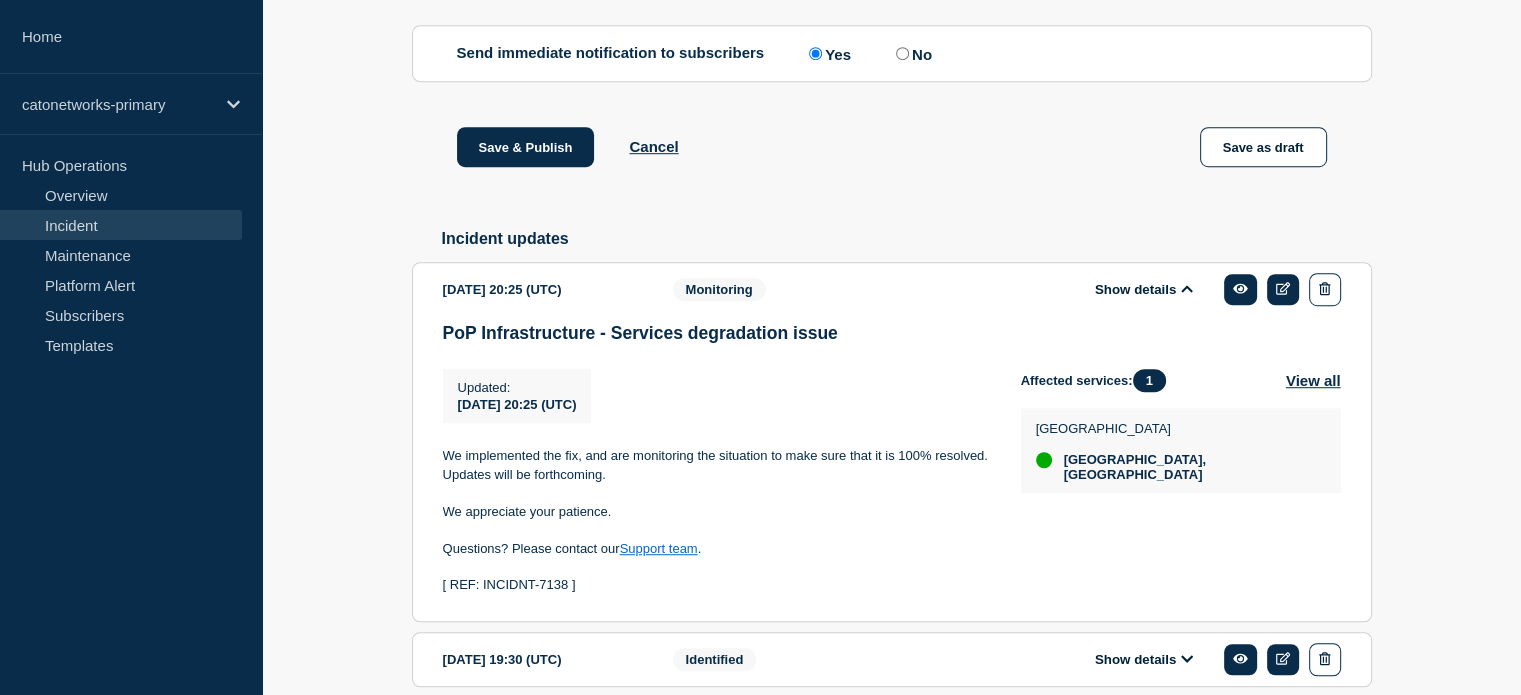 scroll, scrollTop: 1338, scrollLeft: 0, axis: vertical 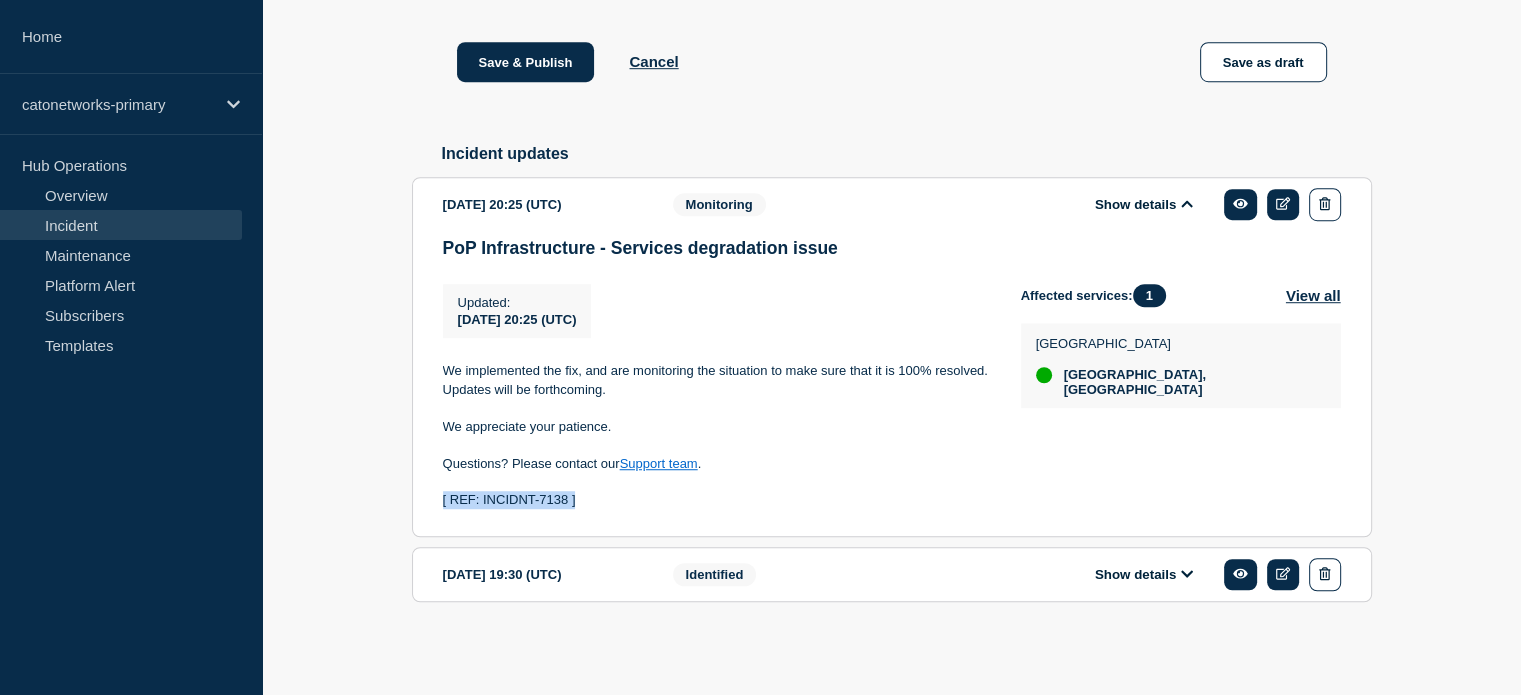 drag, startPoint x: 580, startPoint y: 501, endPoint x: 439, endPoint y: 501, distance: 141 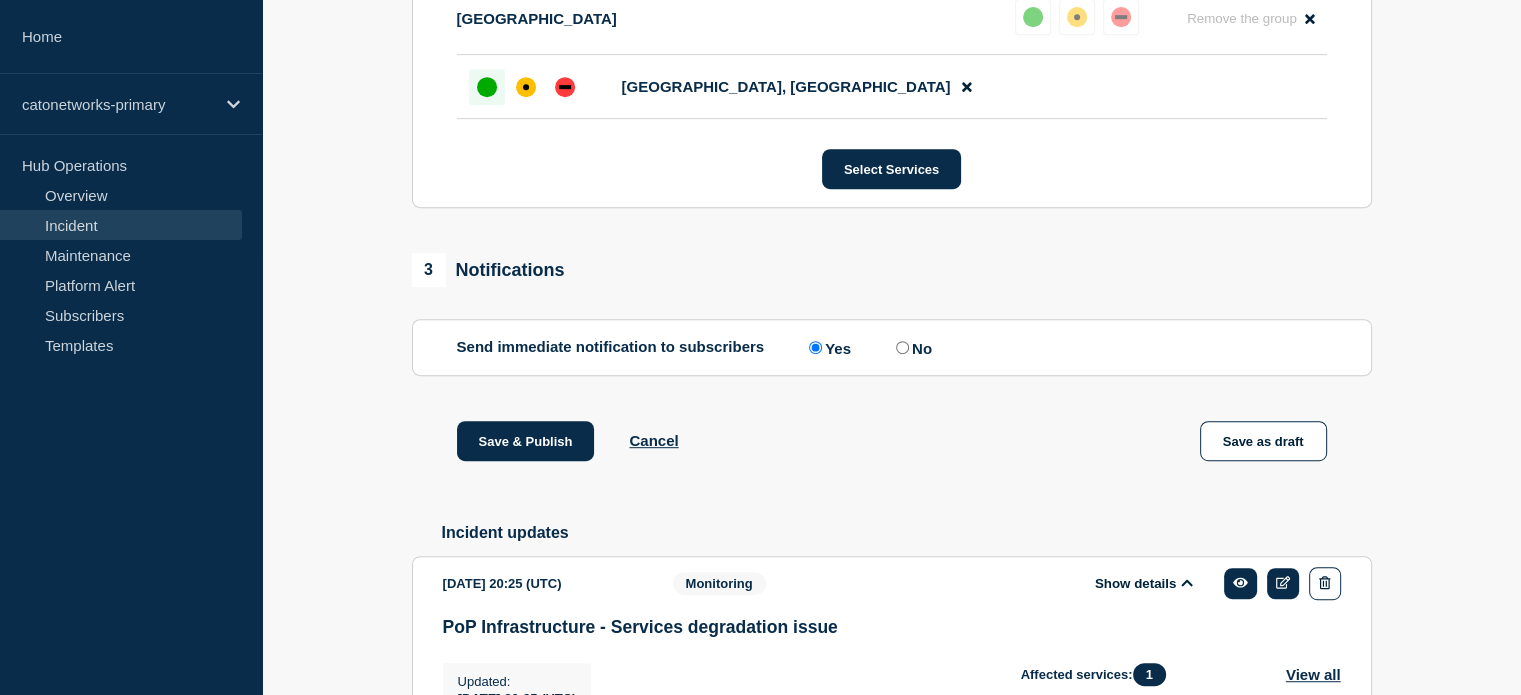 scroll, scrollTop: 838, scrollLeft: 0, axis: vertical 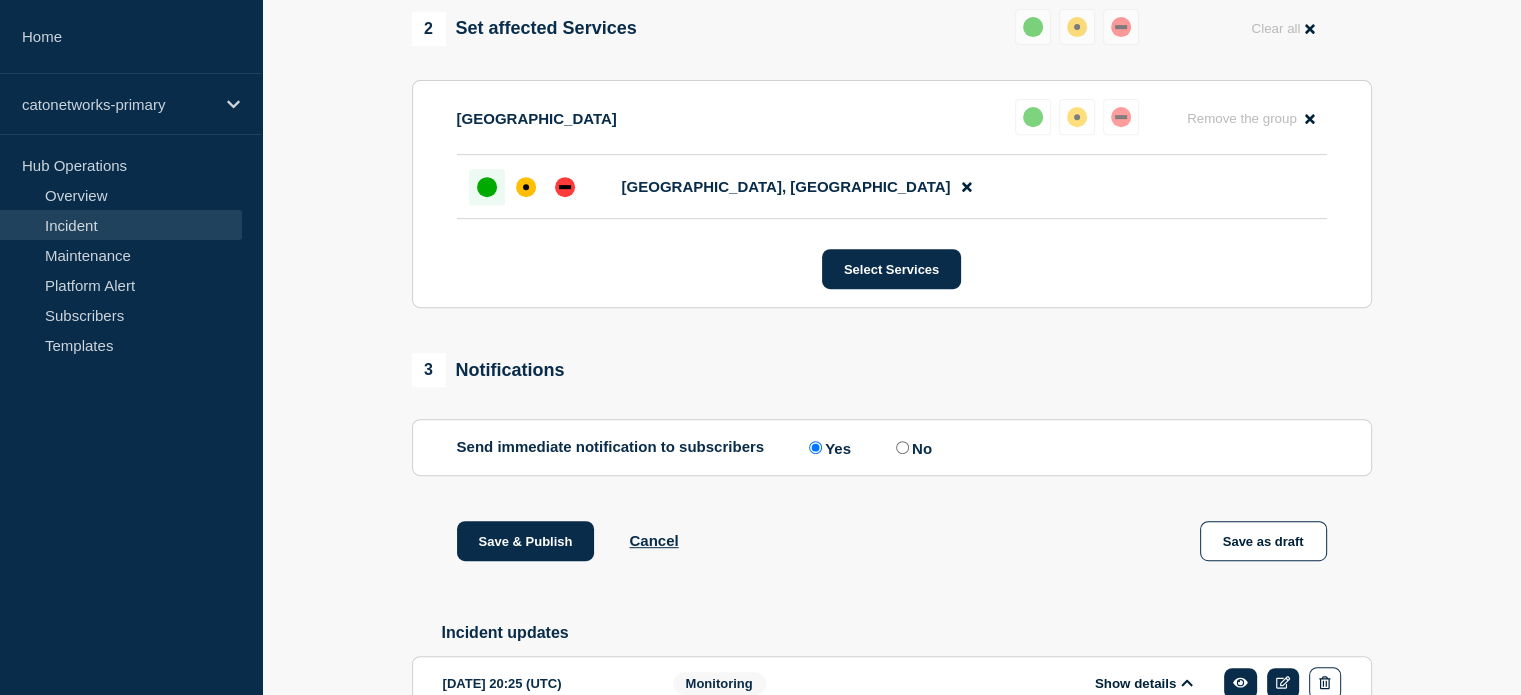 click on "No" at bounding box center [902, 447] 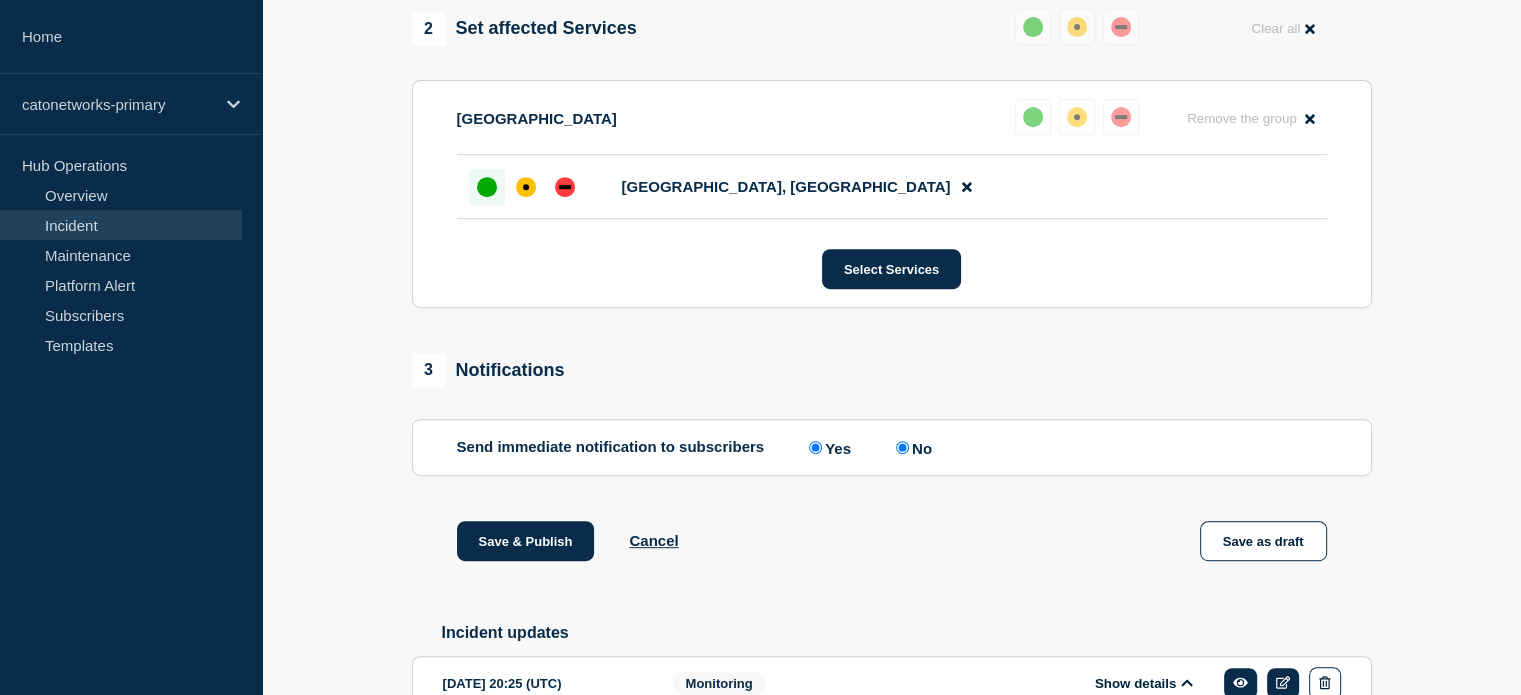 radio on "false" 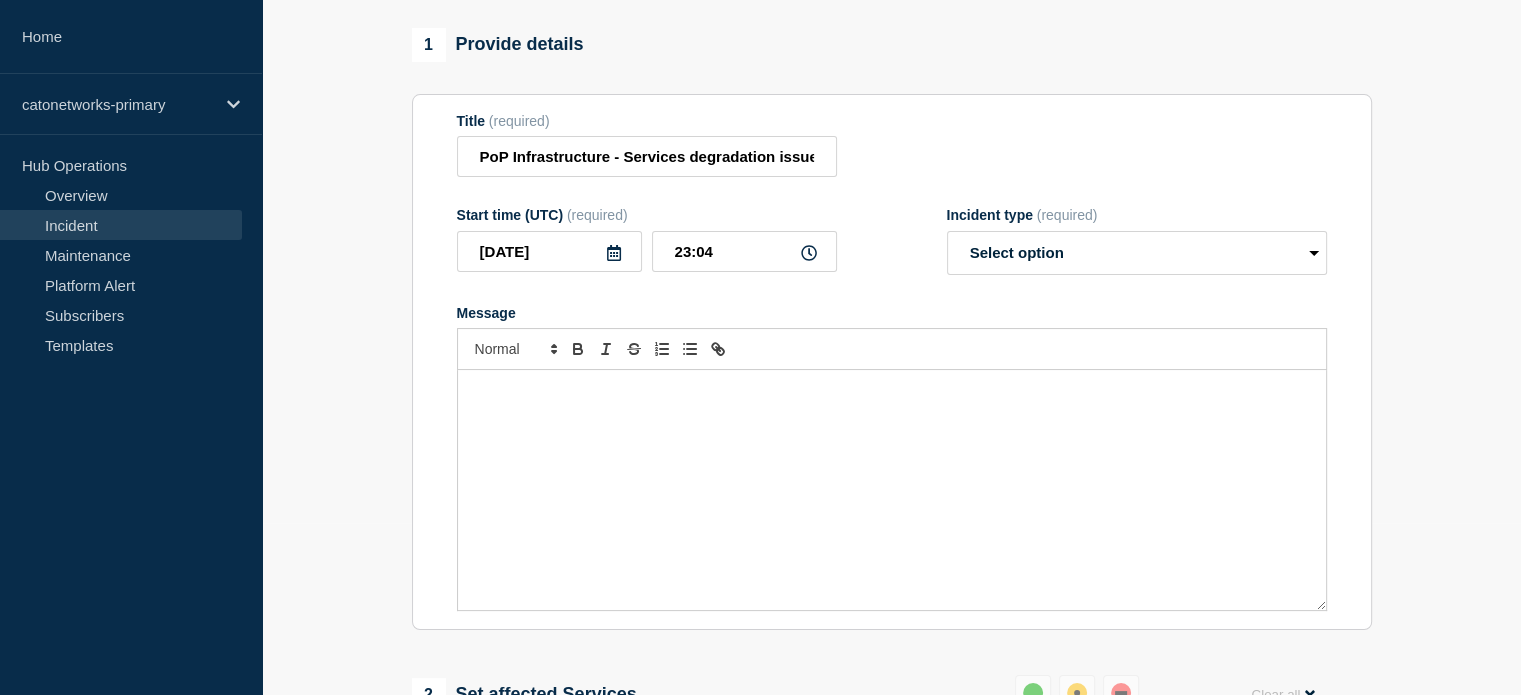 scroll, scrollTop: 0, scrollLeft: 0, axis: both 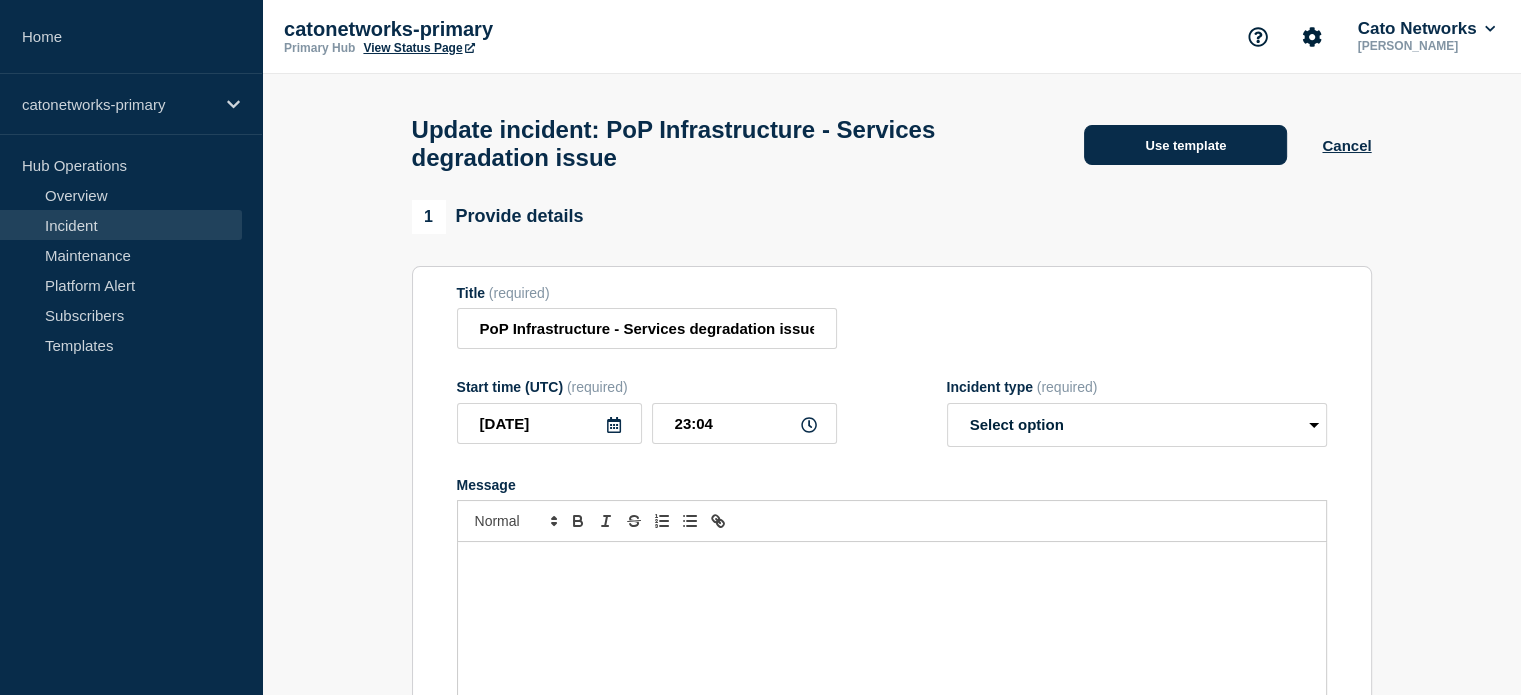 click on "Use template" at bounding box center (1185, 145) 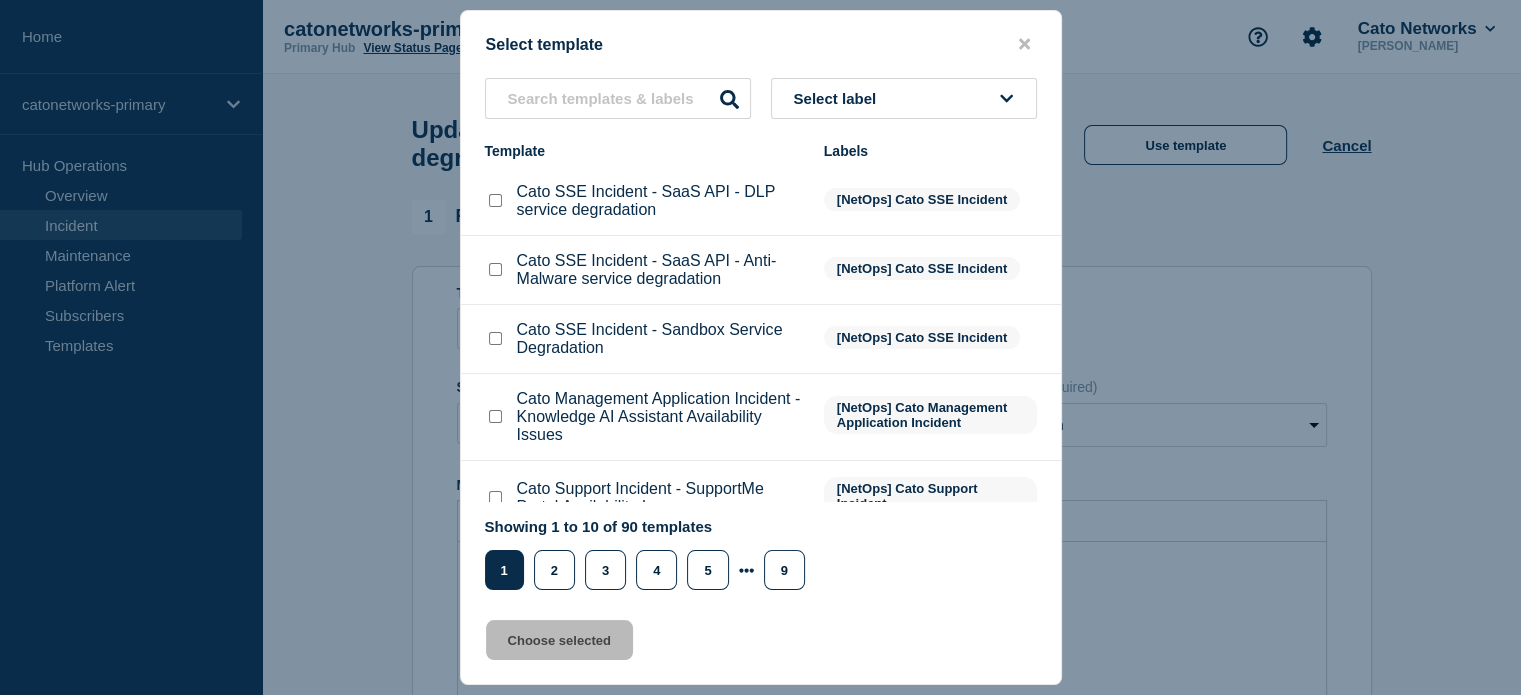 click on "Select label" at bounding box center [839, 98] 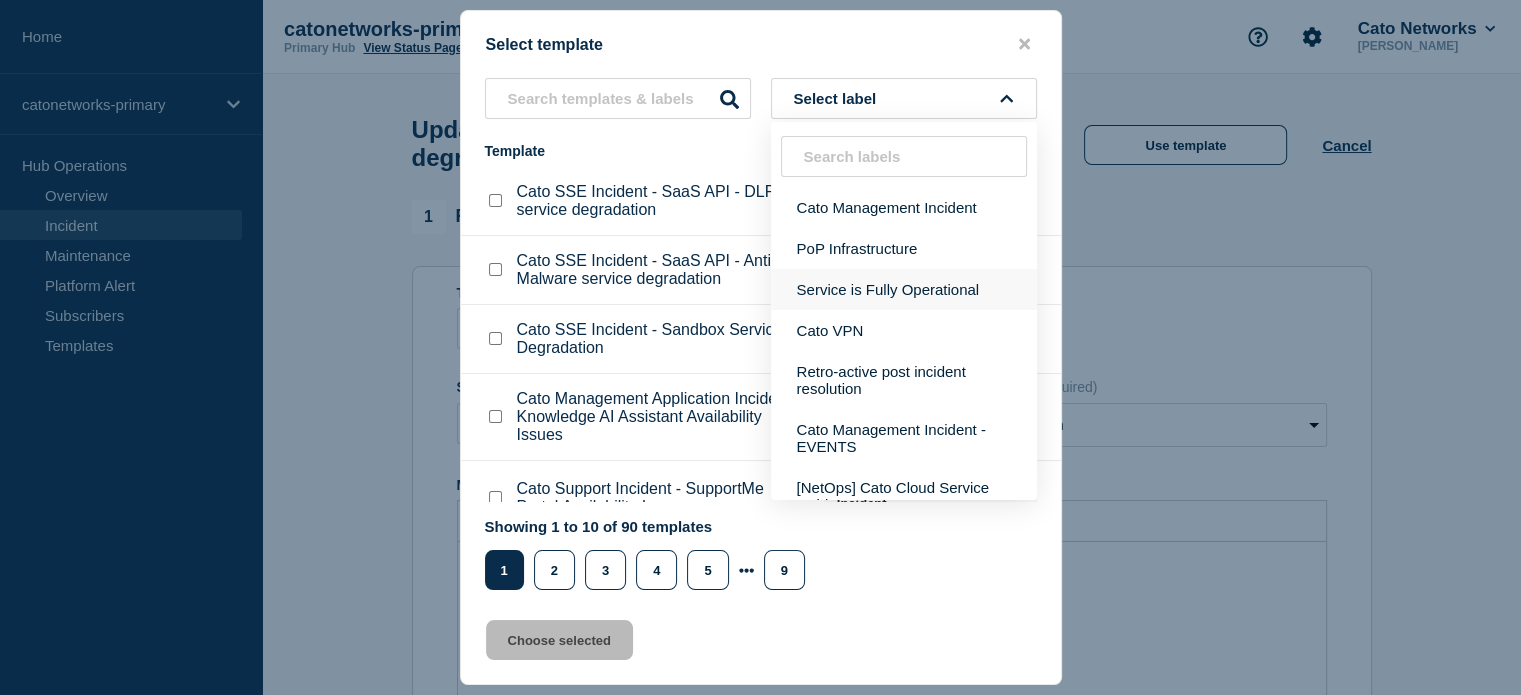 click on "Service is Fully Operational" at bounding box center [904, 289] 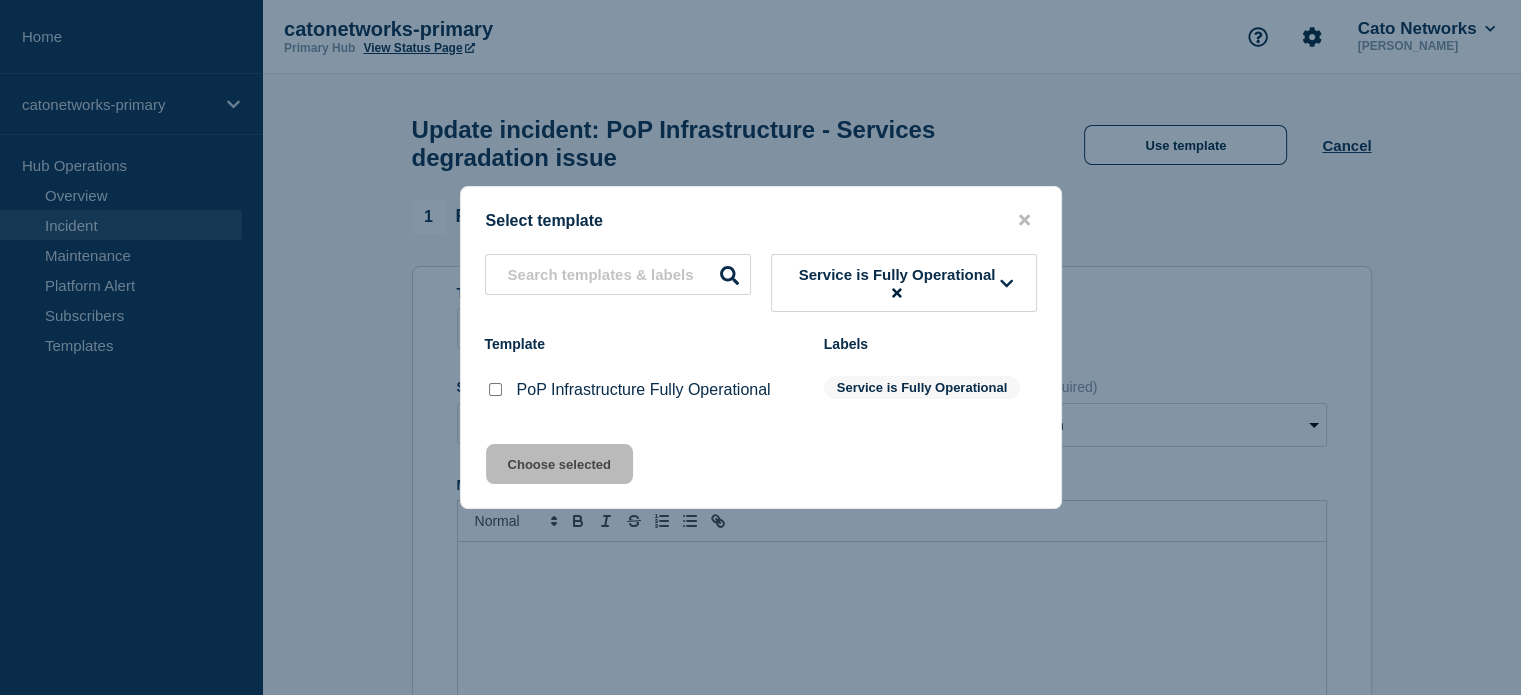 click at bounding box center [495, 390] 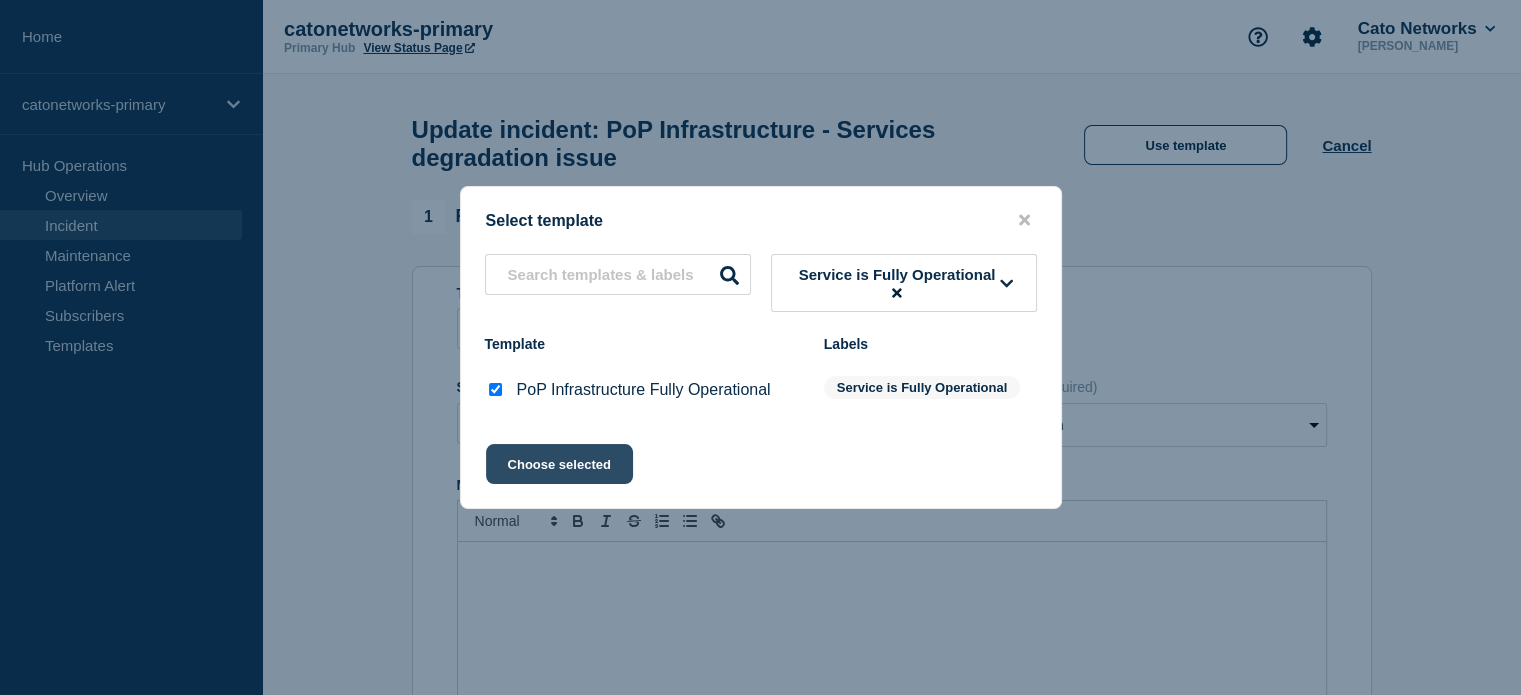 click on "Choose selected" 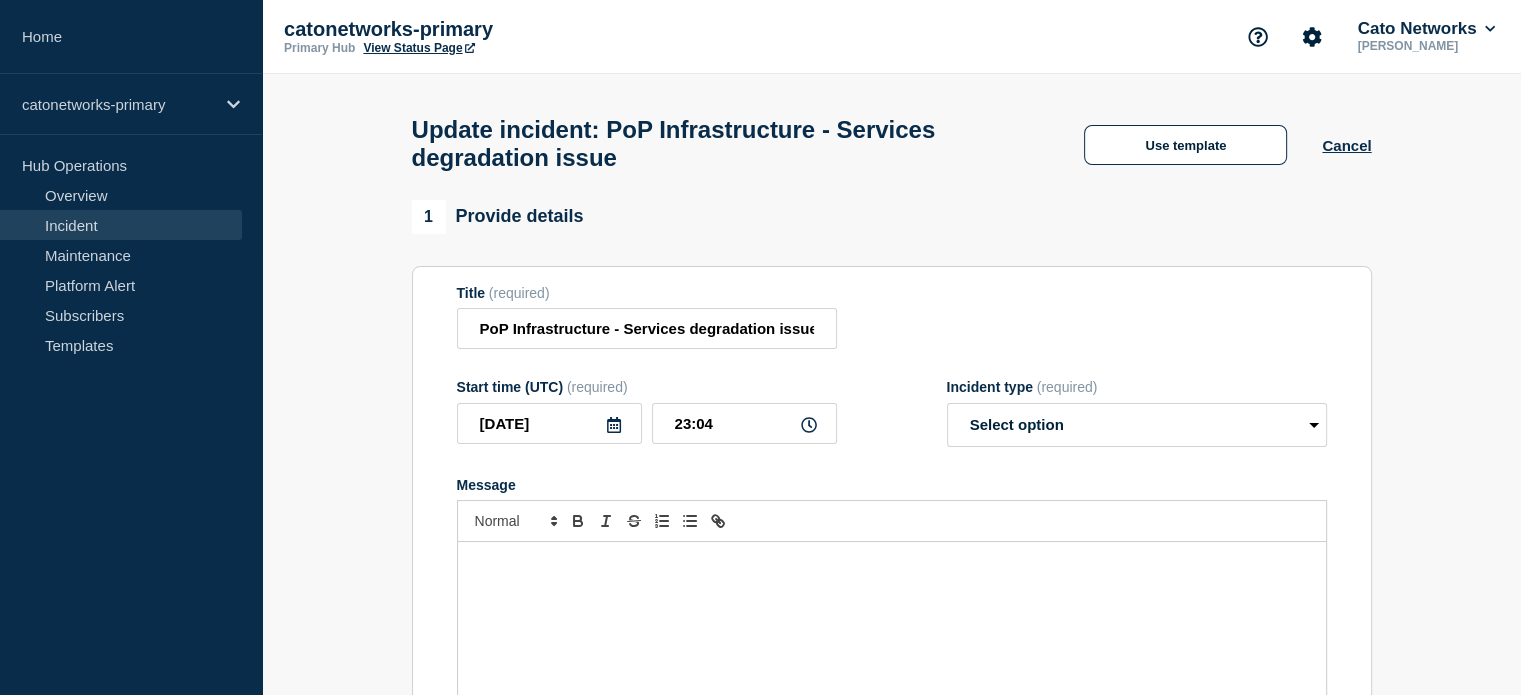 select on "resolved" 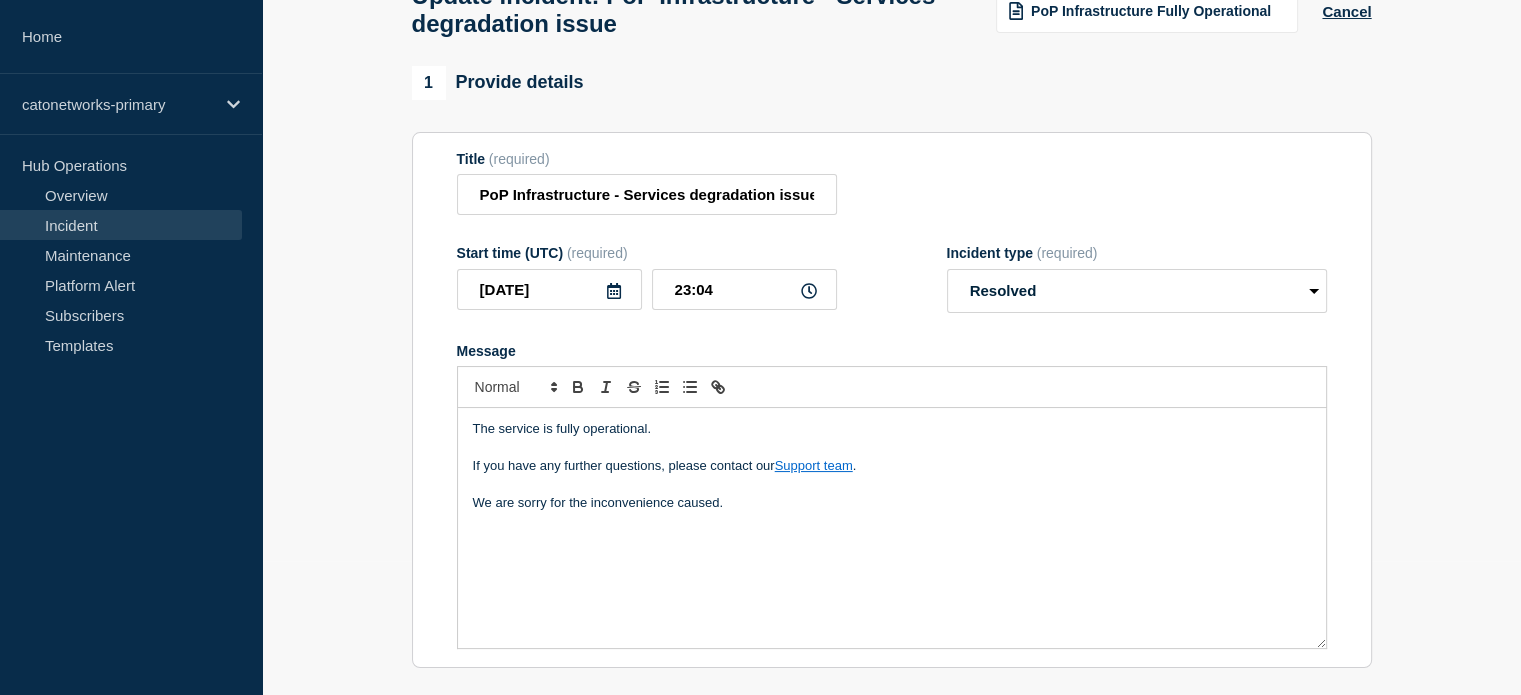 scroll, scrollTop: 400, scrollLeft: 0, axis: vertical 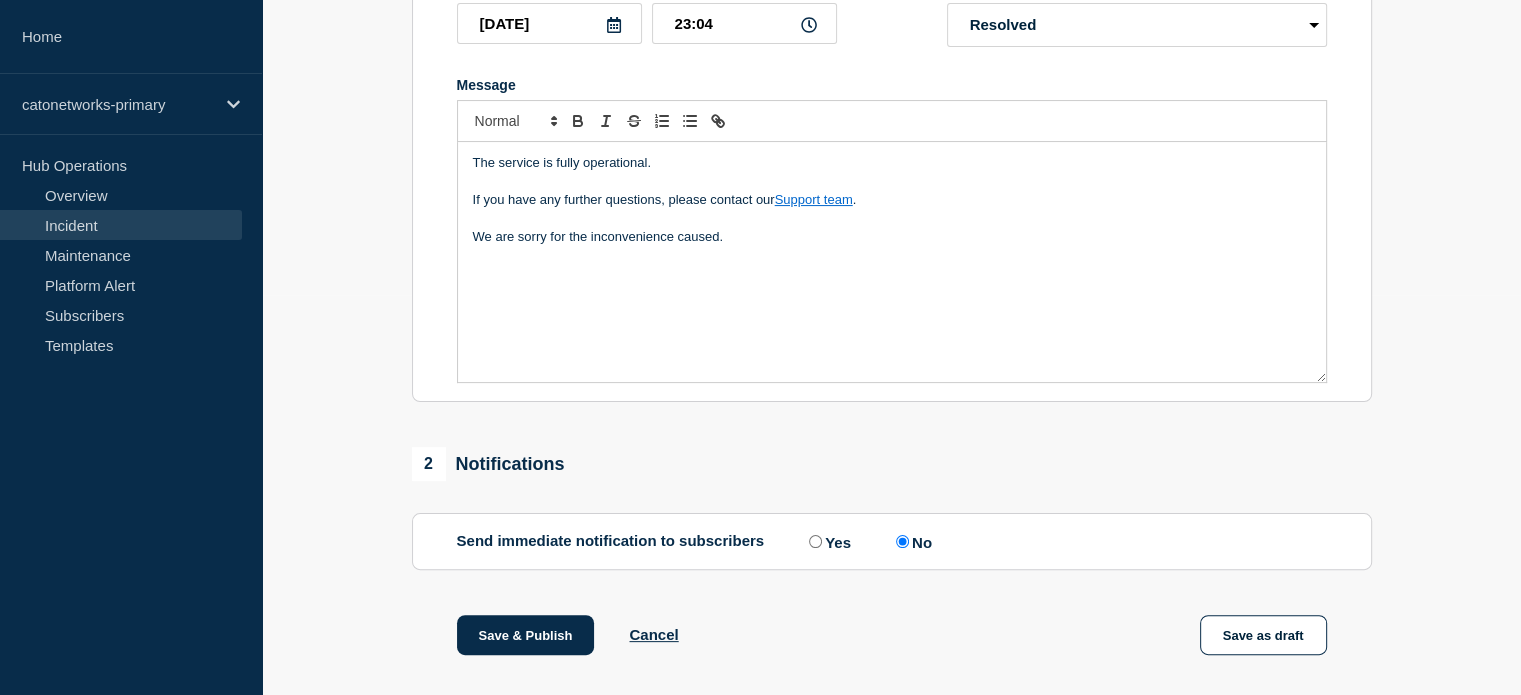 click on "The service is fully operational. If you have any further questions, please contact our  Support team . We are sorry for the inconvenience caused." at bounding box center (892, 262) 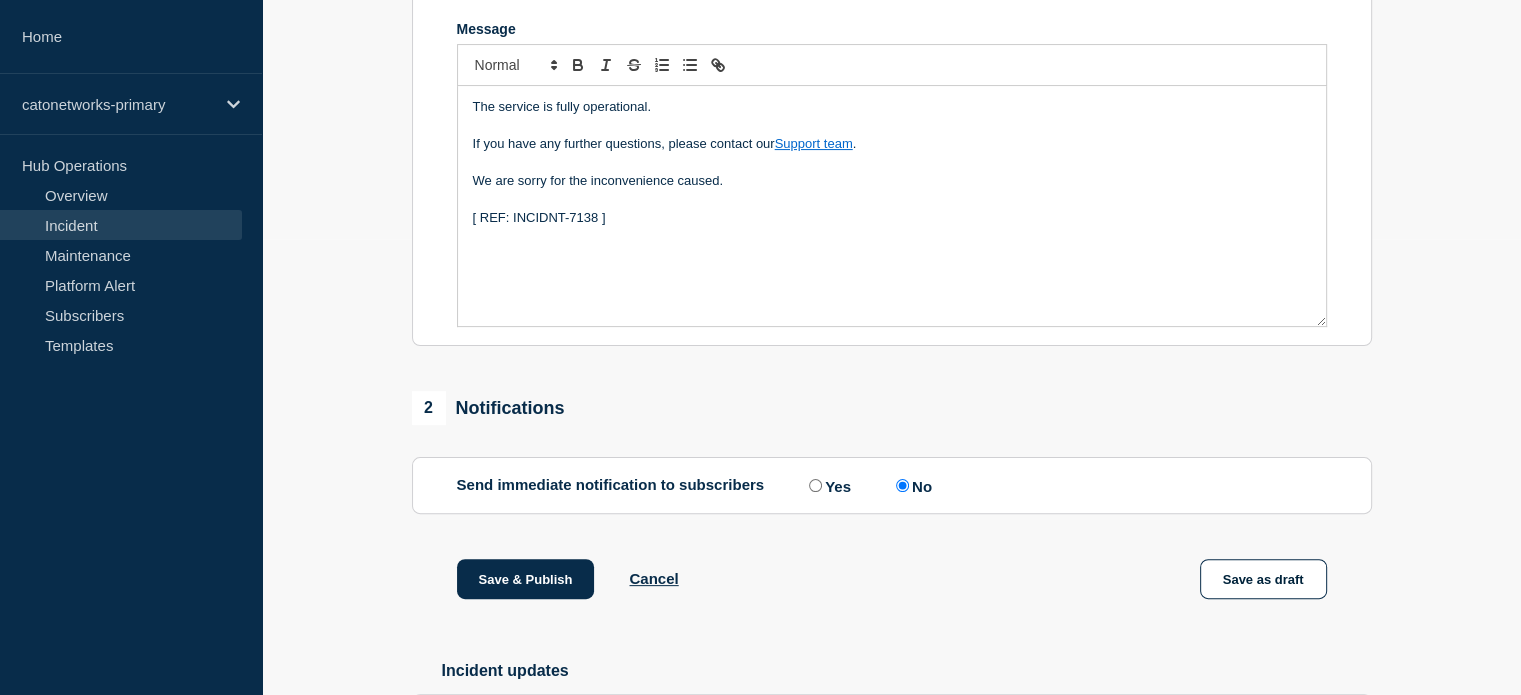 scroll, scrollTop: 500, scrollLeft: 0, axis: vertical 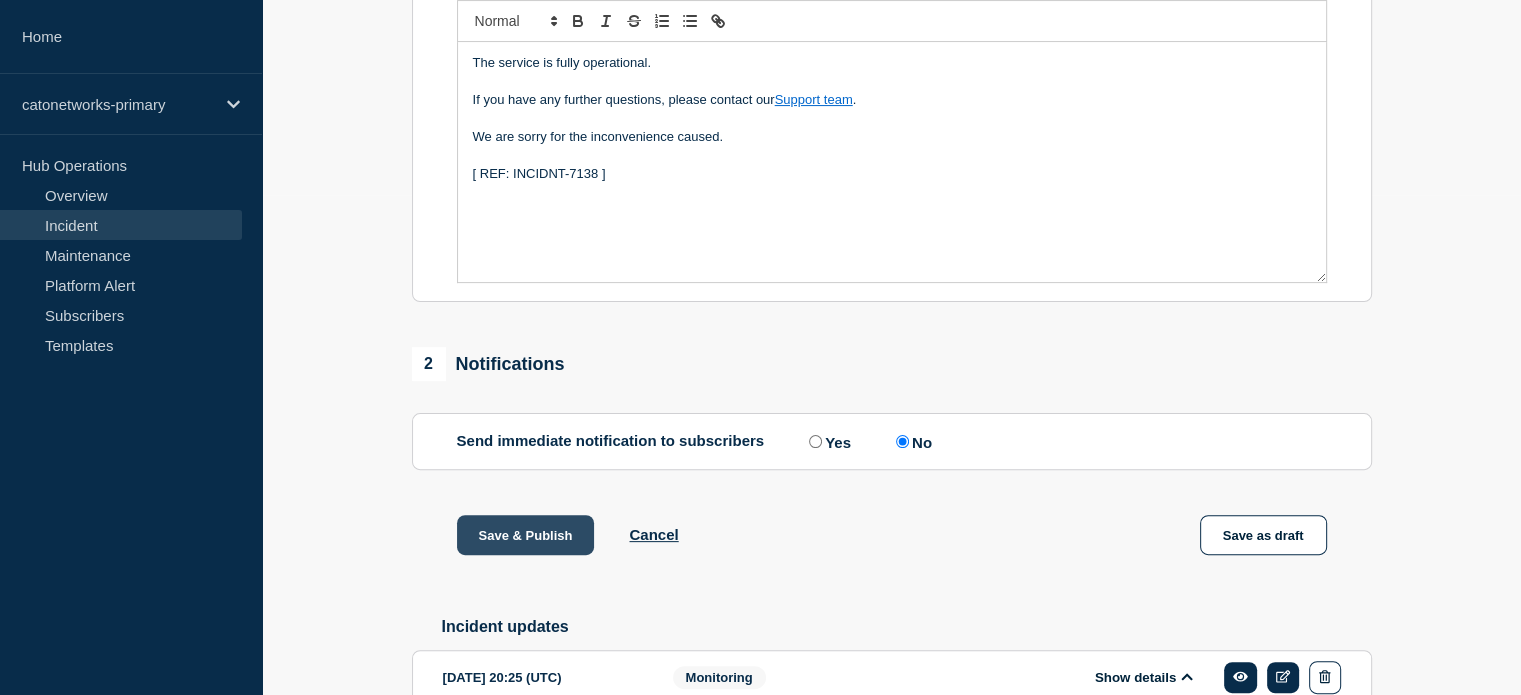 click on "Save & Publish" at bounding box center [526, 535] 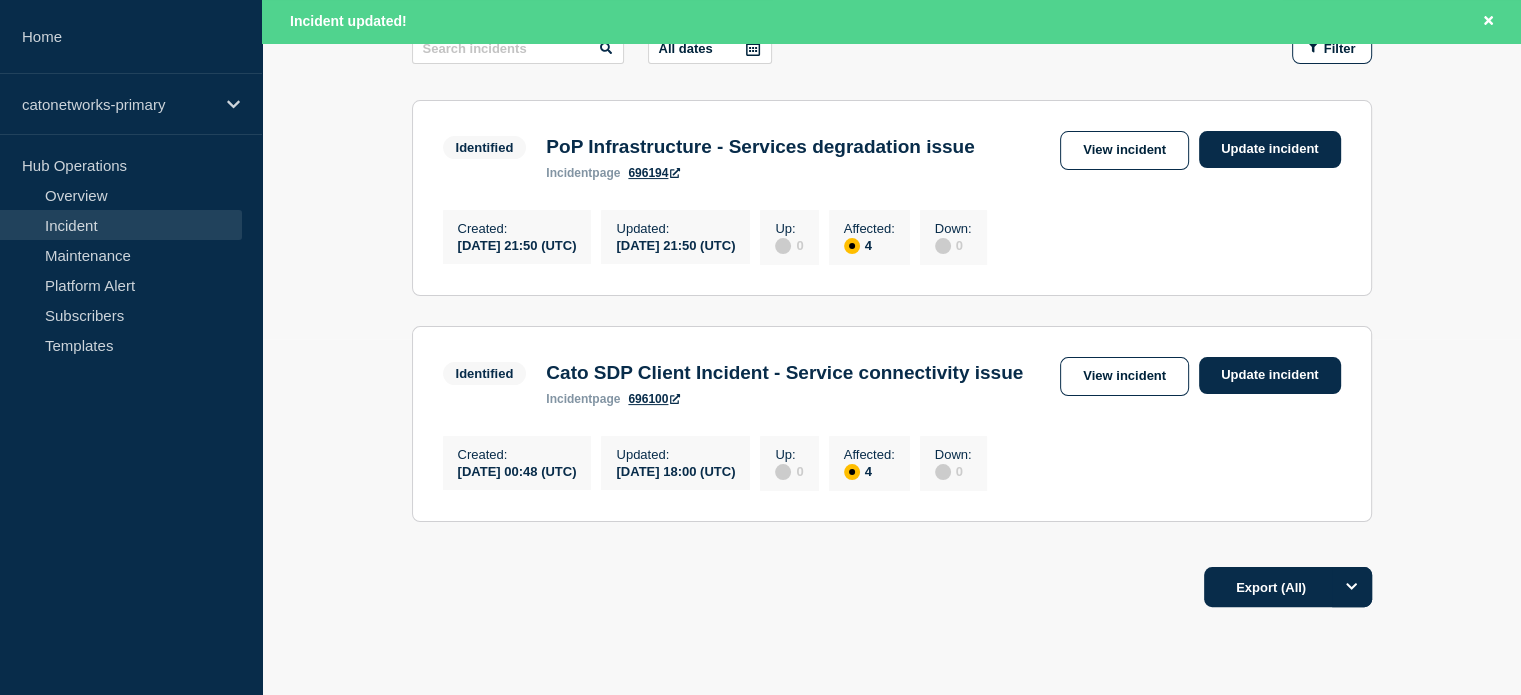 scroll, scrollTop: 188, scrollLeft: 0, axis: vertical 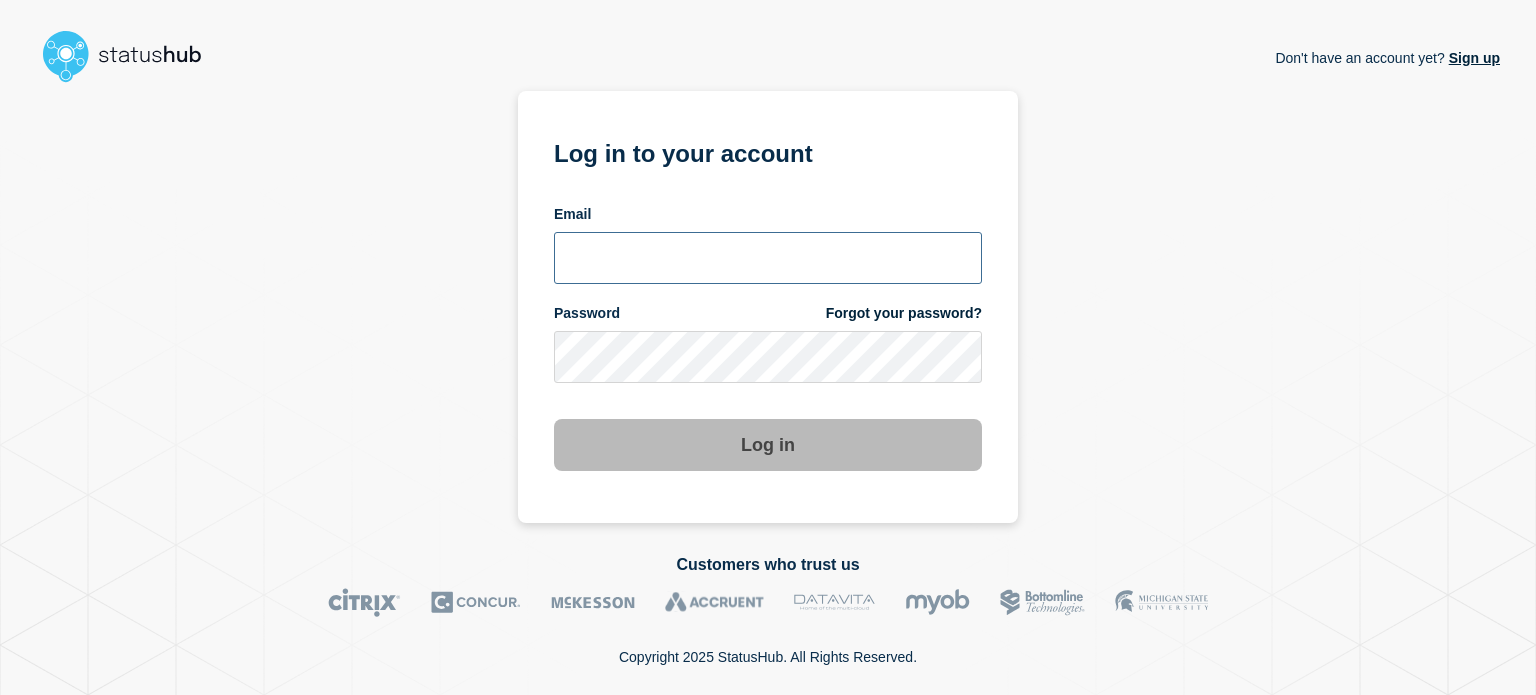 click at bounding box center (768, 258) 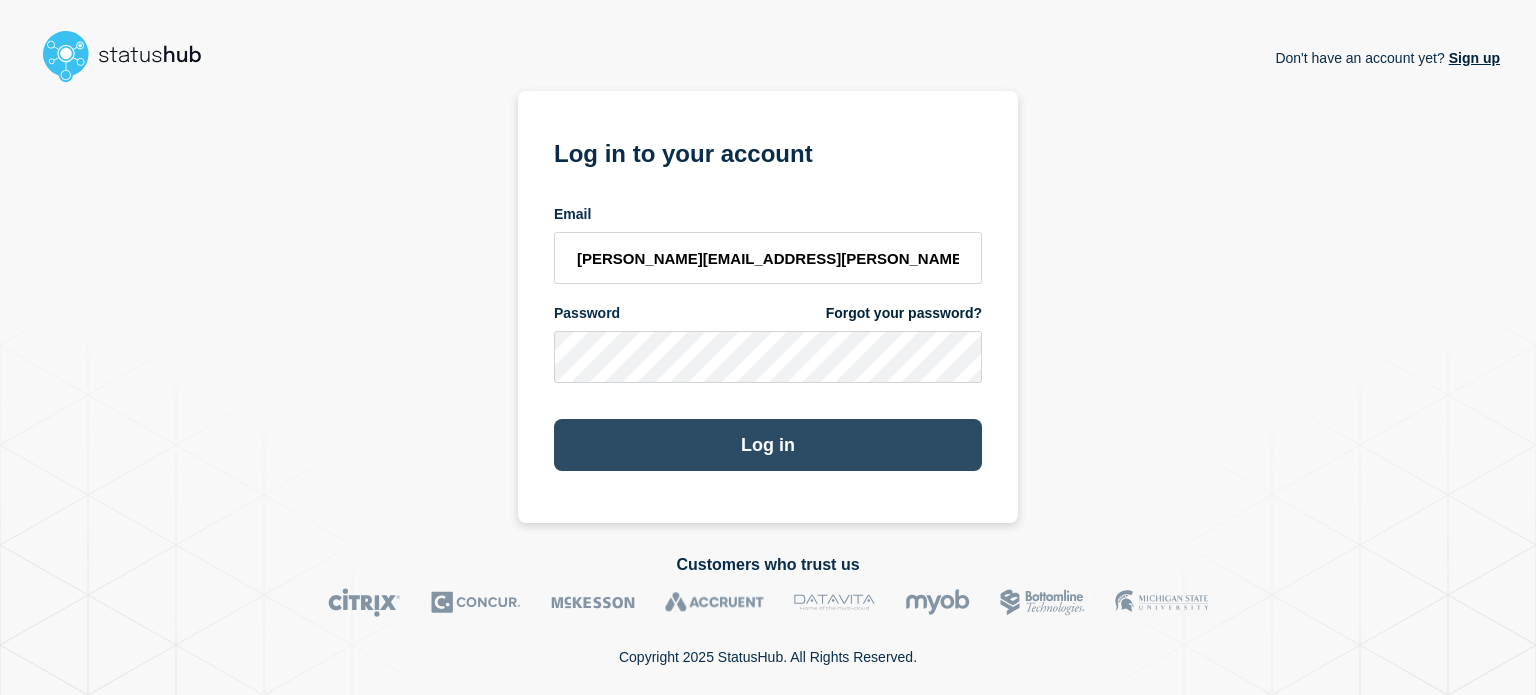 click on "Log in" at bounding box center (768, 445) 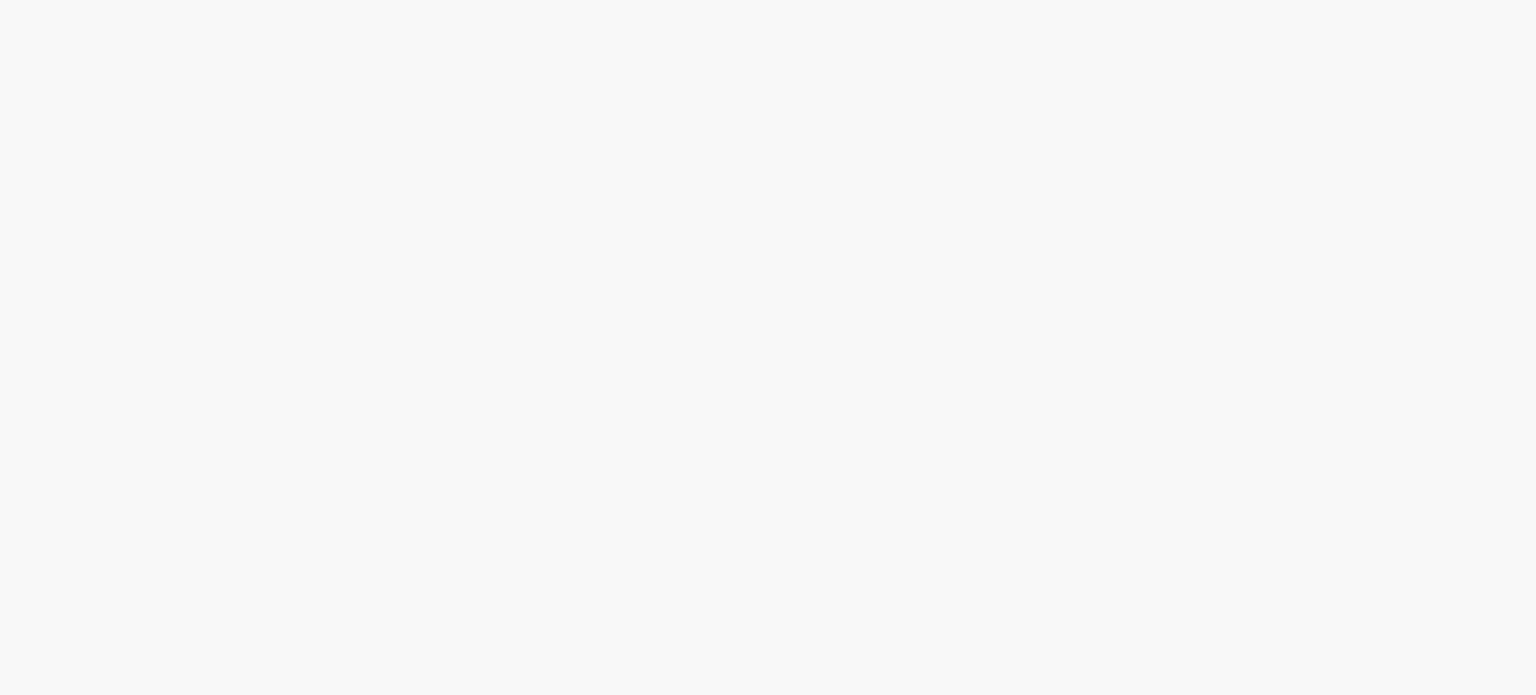 scroll, scrollTop: 0, scrollLeft: 0, axis: both 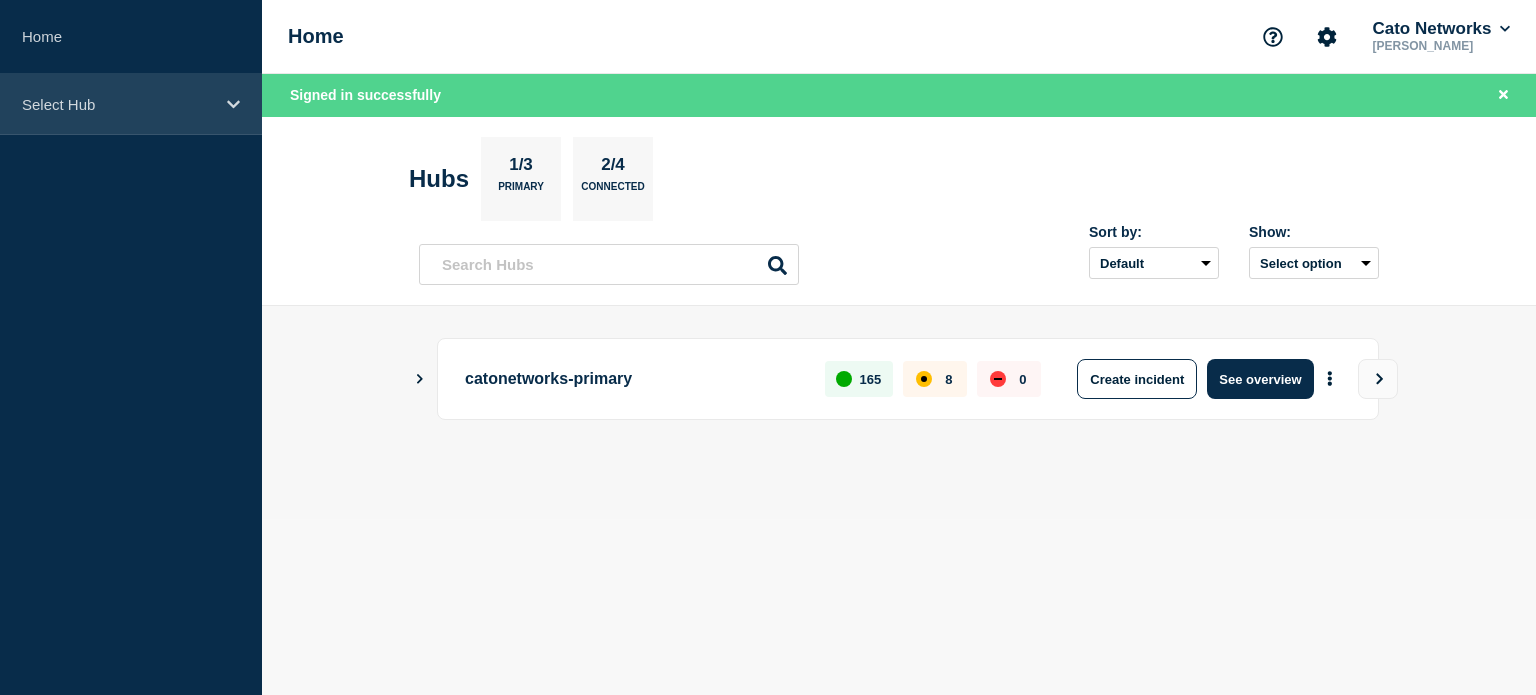 click on "Select Hub" at bounding box center (131, 104) 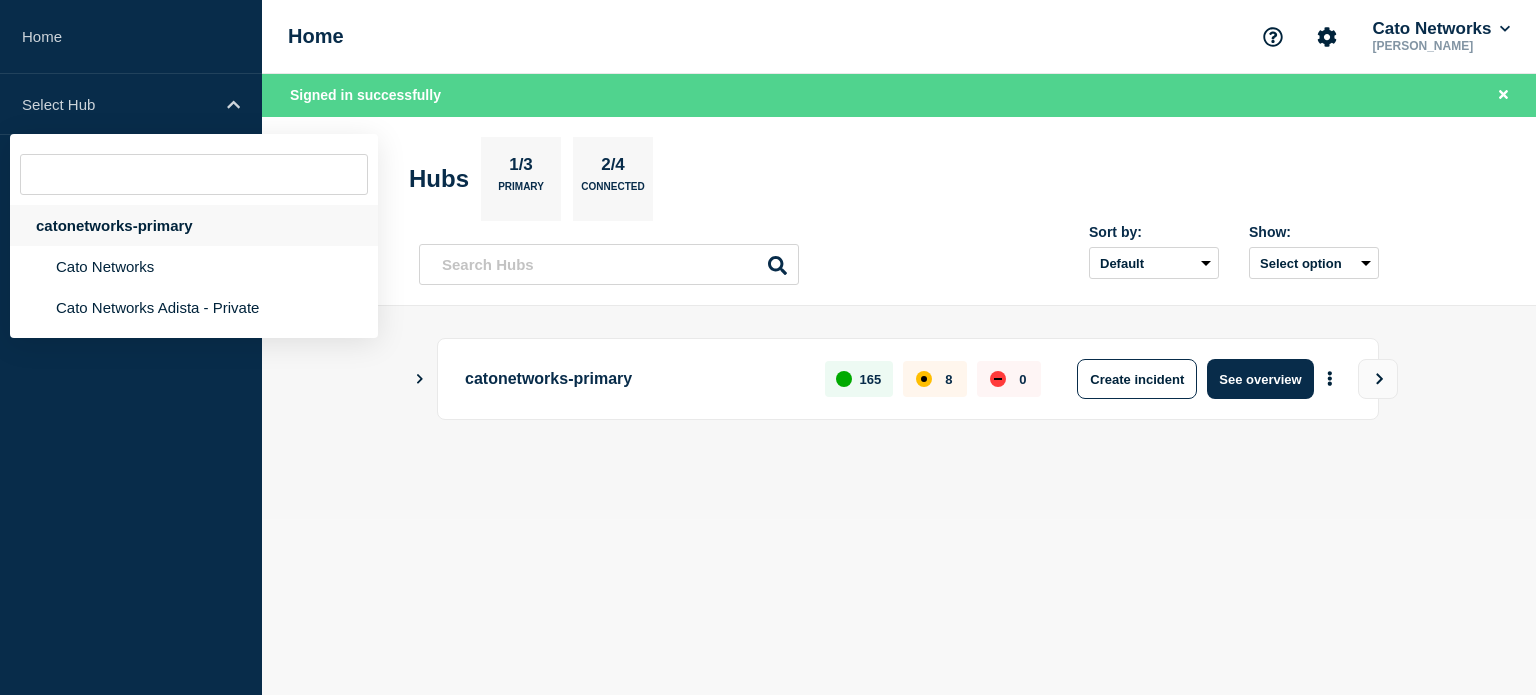 click on "catonetworks-primary" at bounding box center (194, 225) 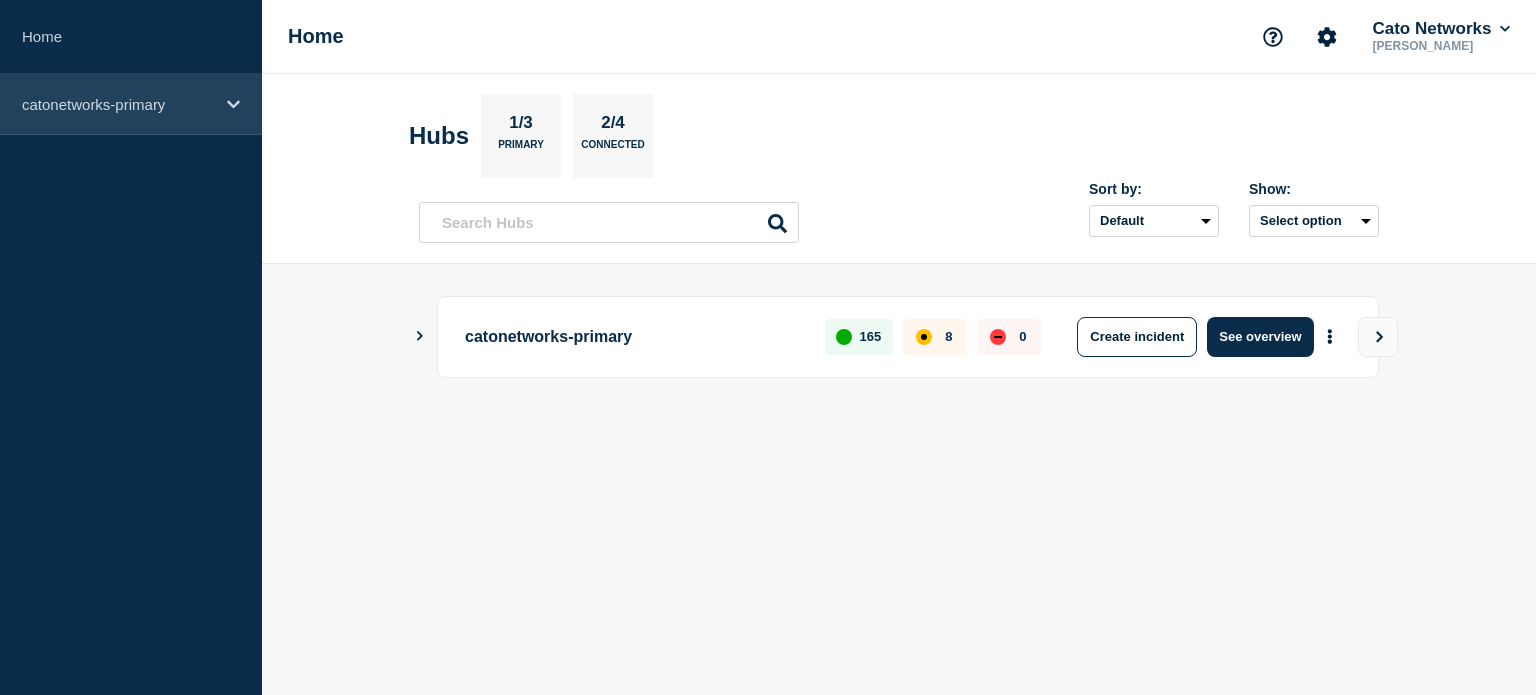 click on "catonetworks-primary" at bounding box center (131, 104) 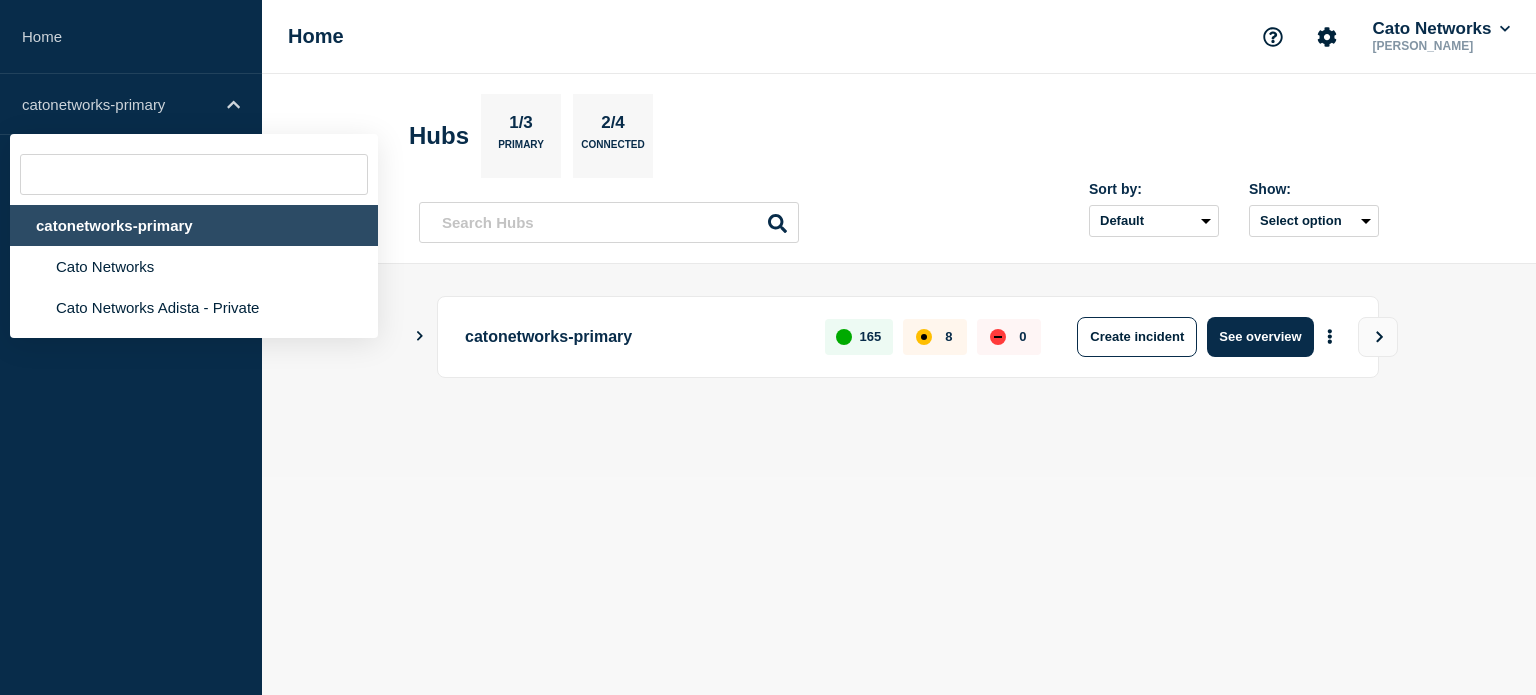 click on "catonetworks-primary" at bounding box center [194, 225] 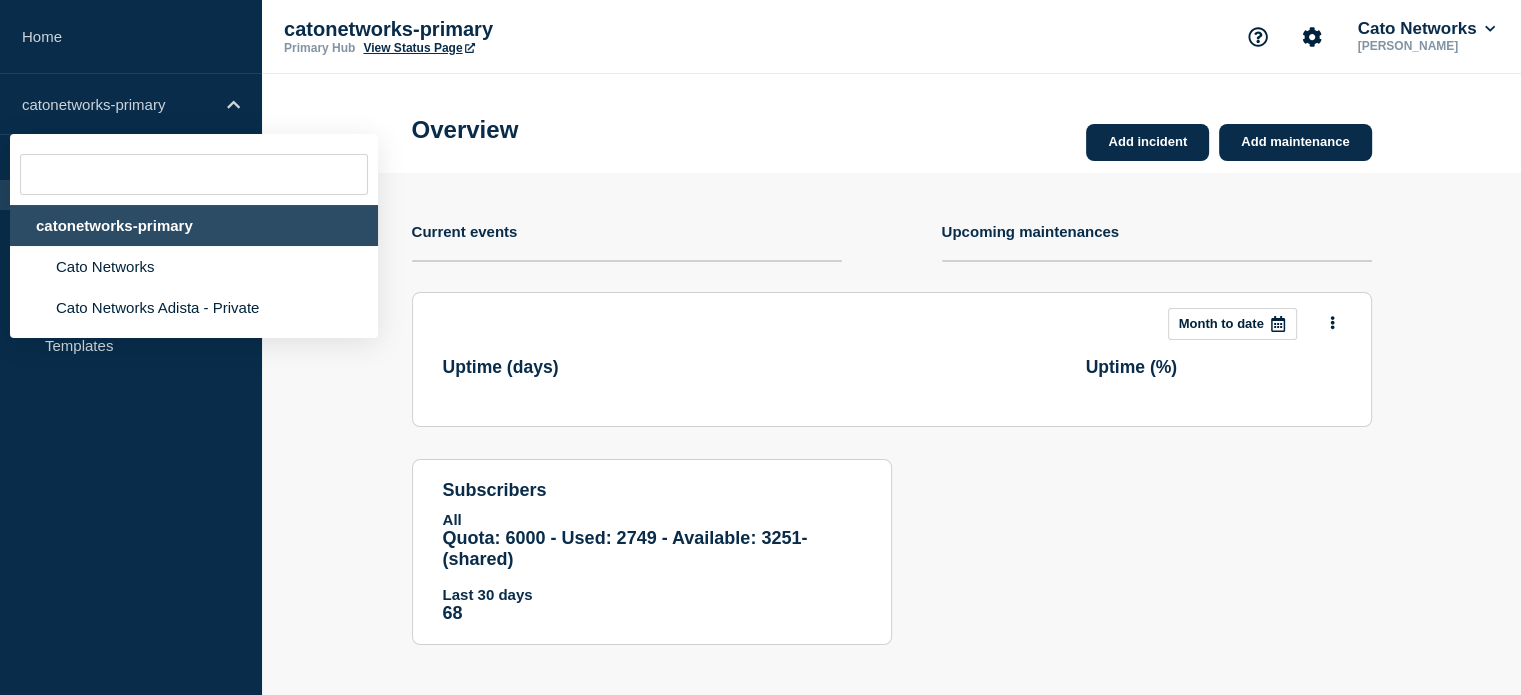 click on "Overview Add incident Add maintenance" at bounding box center (891, 123) 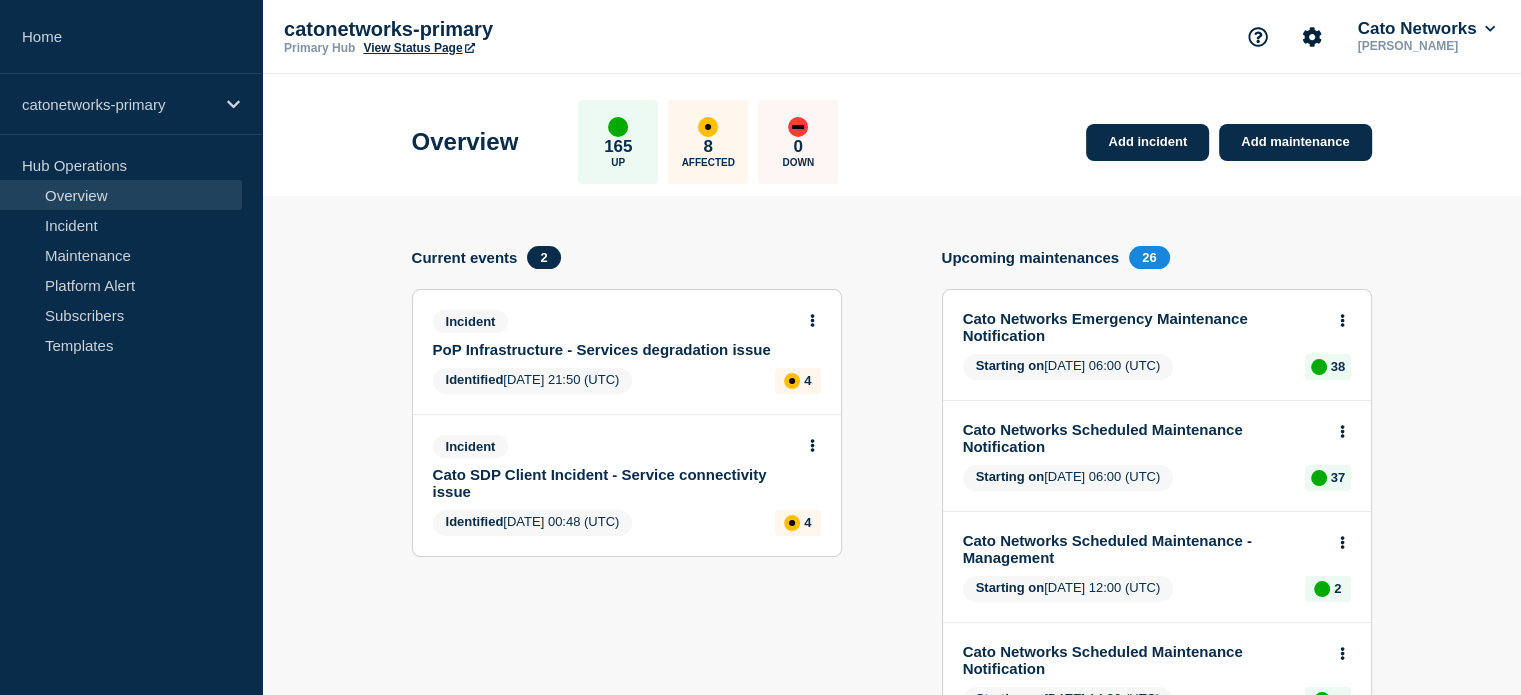 click on "PoP Infrastructure - Services degradation issue" at bounding box center (613, 349) 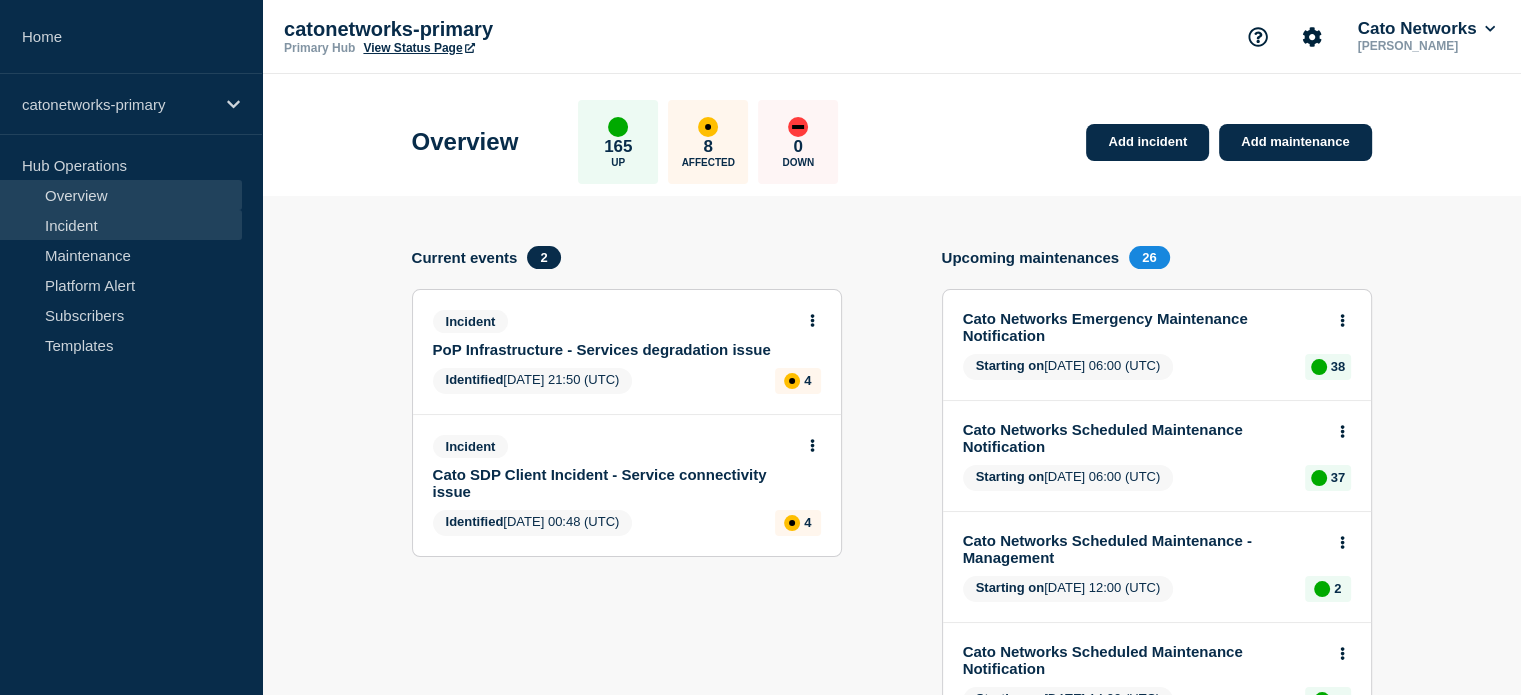 click on "Incident" at bounding box center (121, 225) 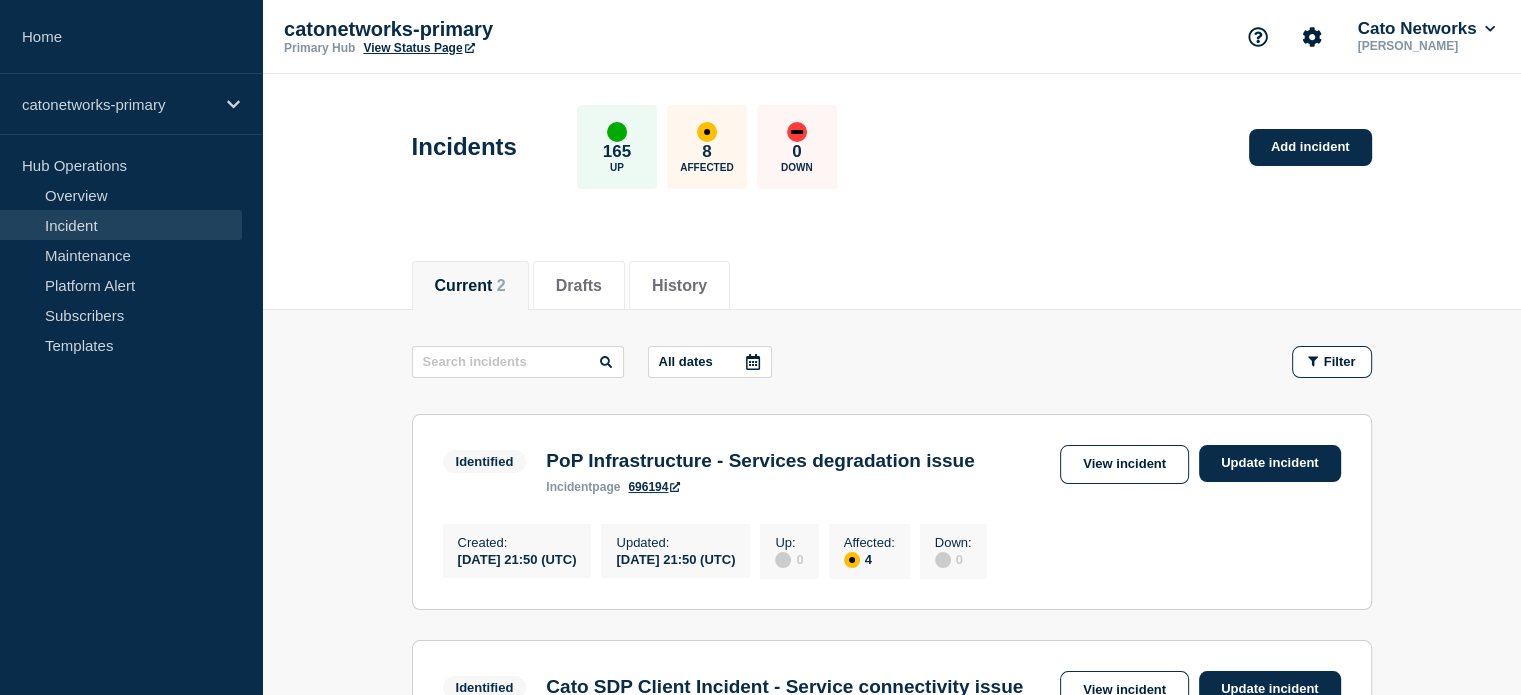 scroll, scrollTop: 100, scrollLeft: 0, axis: vertical 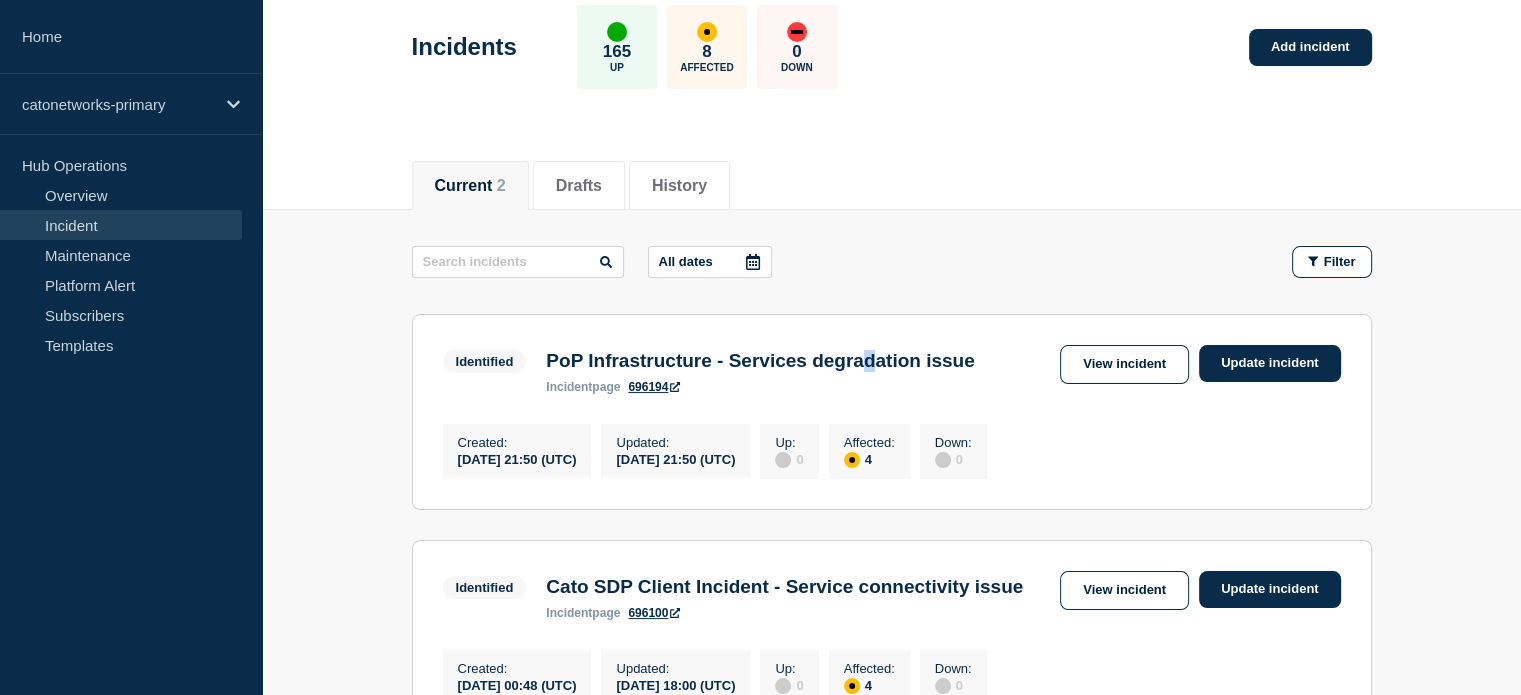 drag, startPoint x: 932, startPoint y: 337, endPoint x: 916, endPoint y: 356, distance: 24.839485 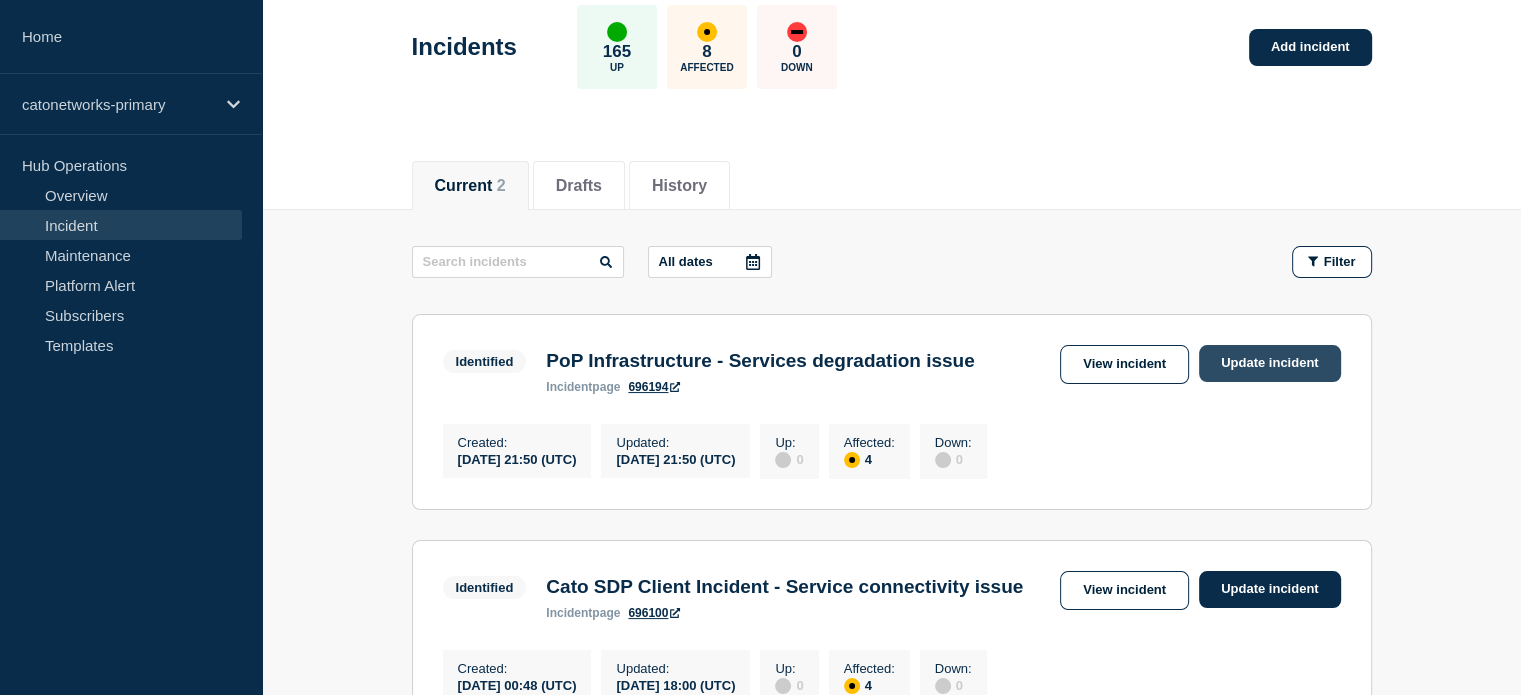 click on "Update incident" at bounding box center (1270, 363) 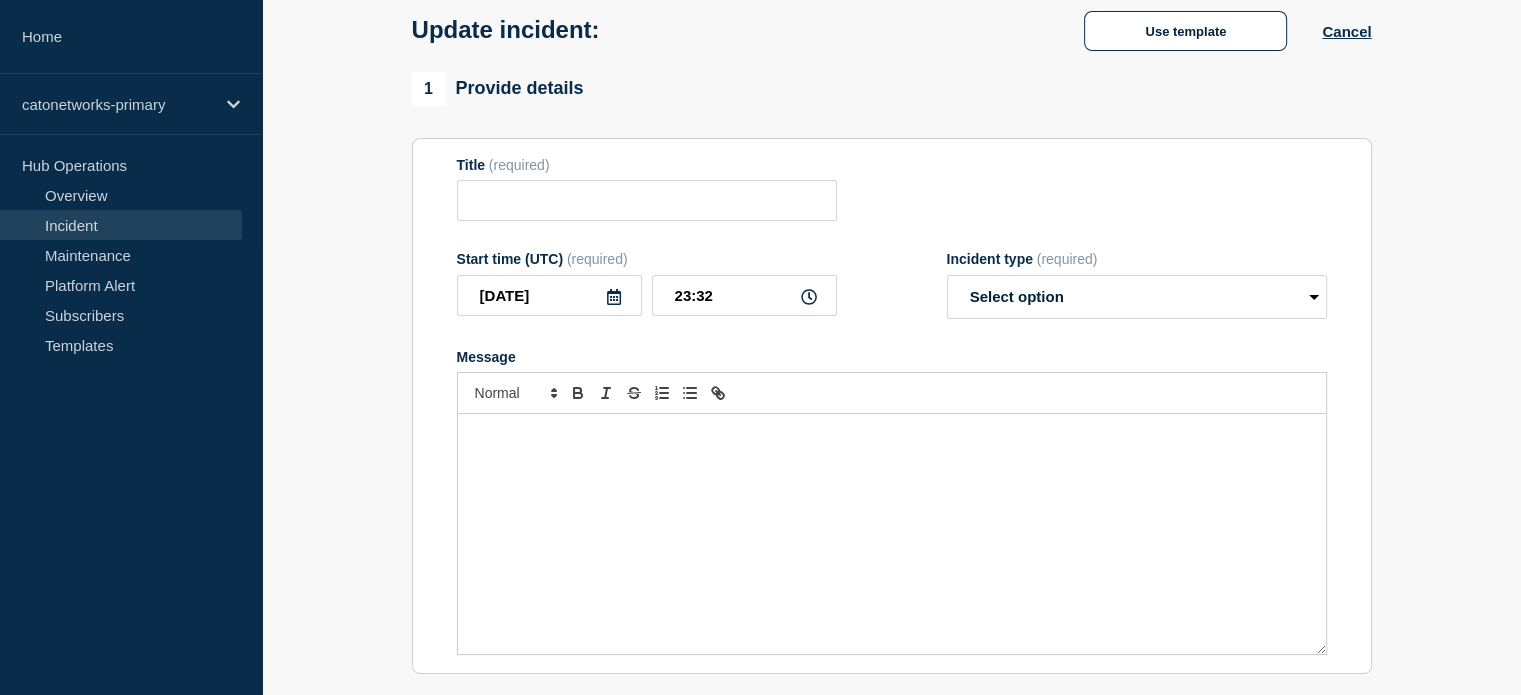 type on "PoP Infrastructure - Services degradation issue" 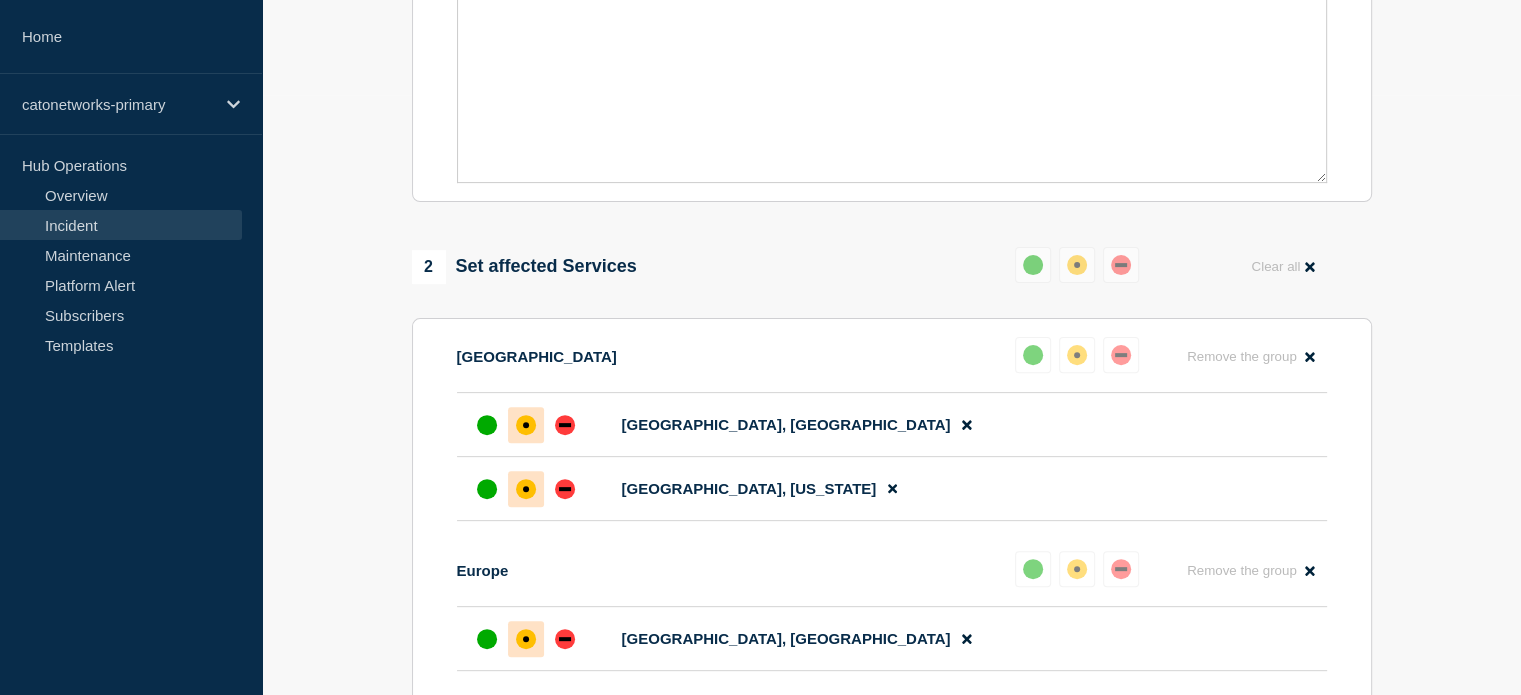 scroll, scrollTop: 700, scrollLeft: 0, axis: vertical 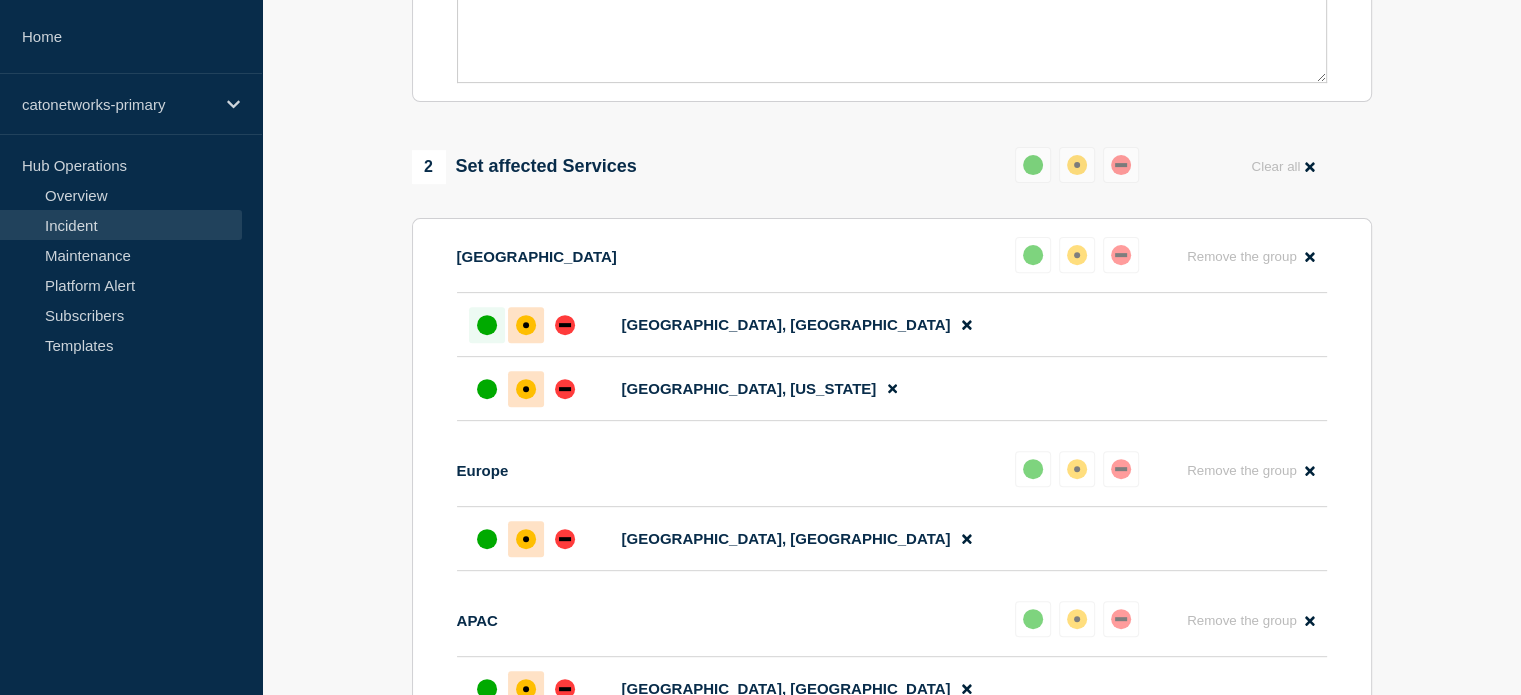 click at bounding box center [487, 325] 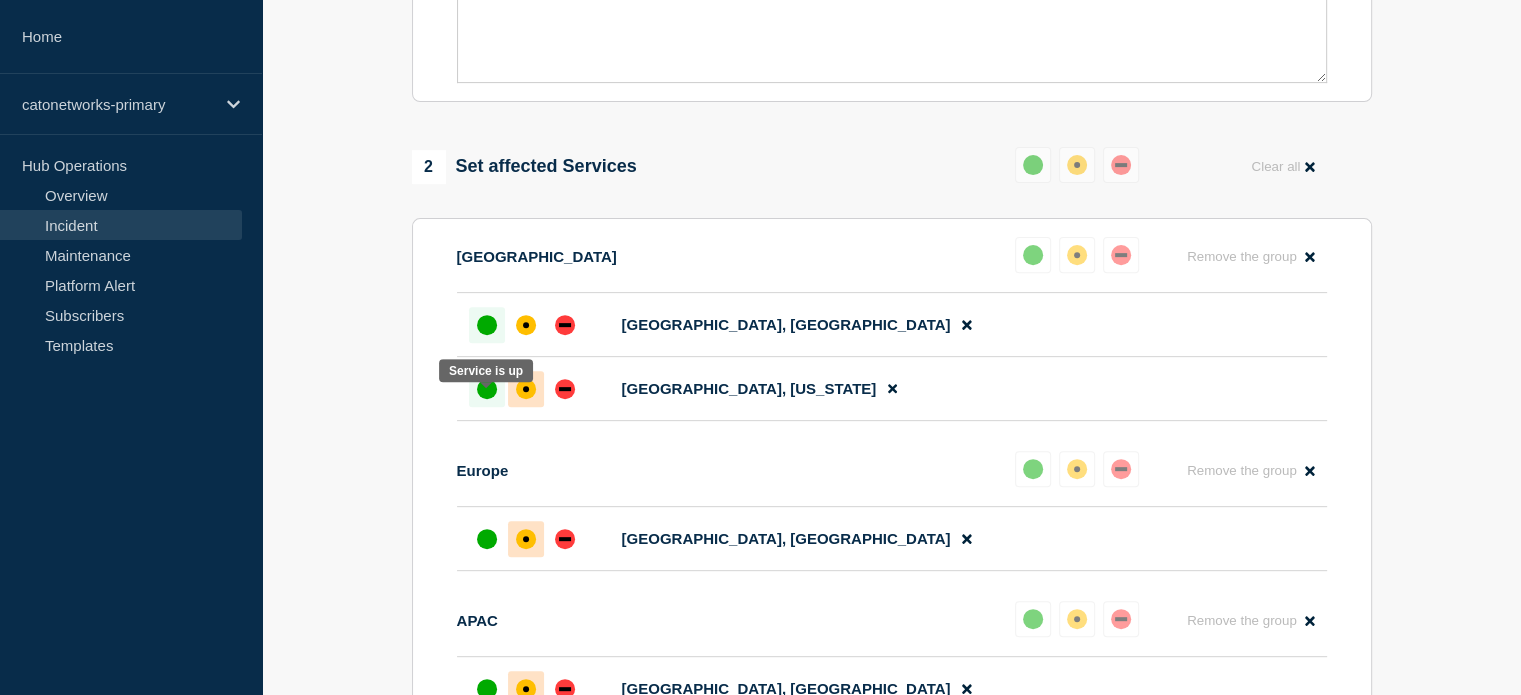 click at bounding box center (487, 389) 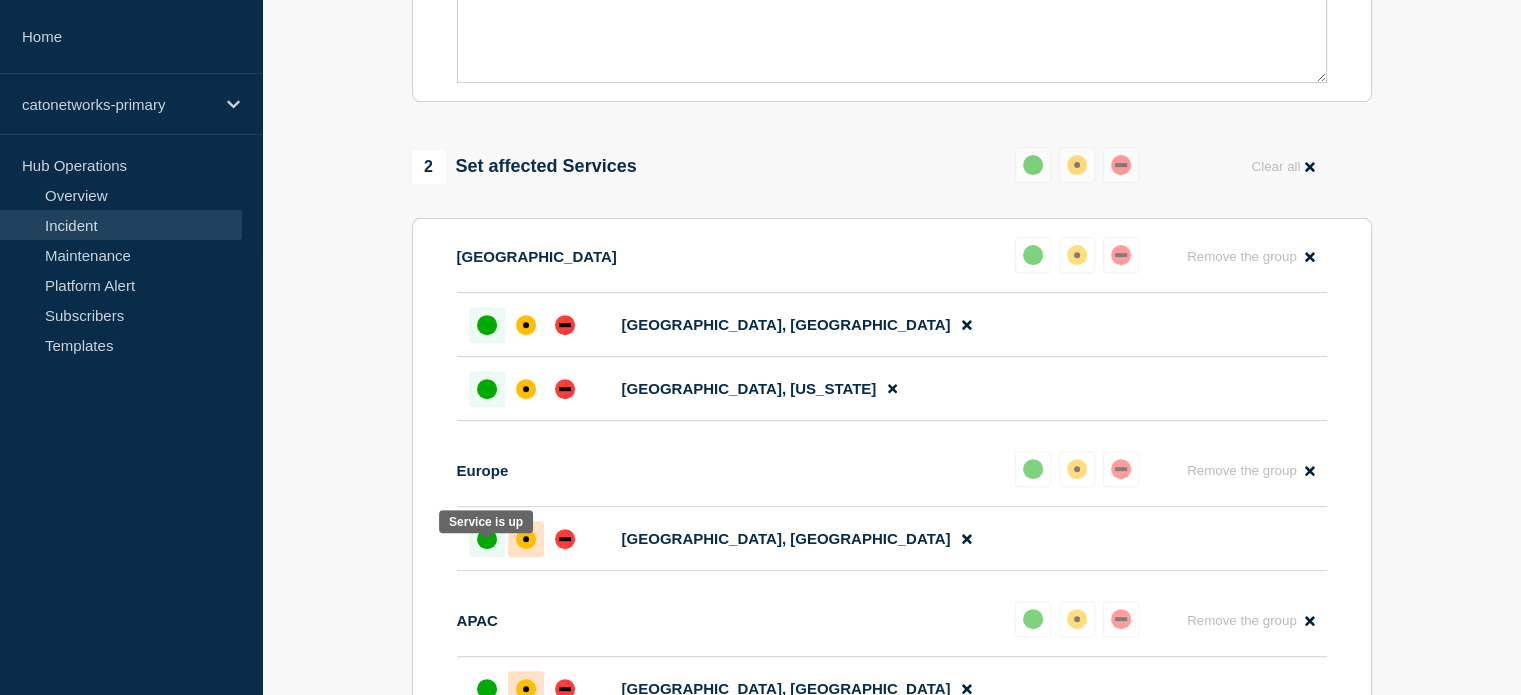 click at bounding box center (487, 539) 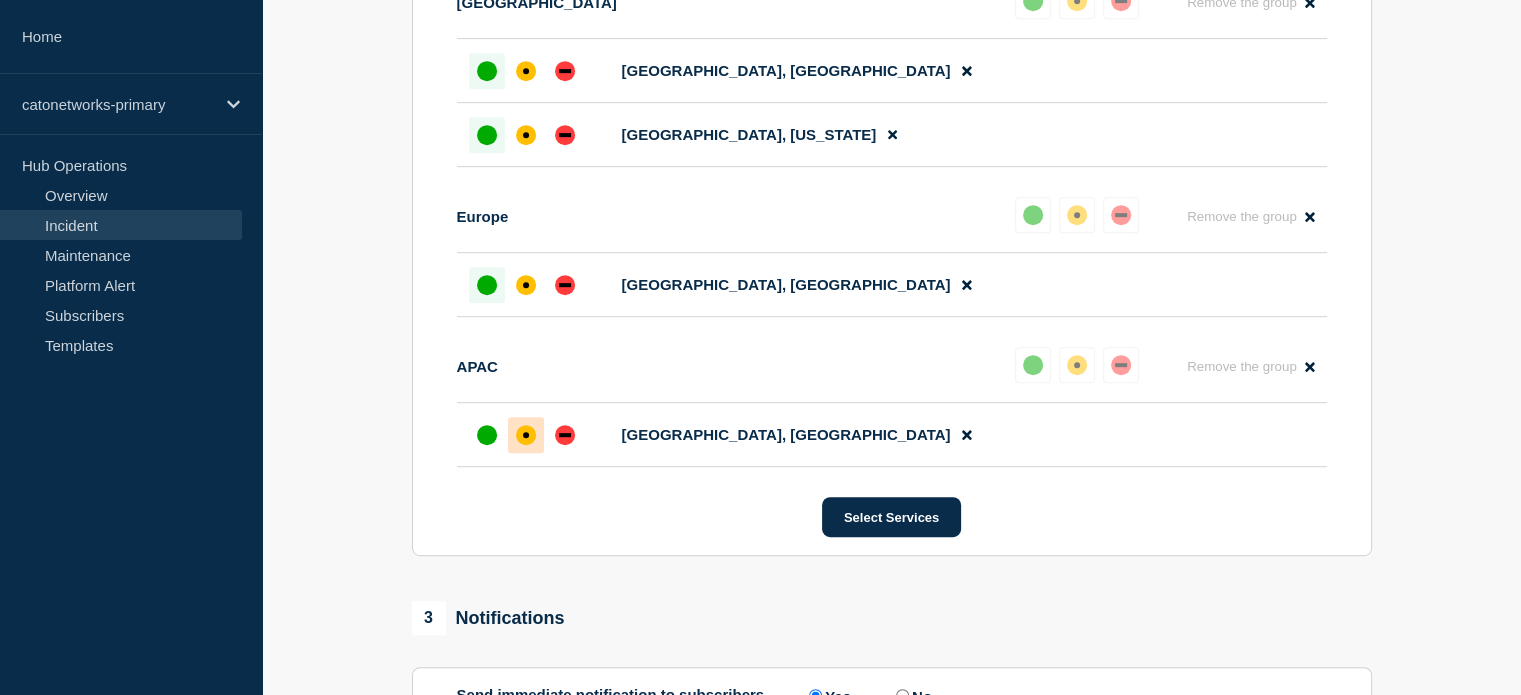 scroll, scrollTop: 1000, scrollLeft: 0, axis: vertical 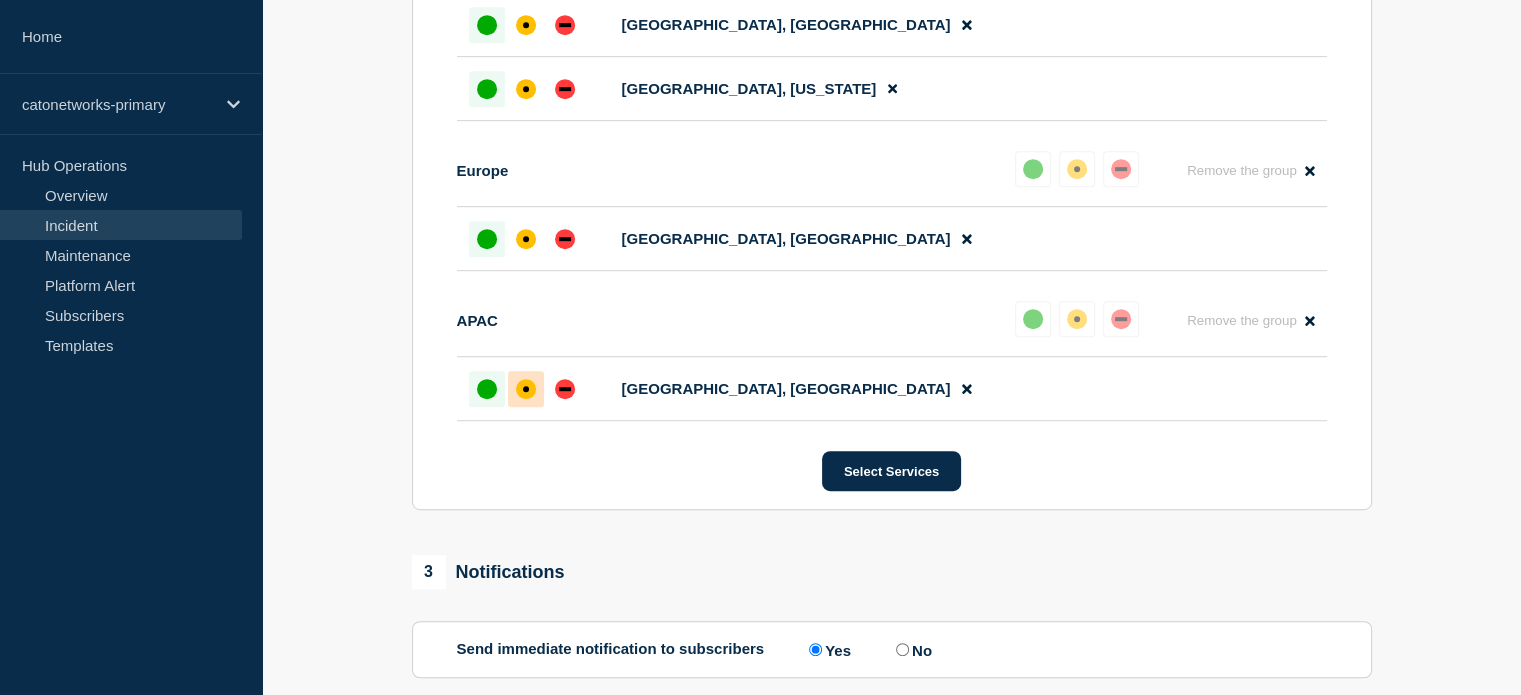 click at bounding box center [487, 389] 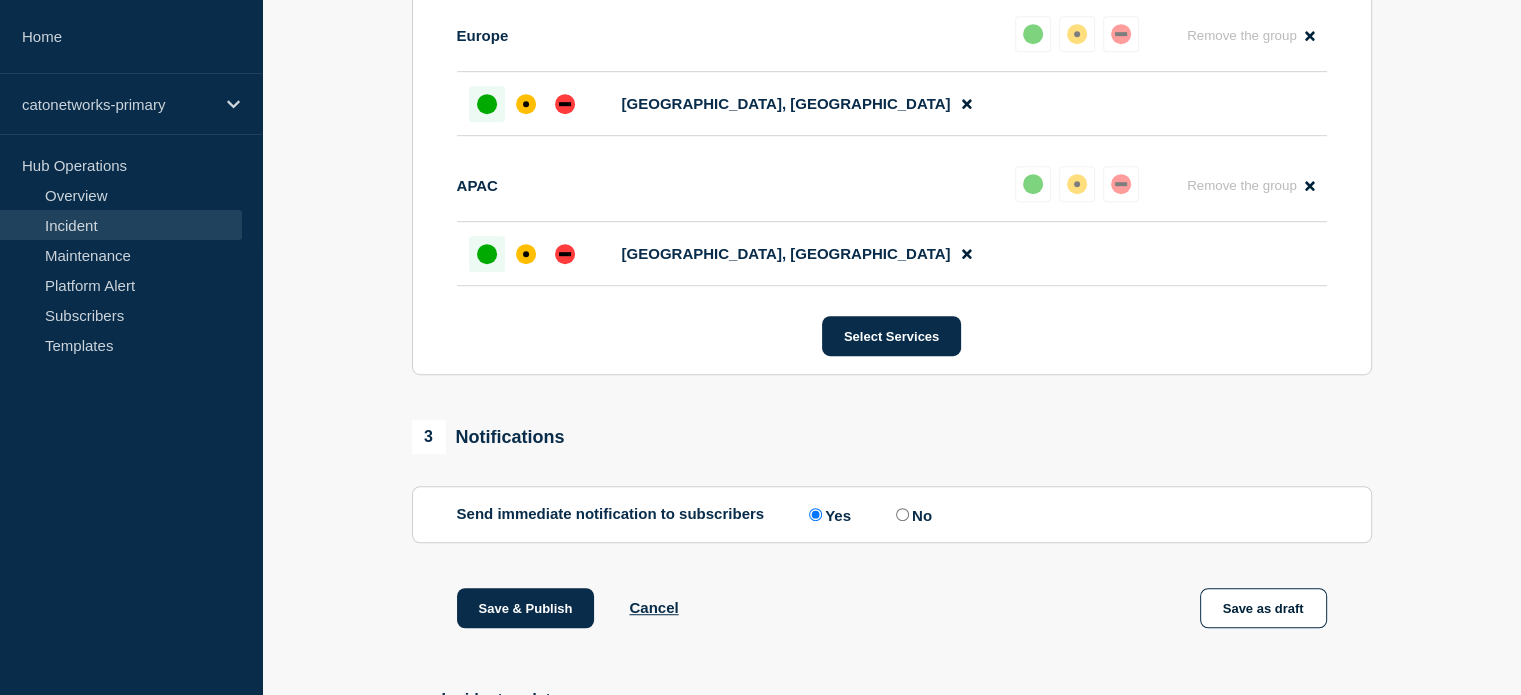 scroll, scrollTop: 1200, scrollLeft: 0, axis: vertical 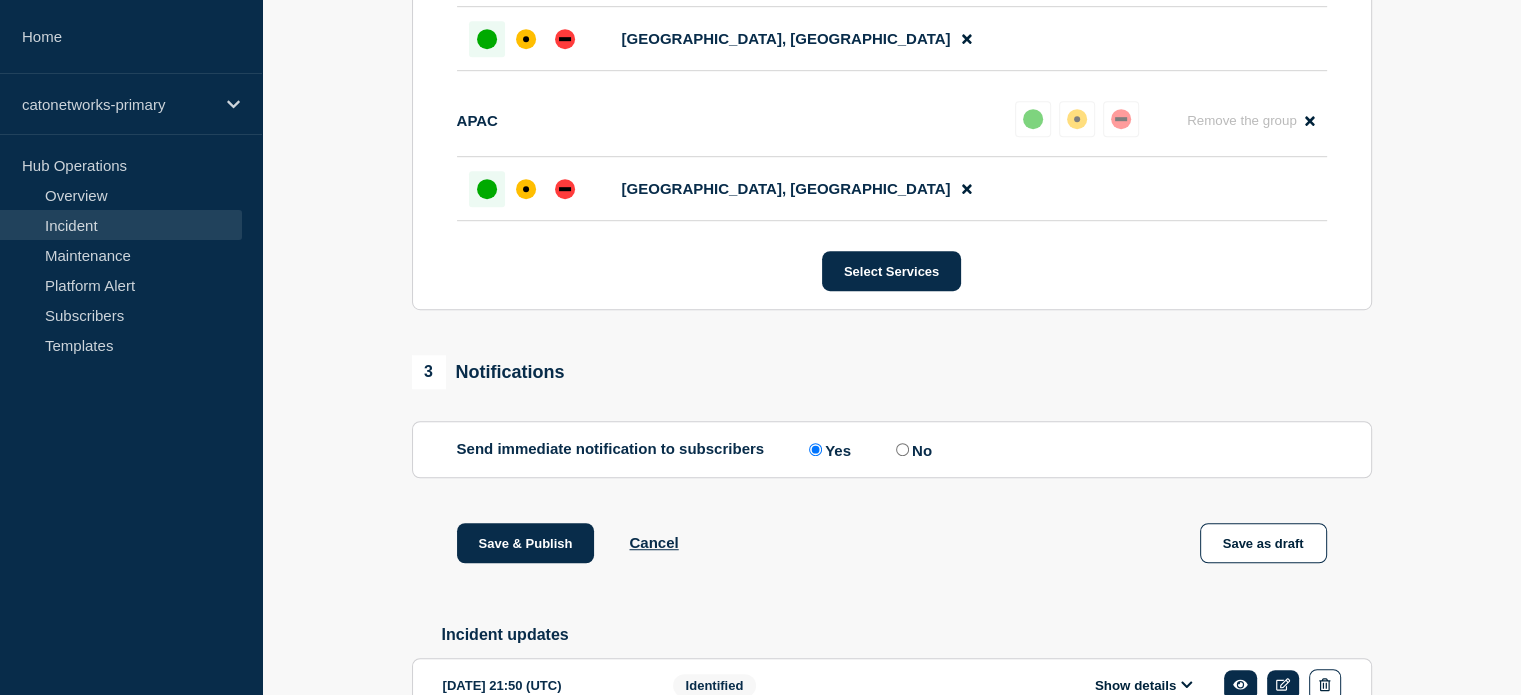 click on "No" at bounding box center [902, 449] 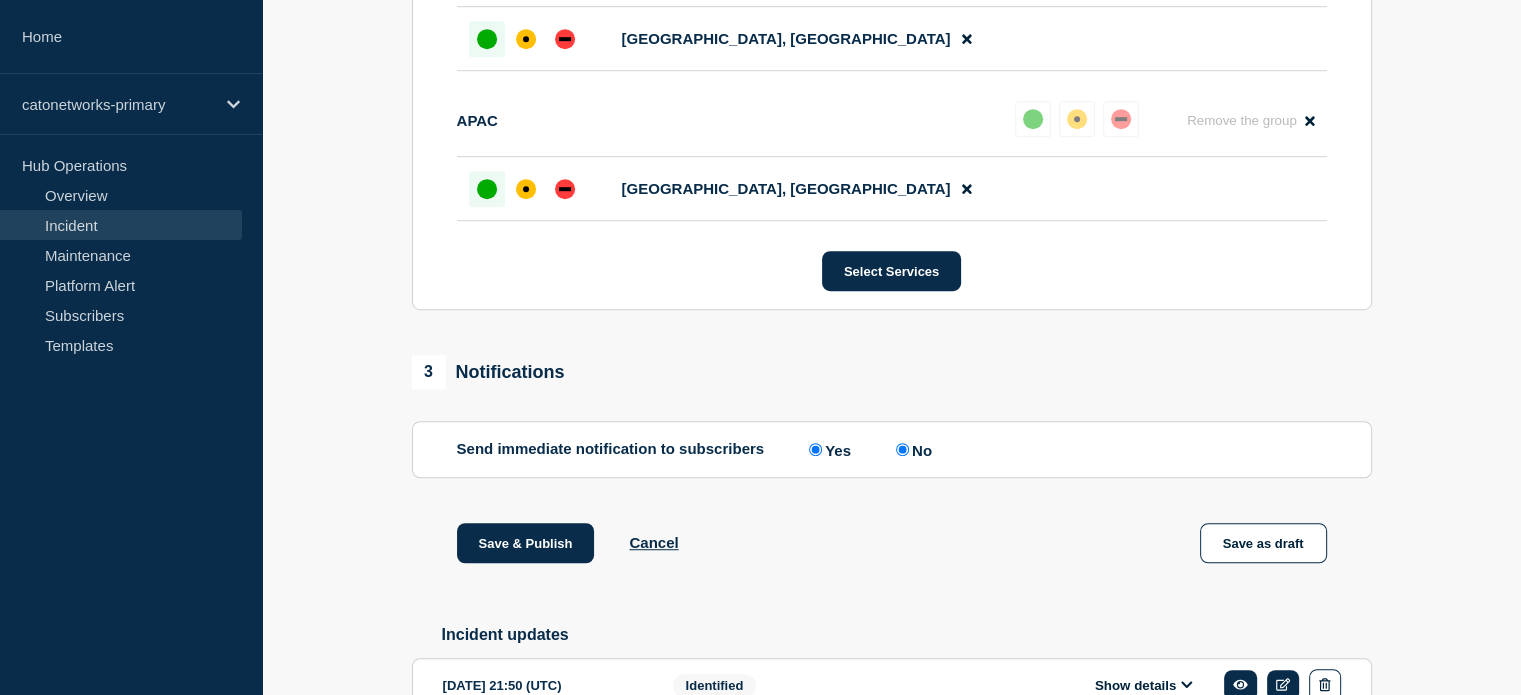 radio on "false" 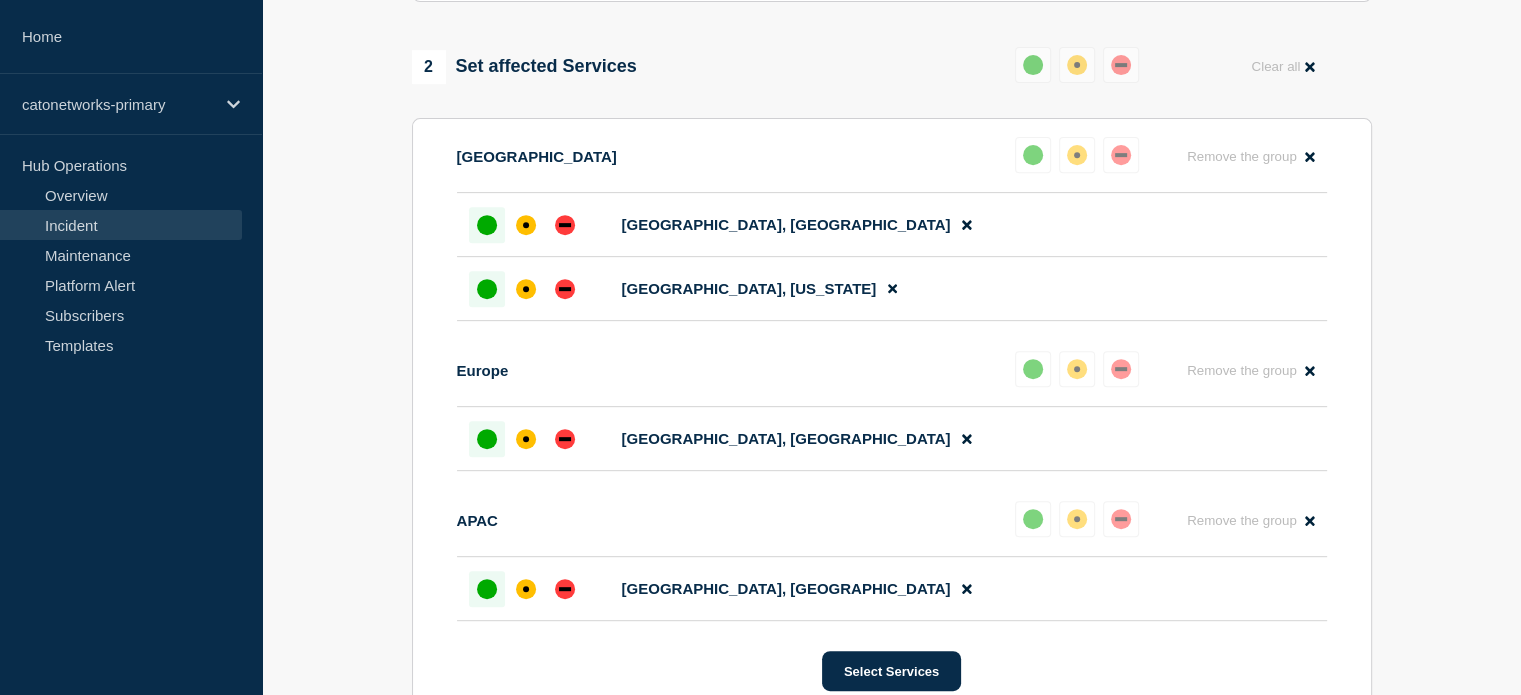 scroll, scrollTop: 1333, scrollLeft: 0, axis: vertical 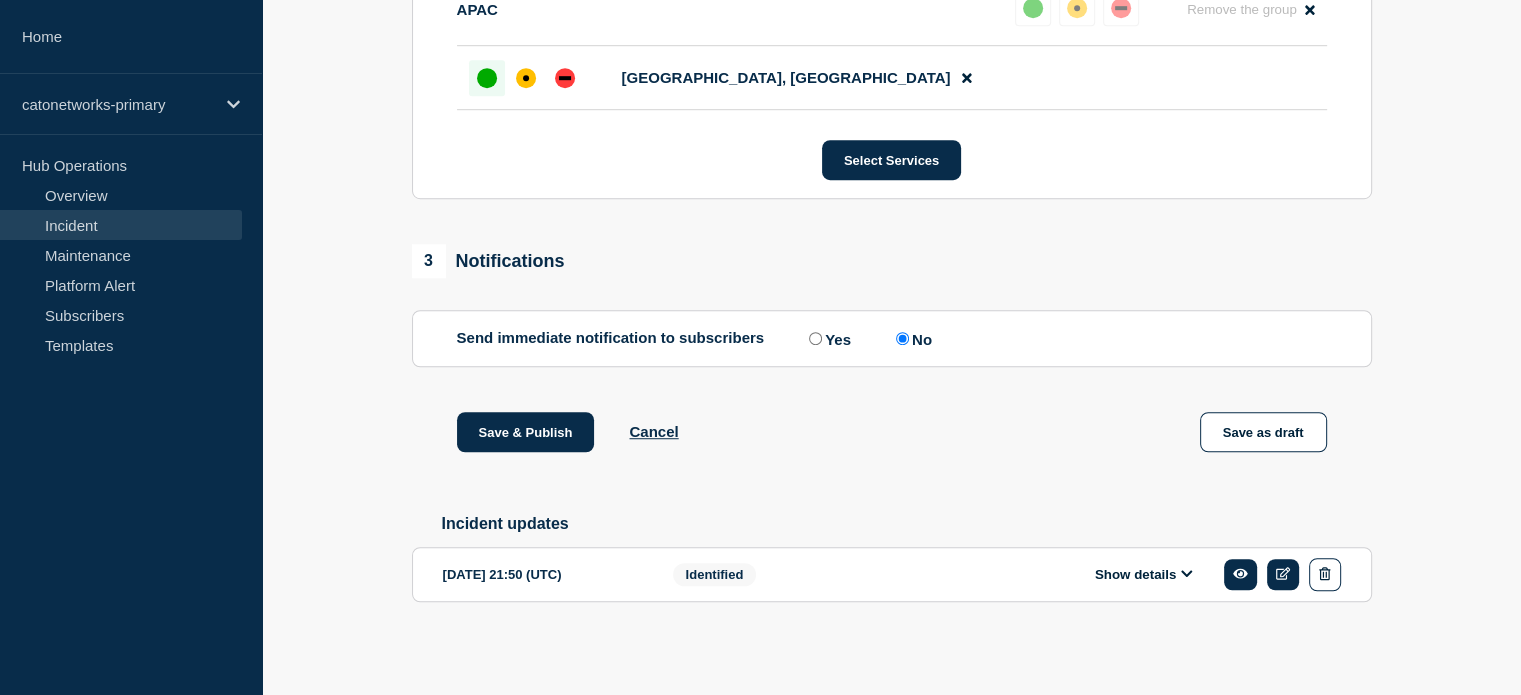 click on "Show details" at bounding box center (1144, 574) 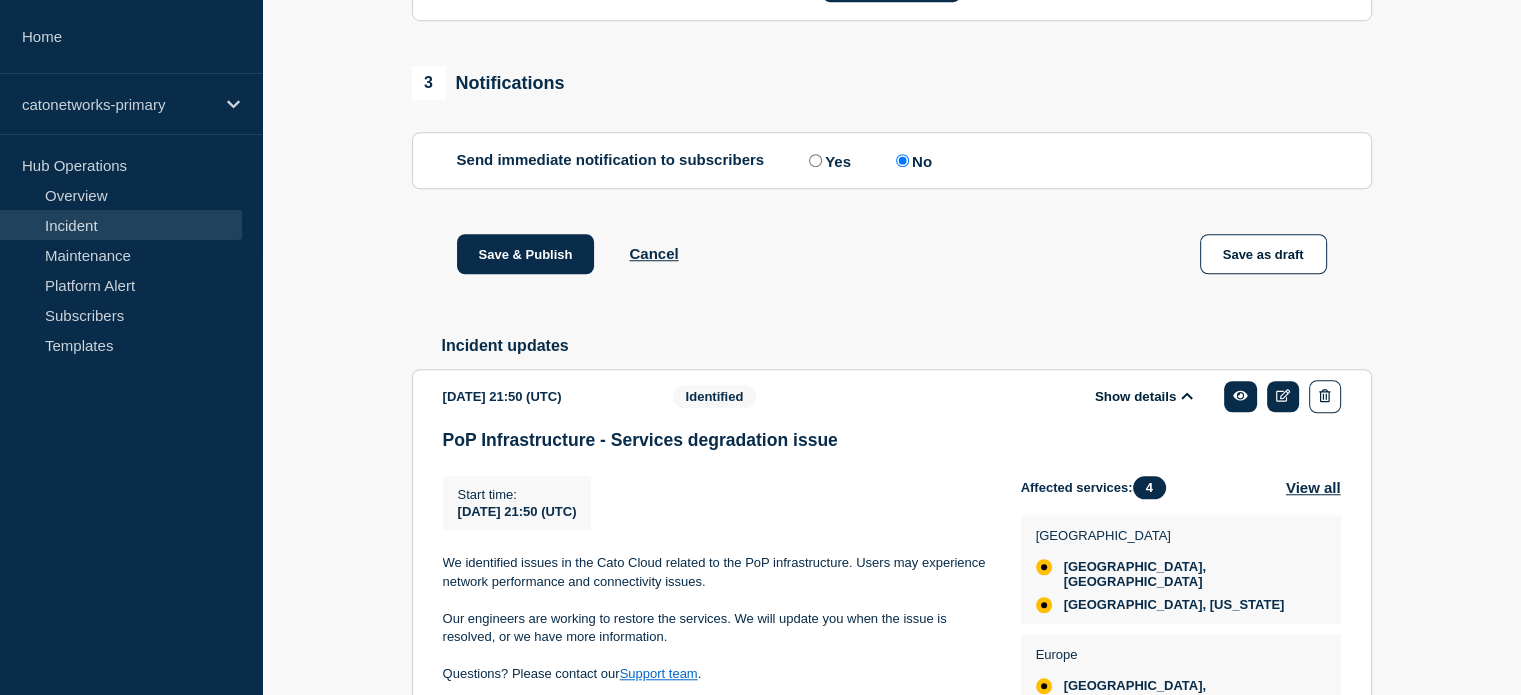 scroll, scrollTop: 1716, scrollLeft: 0, axis: vertical 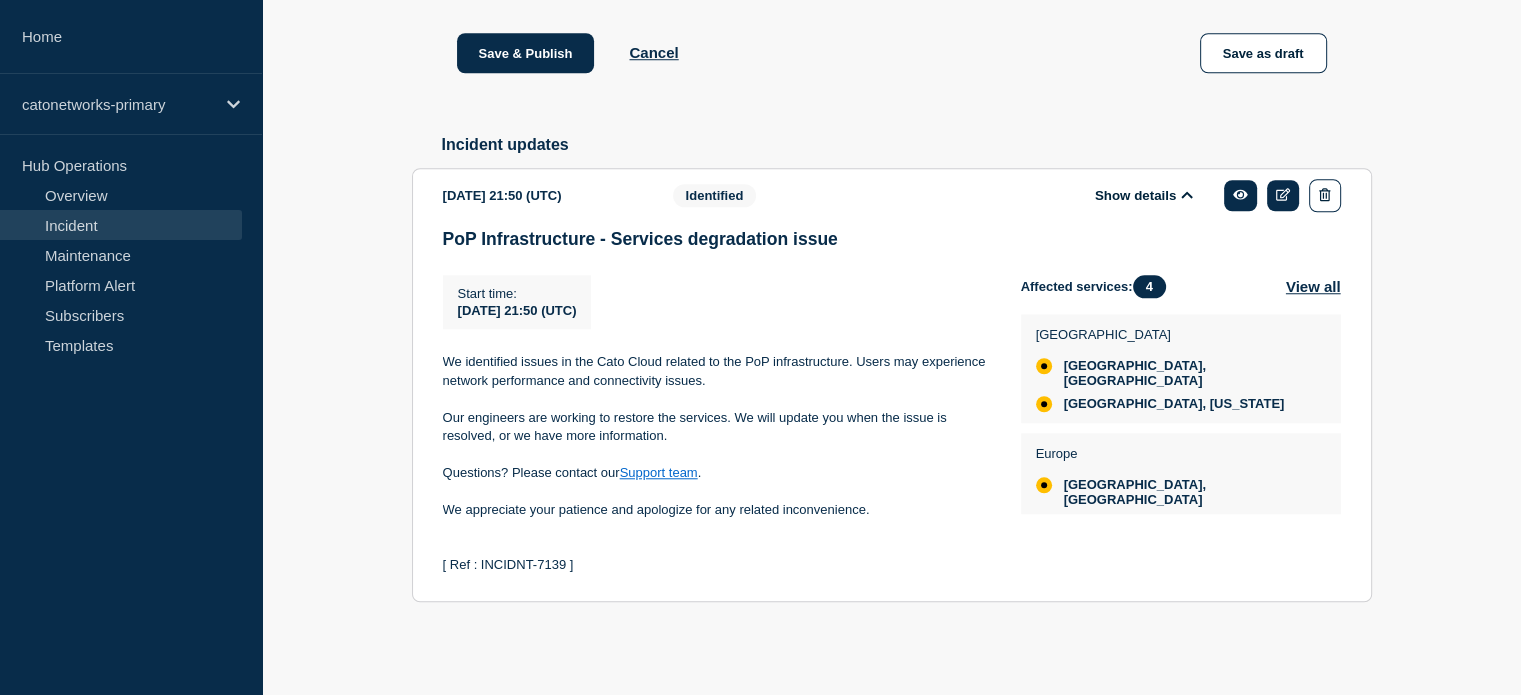 drag, startPoint x: 588, startPoint y: 566, endPoint x: 436, endPoint y: 559, distance: 152.1611 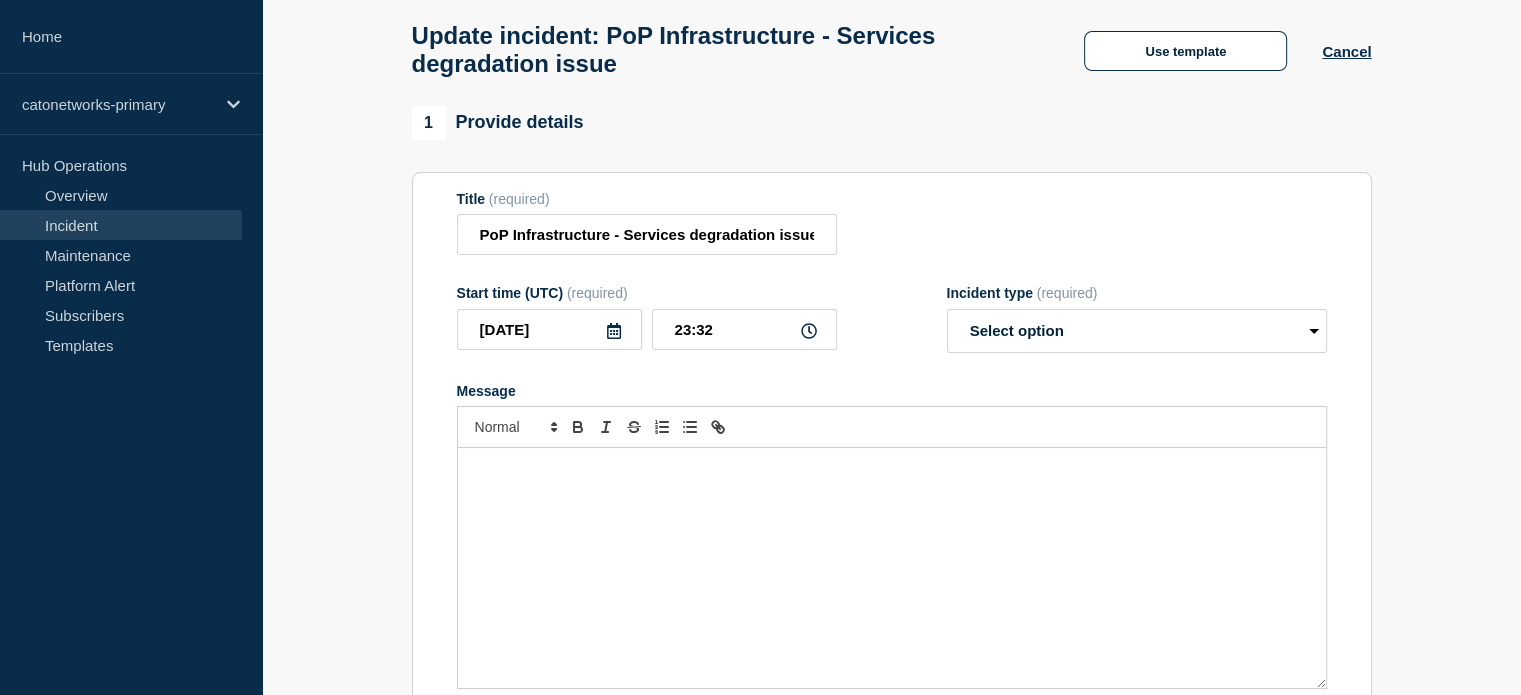 scroll, scrollTop: 0, scrollLeft: 0, axis: both 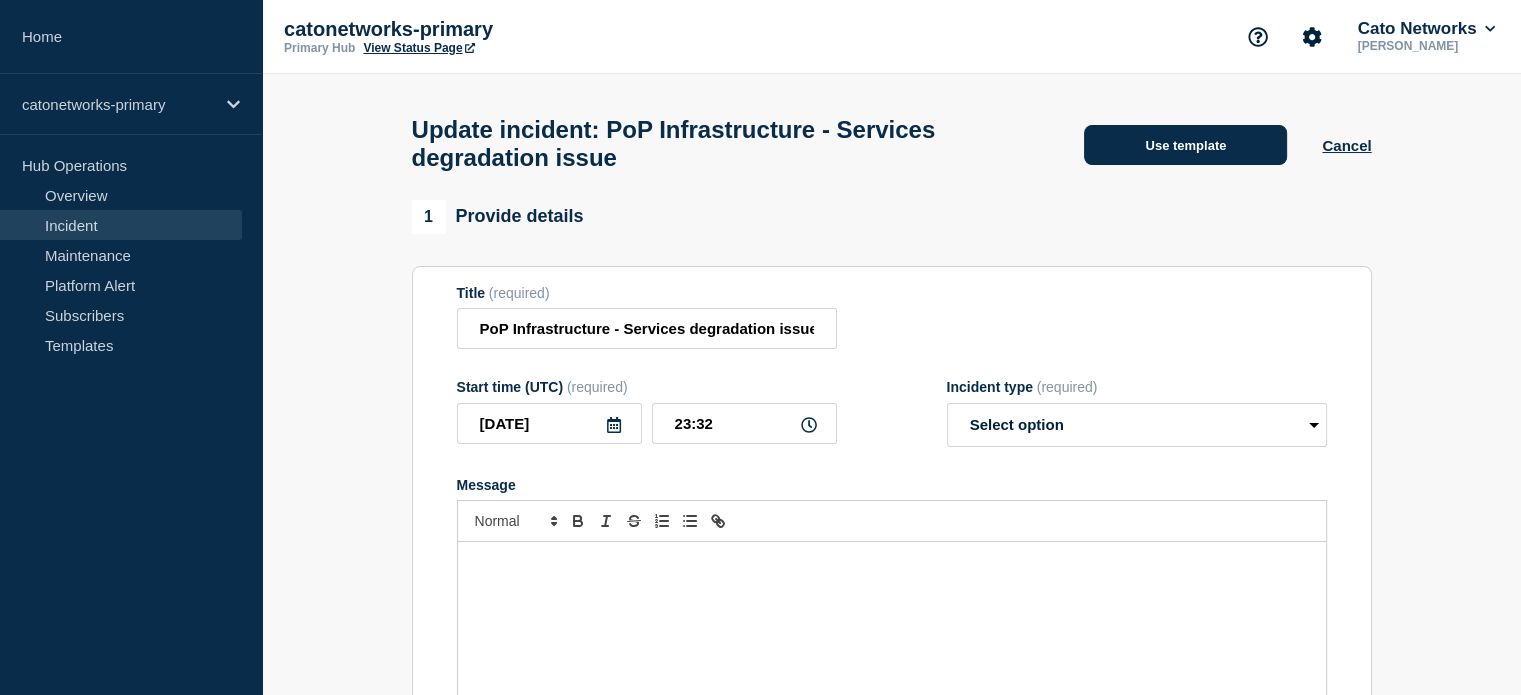 click on "Use template" at bounding box center (1185, 145) 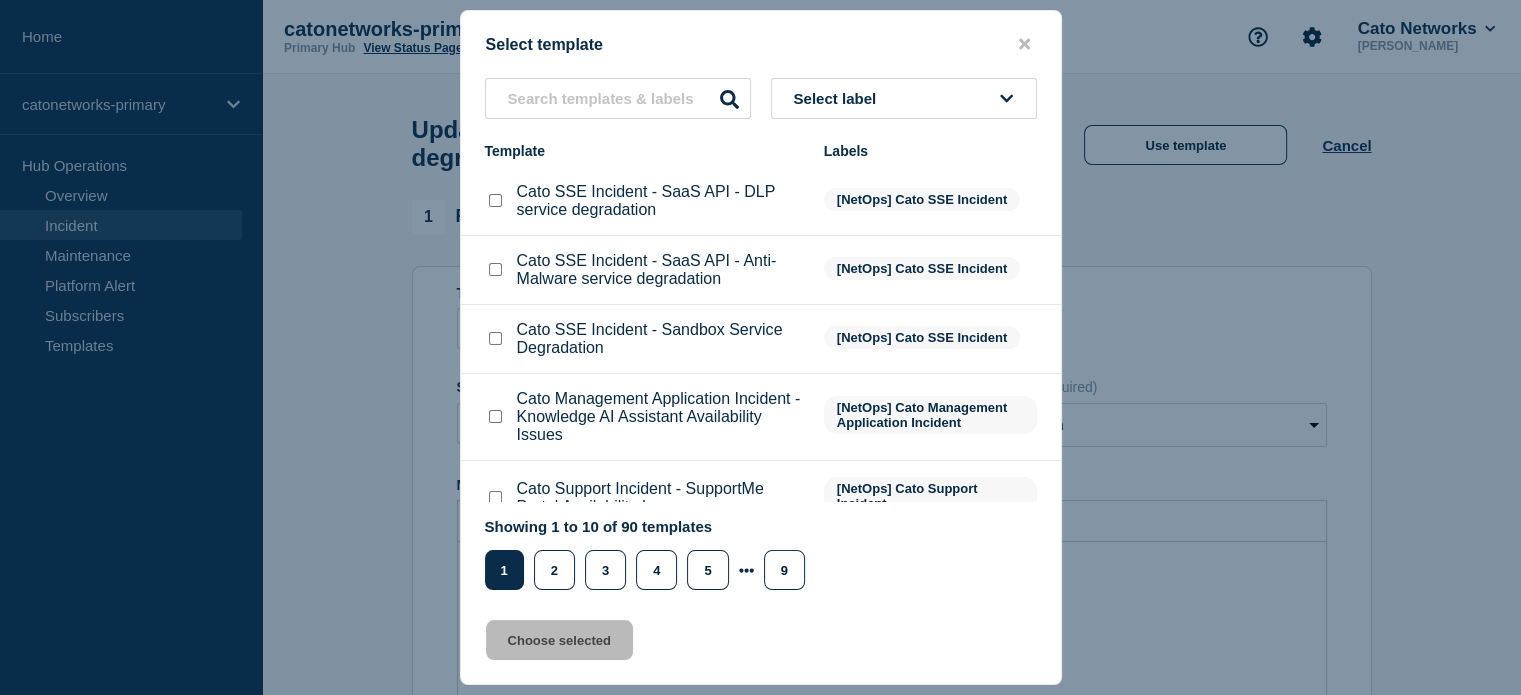 click on "Cato SSE Incident - SaaS API - Anti-Malware service degradation [NetOps] Cato SSE Incident" 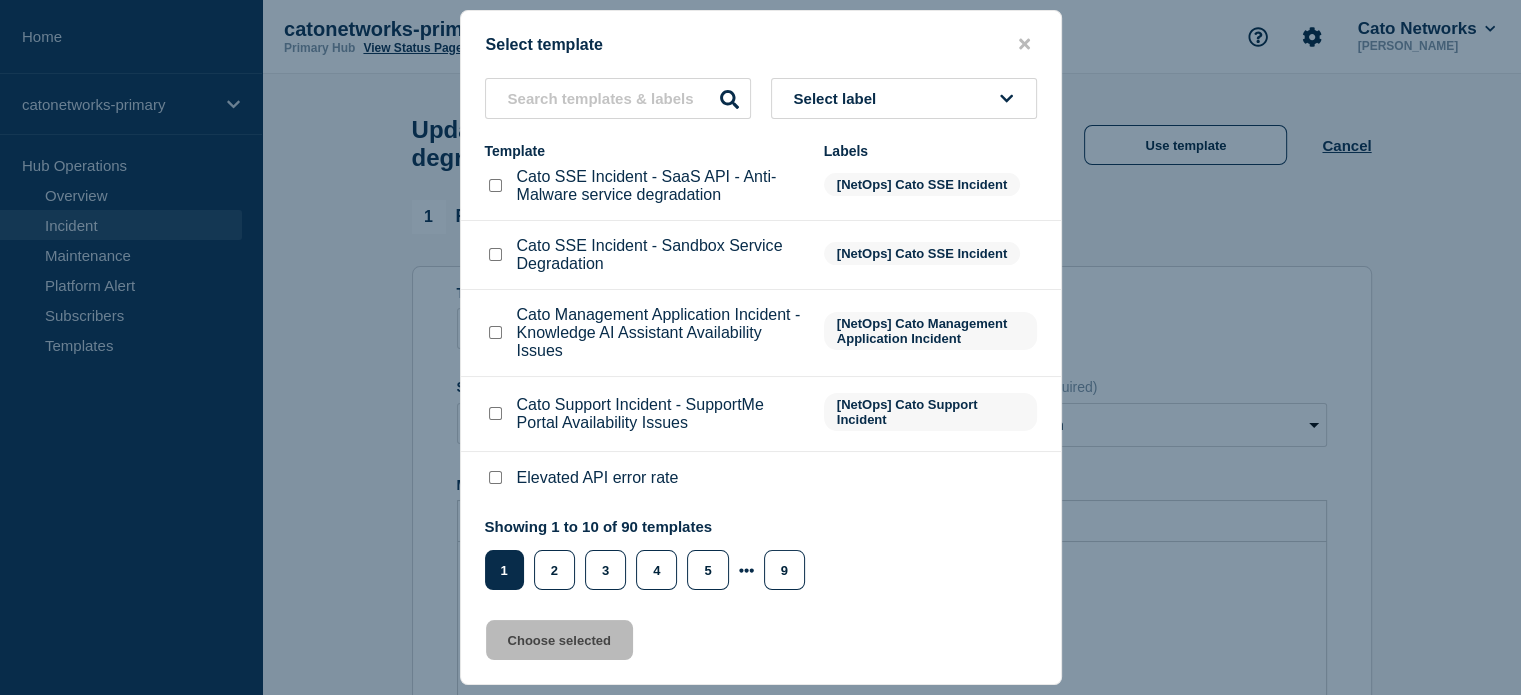 scroll, scrollTop: 0, scrollLeft: 0, axis: both 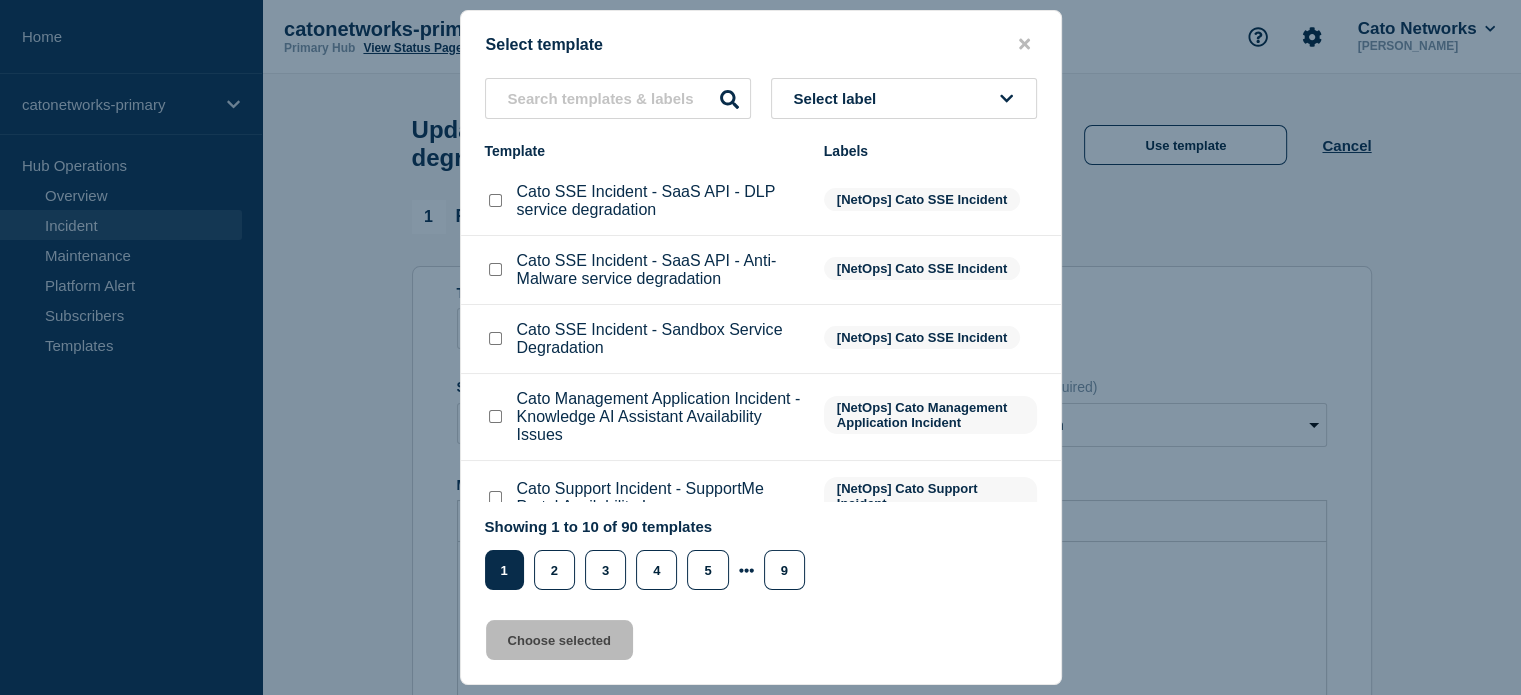click on "Select label" at bounding box center (904, 98) 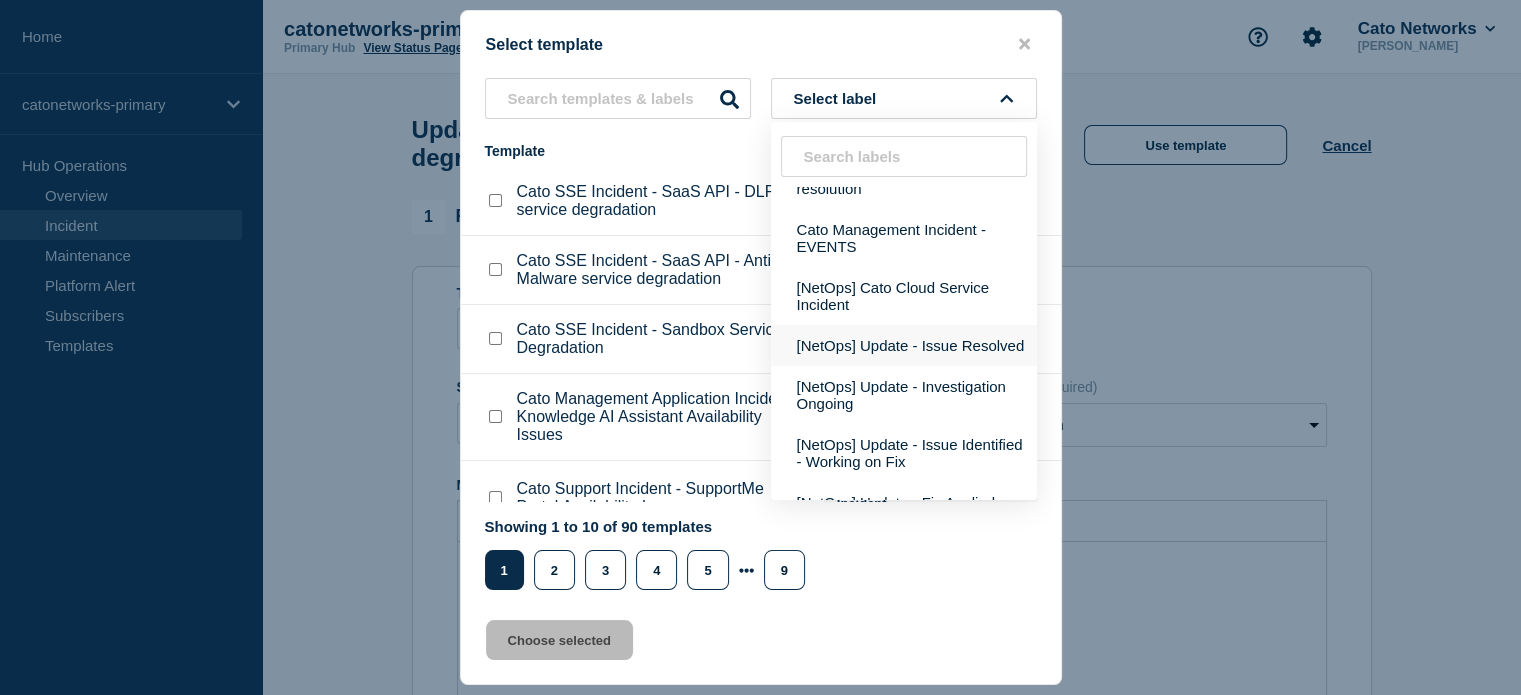 scroll, scrollTop: 300, scrollLeft: 0, axis: vertical 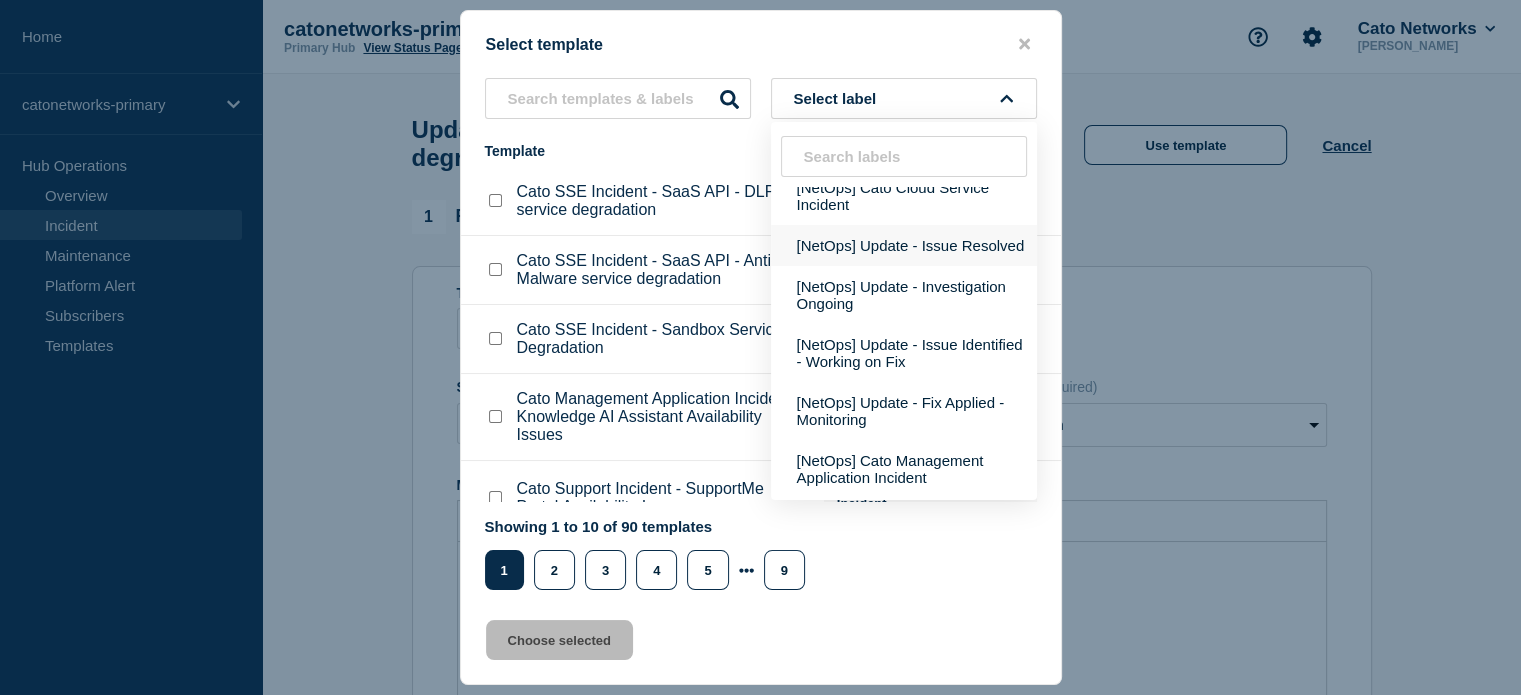 click on "[NetOps] Update - Issue Resolved" at bounding box center (904, 245) 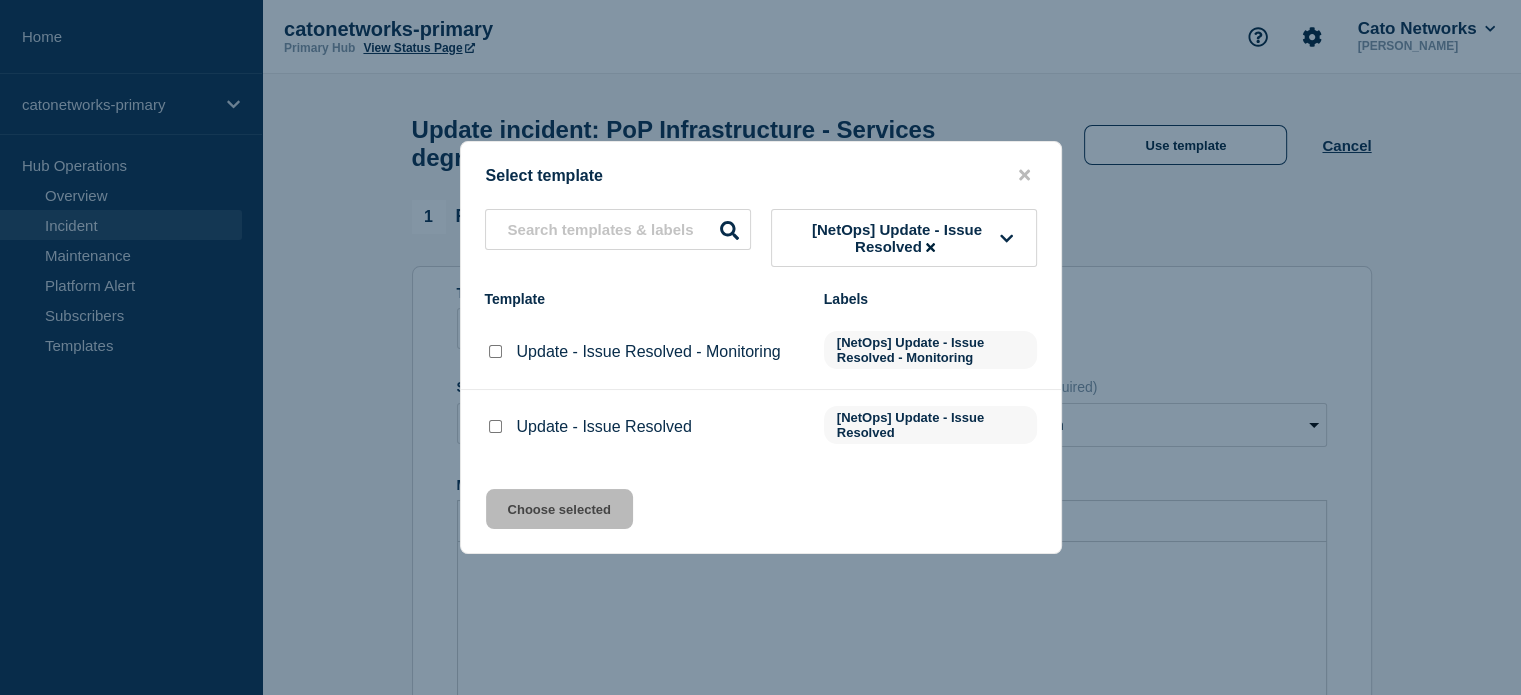 click at bounding box center [495, 351] 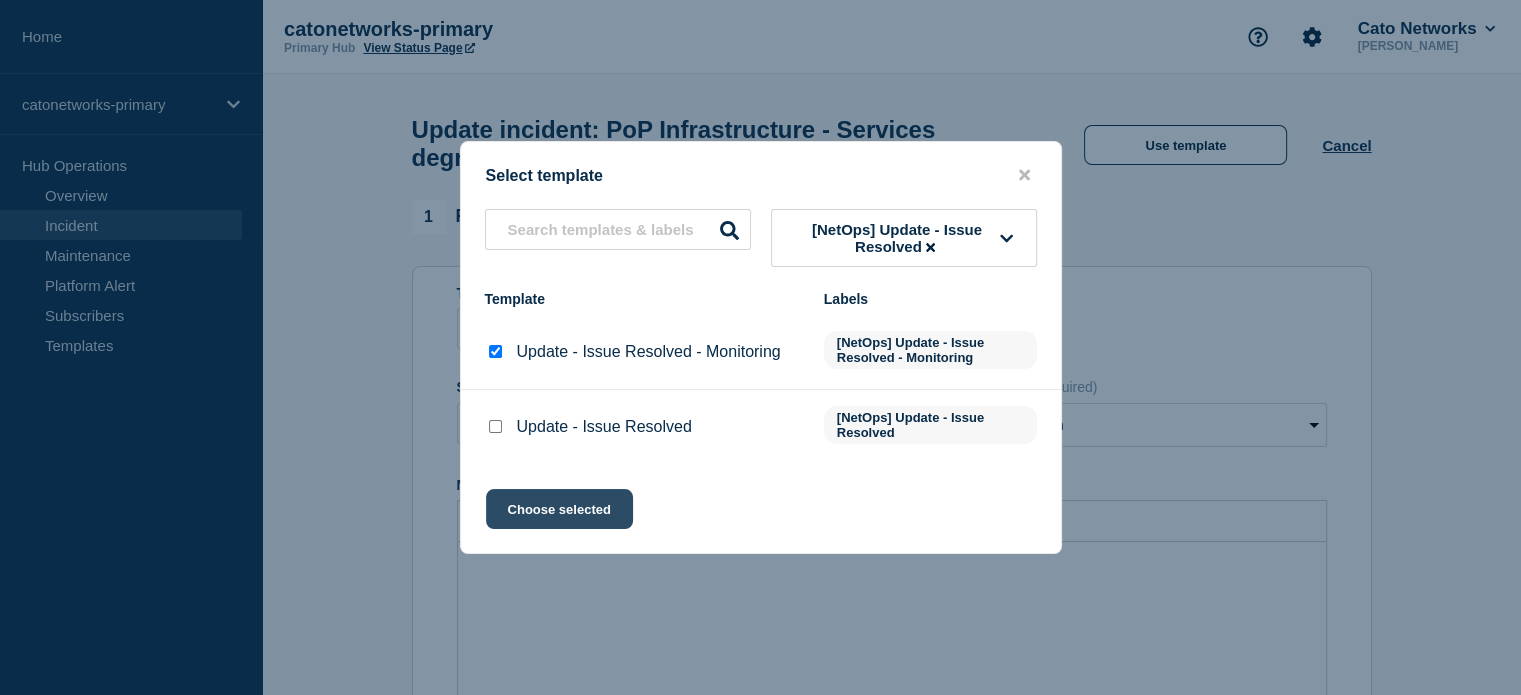 click on "Choose selected" 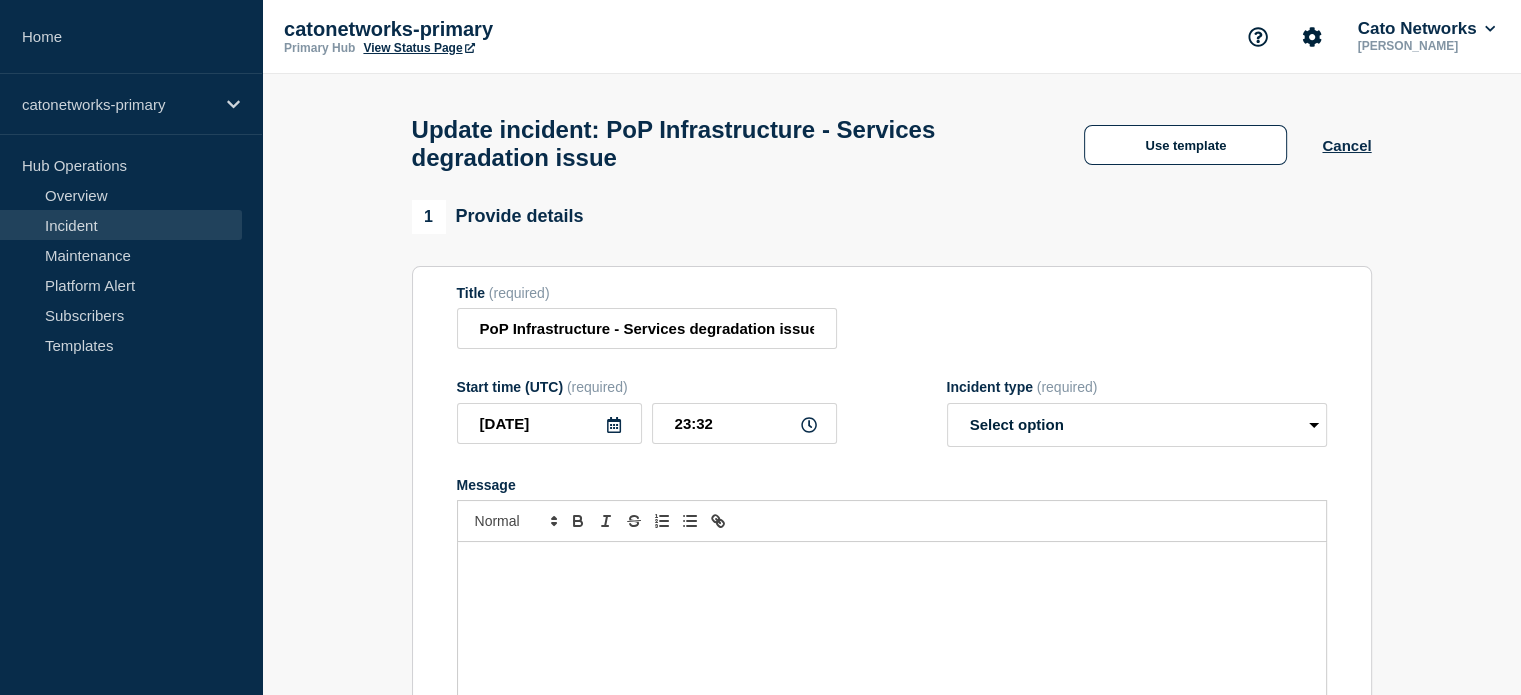 select on "monitoring" 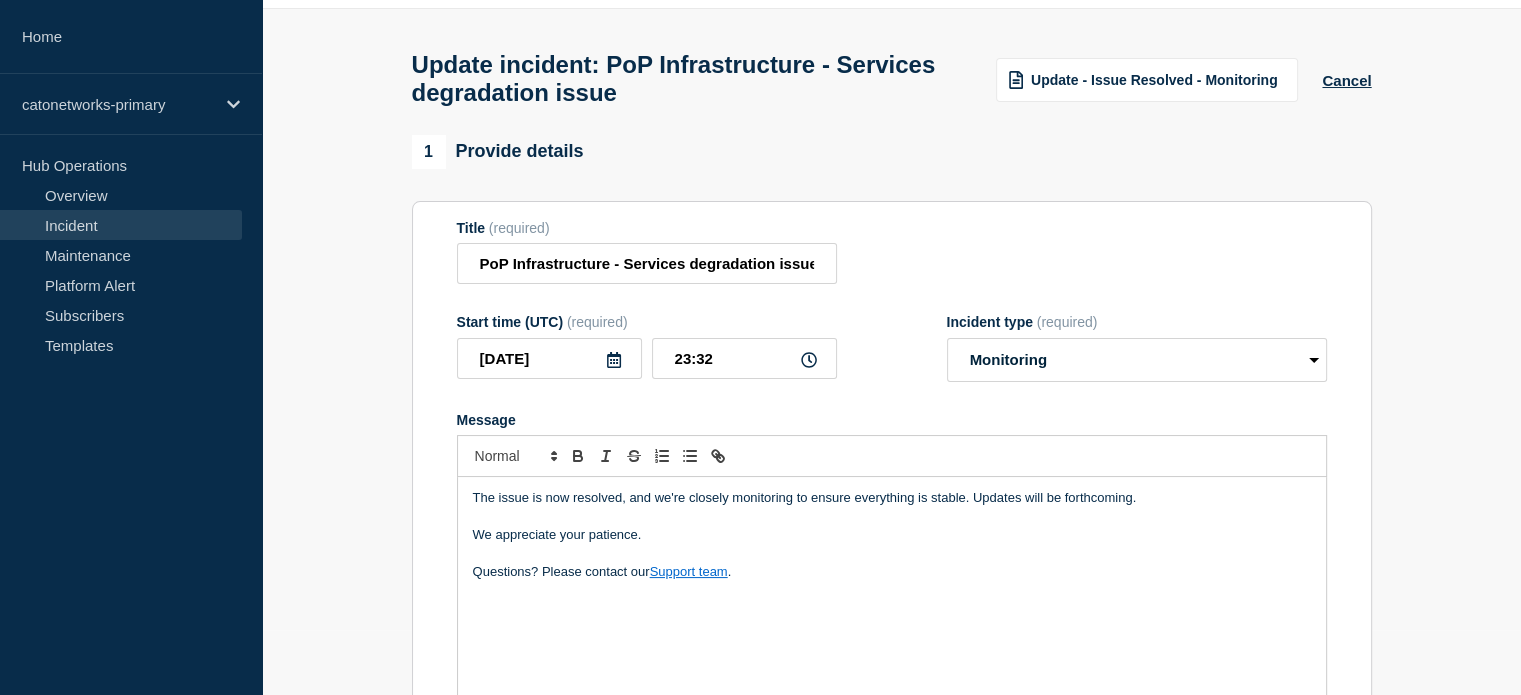 scroll, scrollTop: 100, scrollLeft: 0, axis: vertical 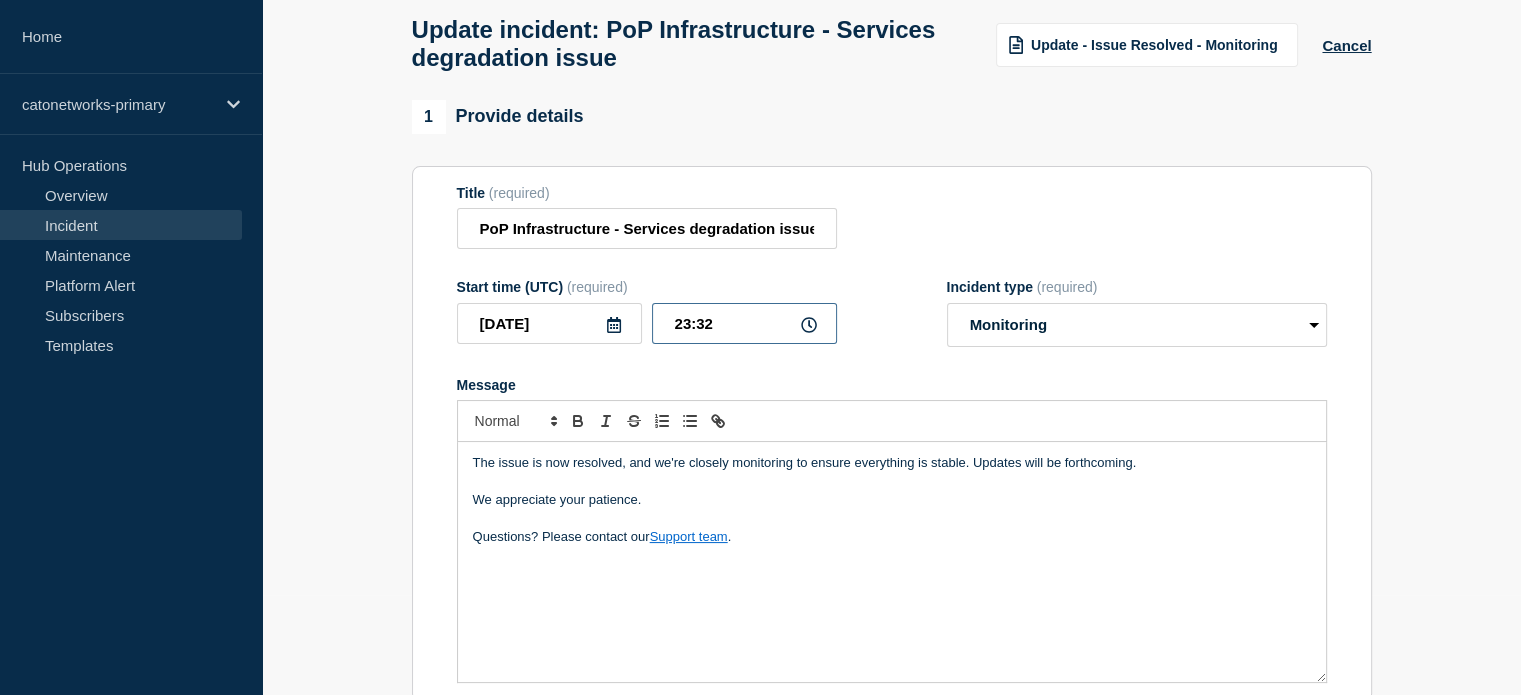 drag, startPoint x: 680, startPoint y: 335, endPoint x: 691, endPoint y: 336, distance: 11.045361 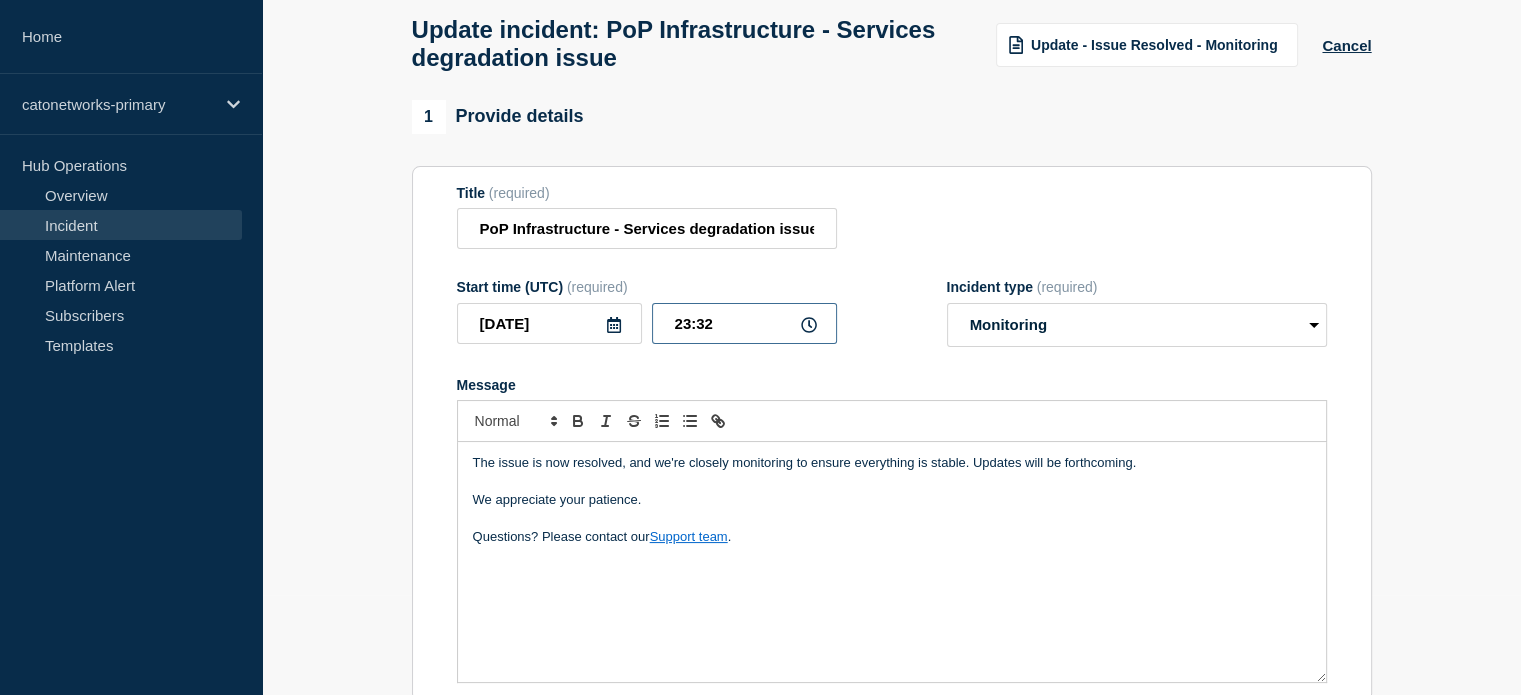click on "23:32" at bounding box center (744, 323) 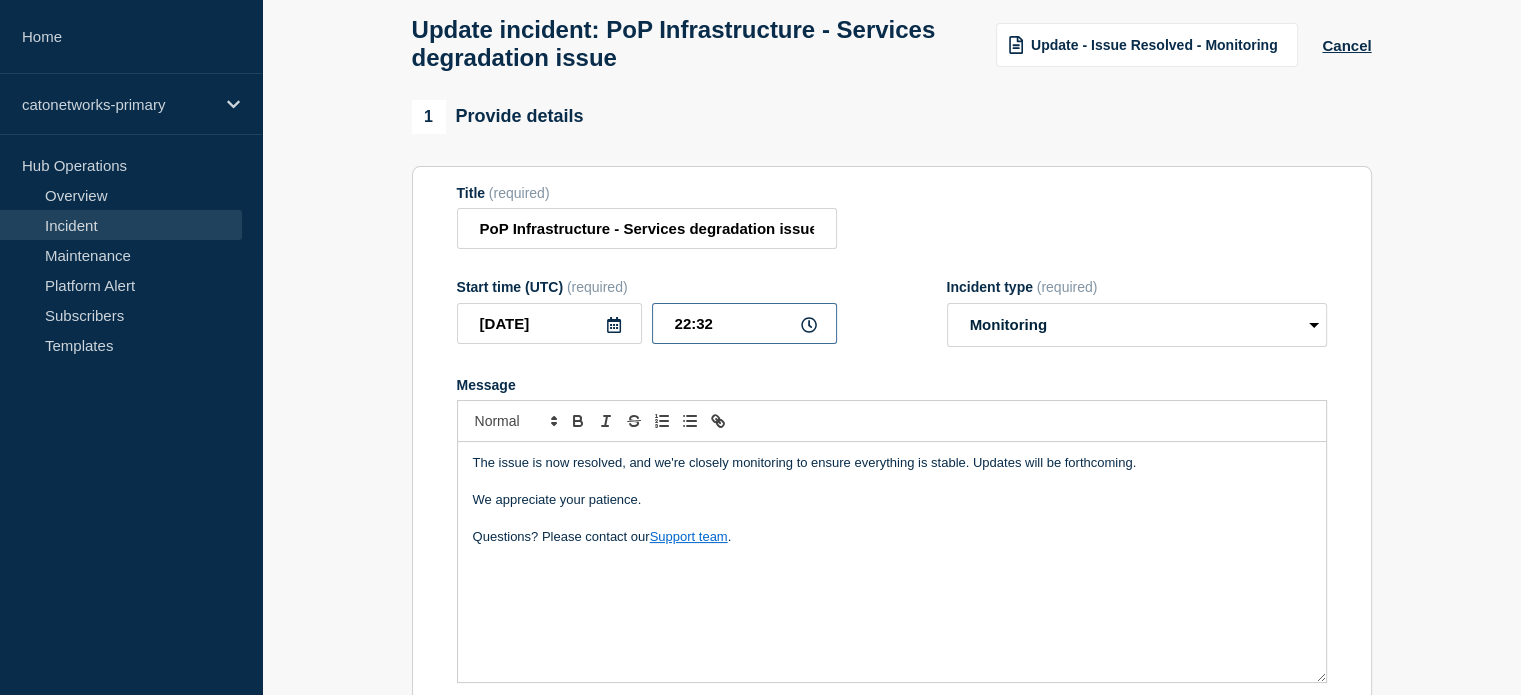 drag, startPoint x: 714, startPoint y: 333, endPoint x: 697, endPoint y: 329, distance: 17.464249 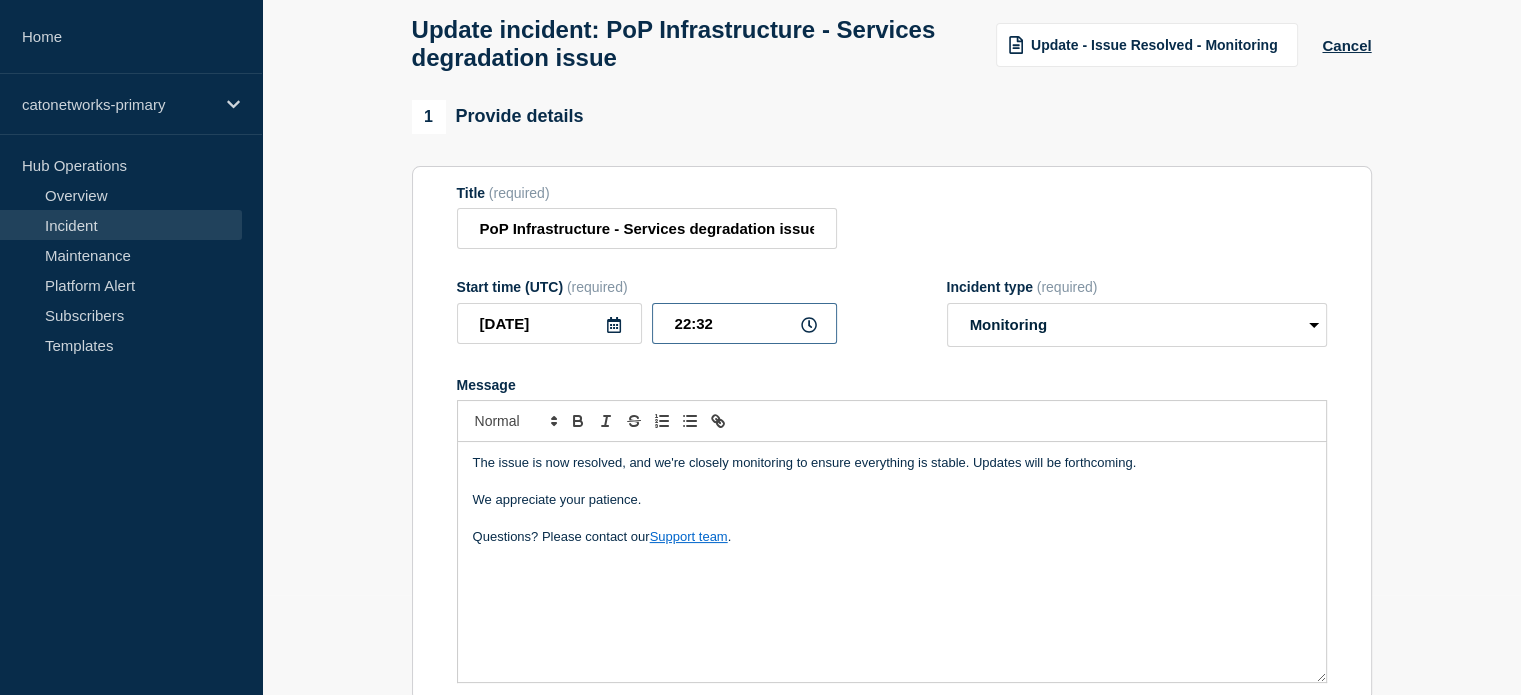click on "22:32" at bounding box center [744, 323] 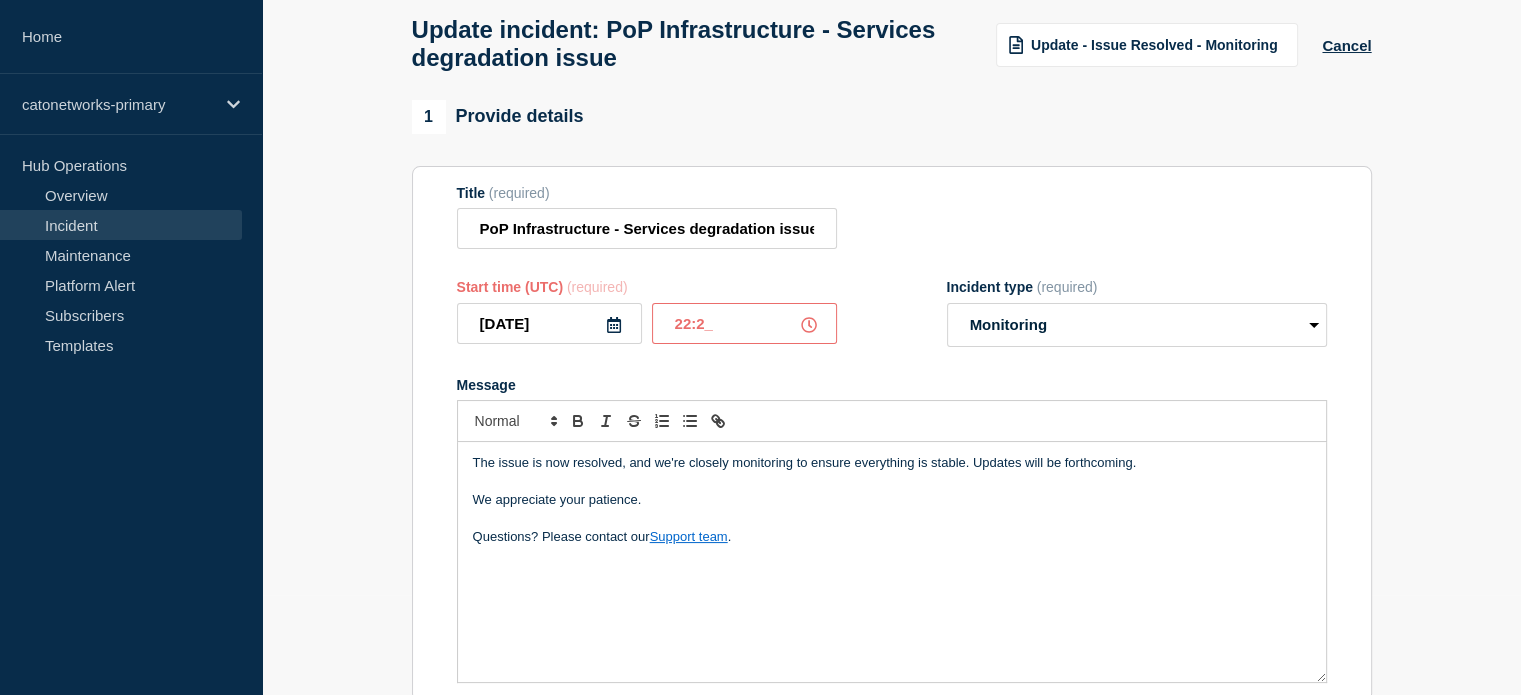 type on "22:20" 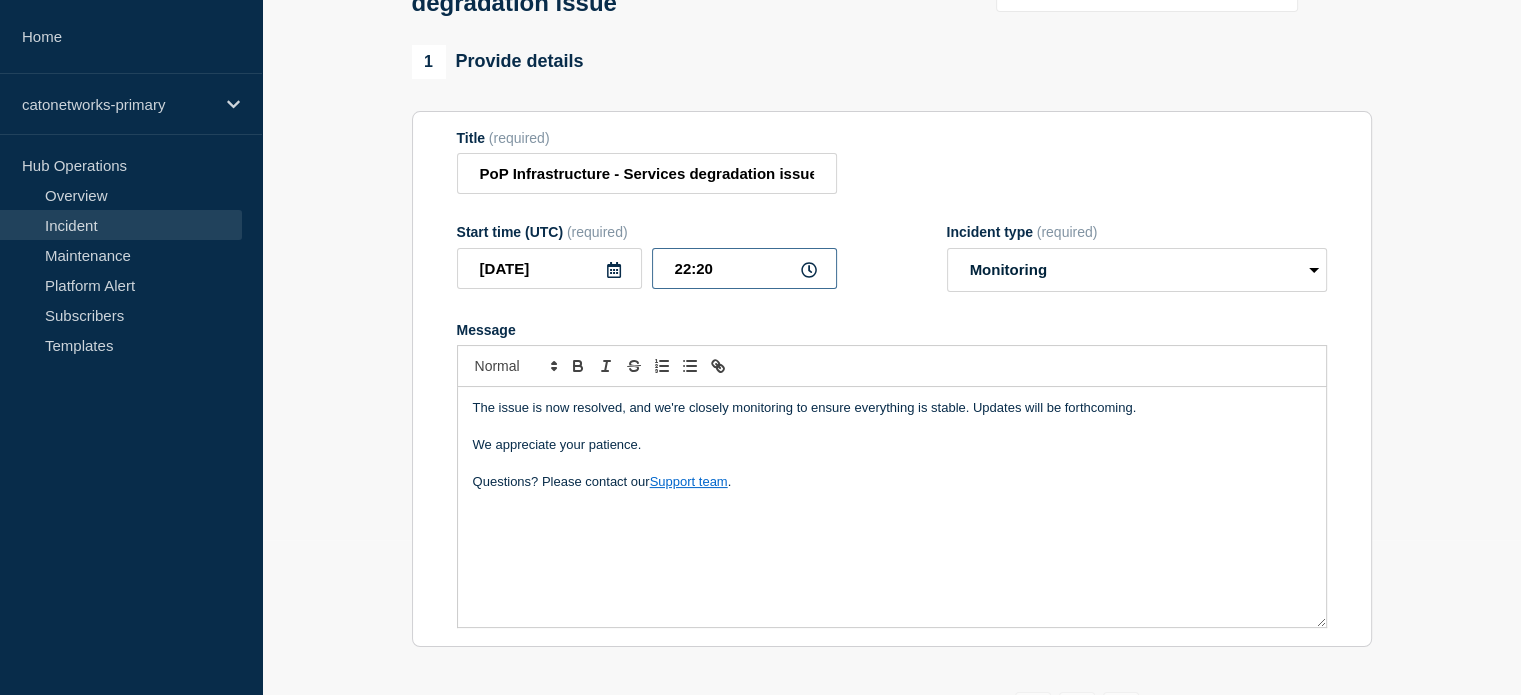 scroll, scrollTop: 200, scrollLeft: 0, axis: vertical 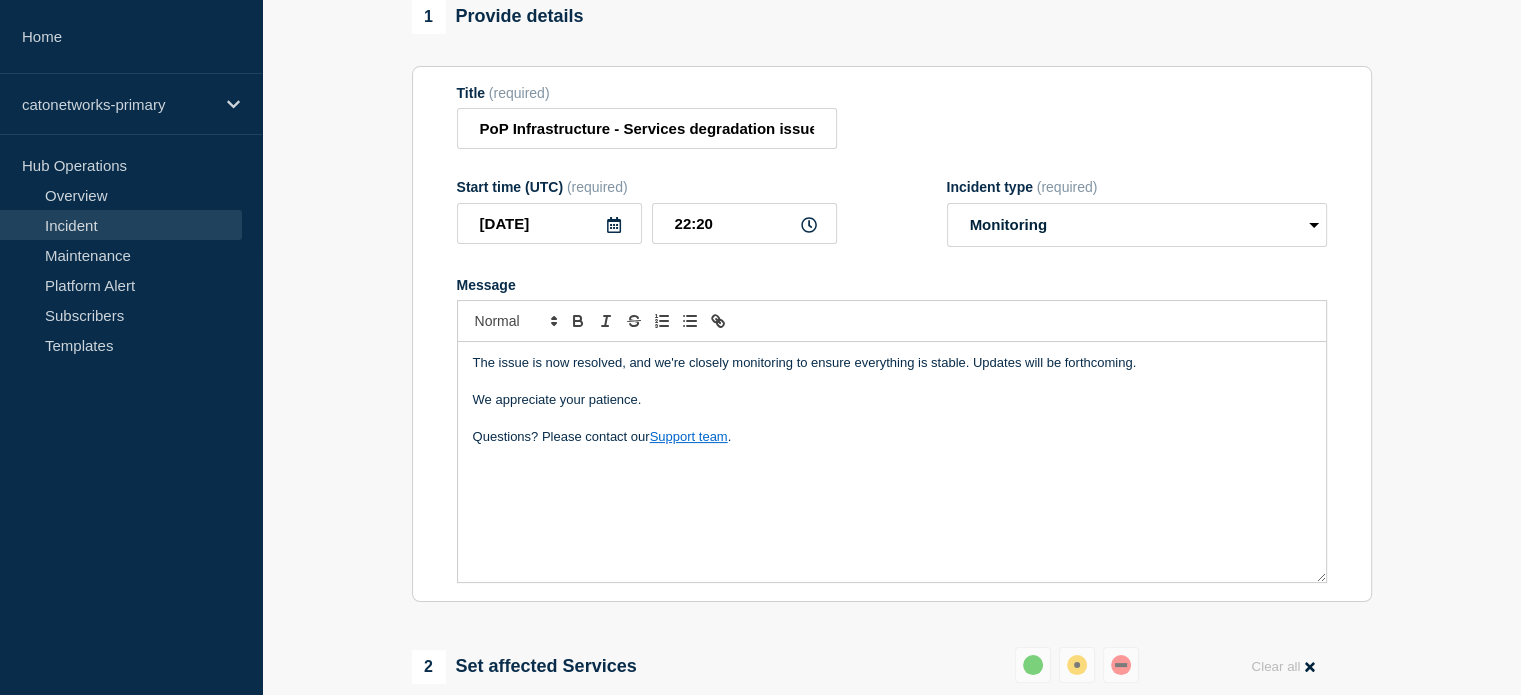 click on "Questions? Please contact our  Support team ." at bounding box center [892, 437] 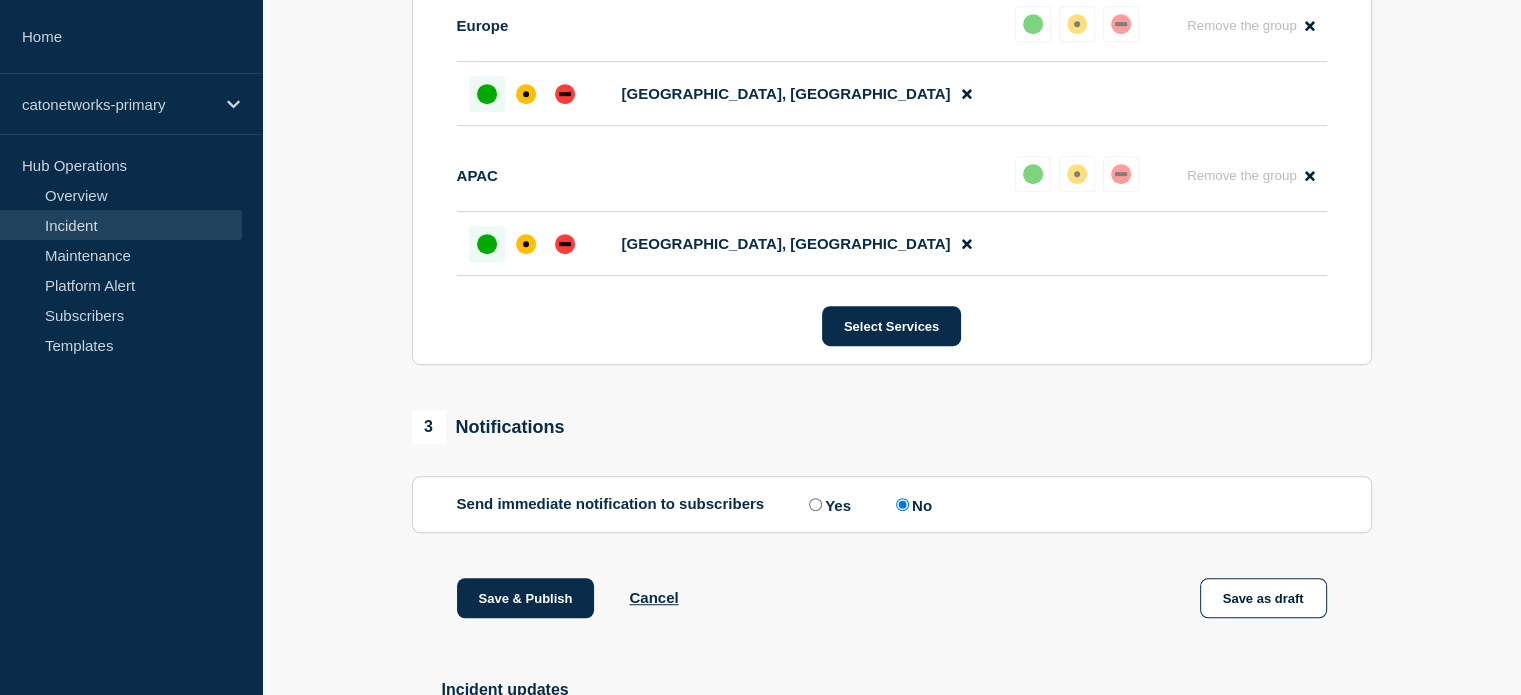 scroll, scrollTop: 1200, scrollLeft: 0, axis: vertical 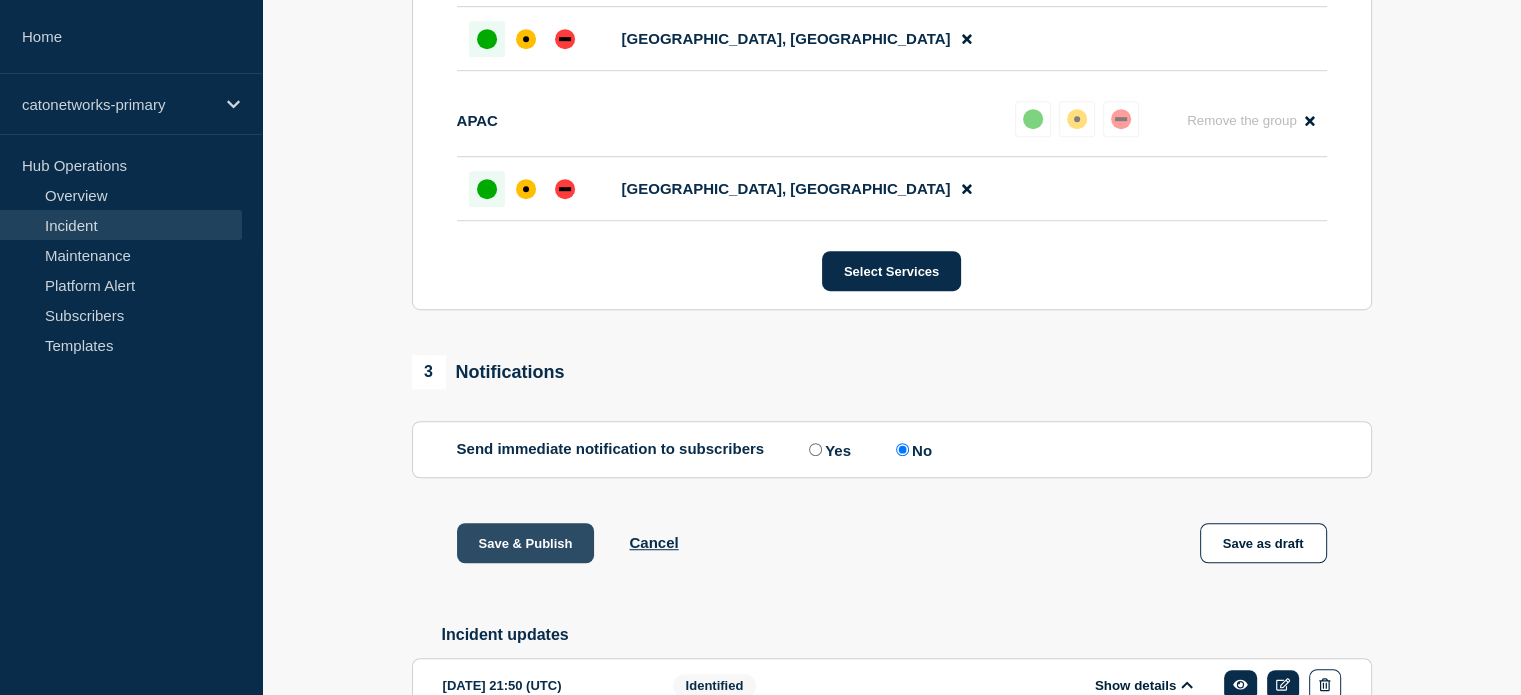 click on "Save & Publish" at bounding box center [526, 543] 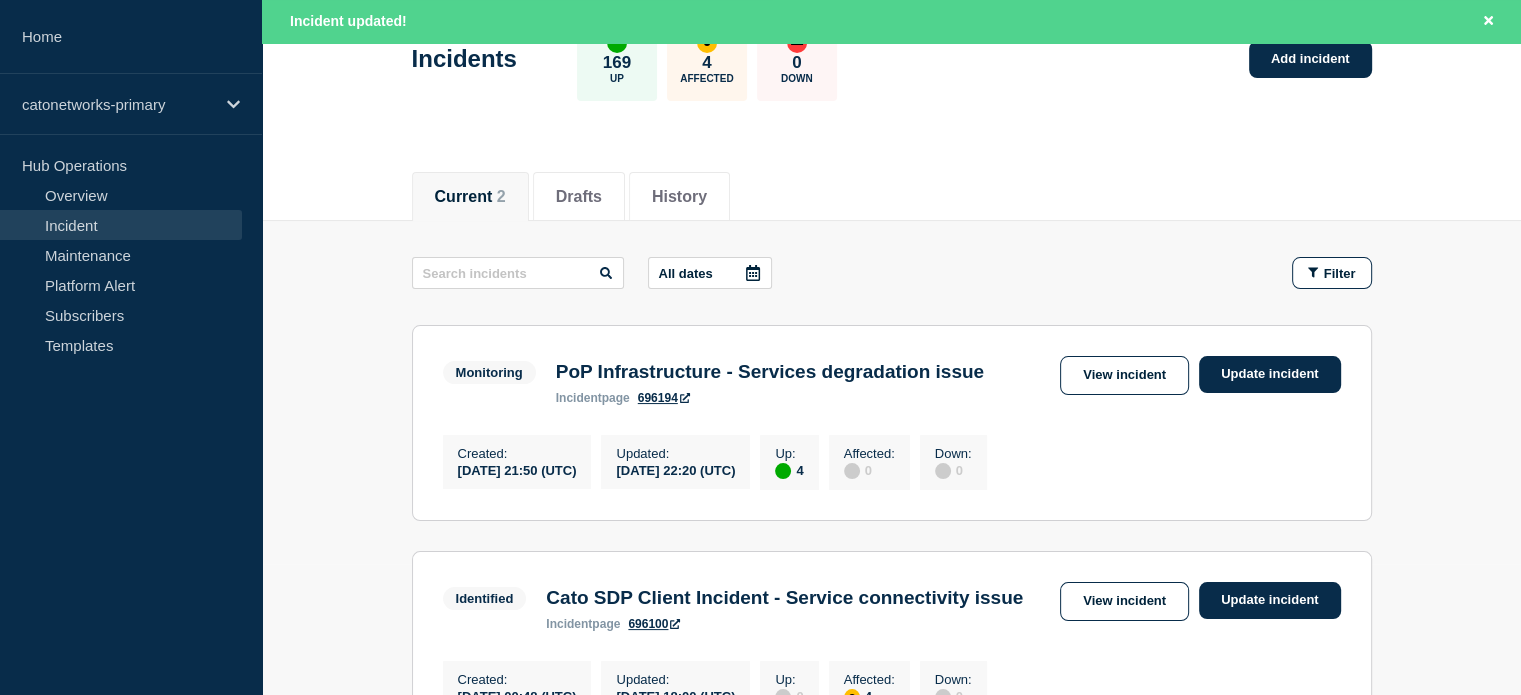 scroll, scrollTop: 100, scrollLeft: 0, axis: vertical 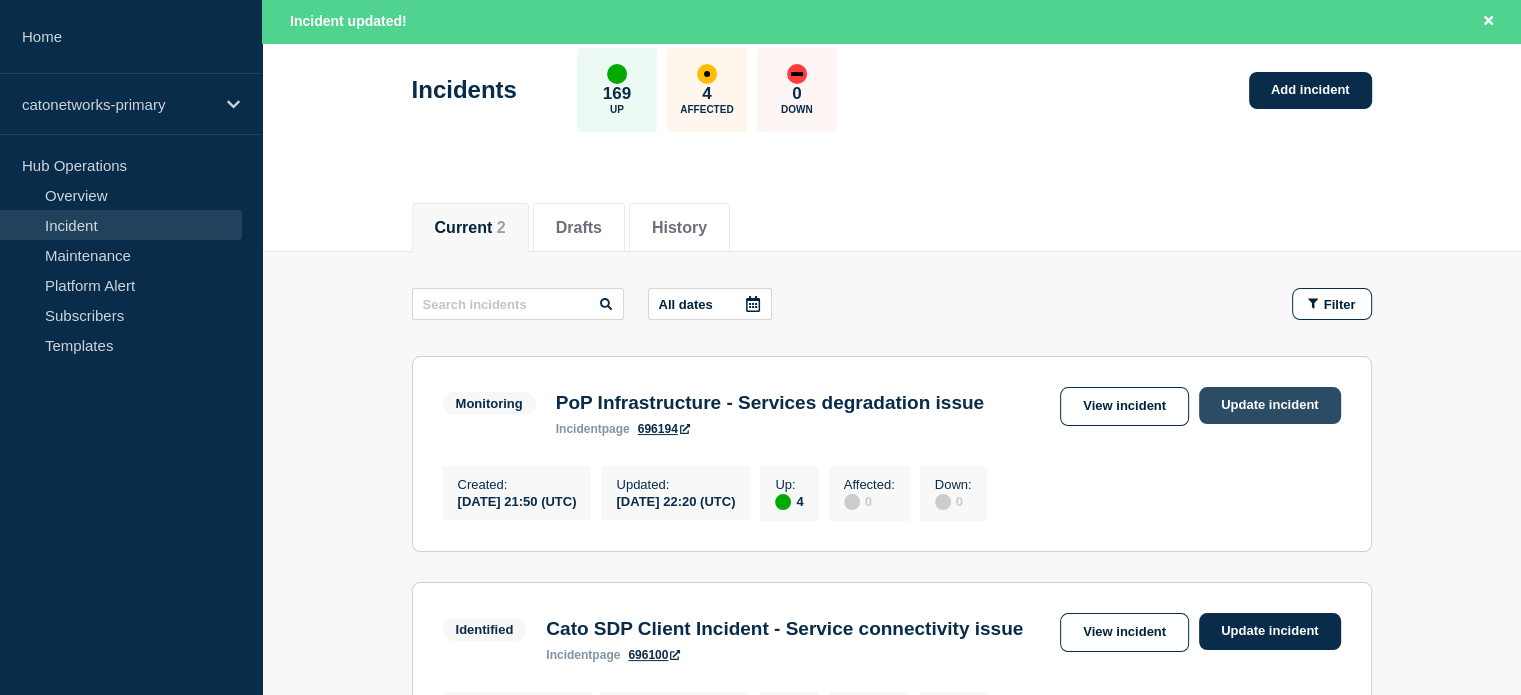 click on "Update incident" at bounding box center (1270, 405) 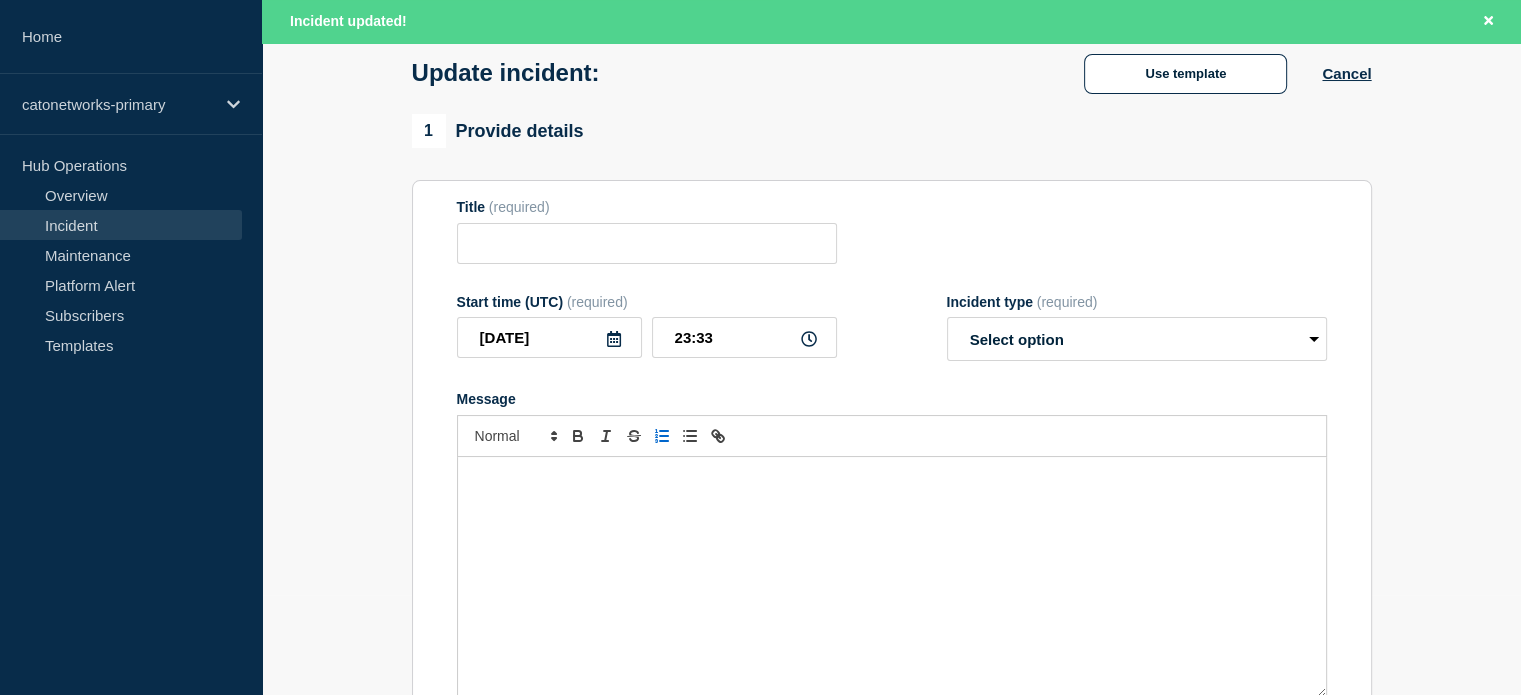 type on "PoP Infrastructure - Services degradation issue" 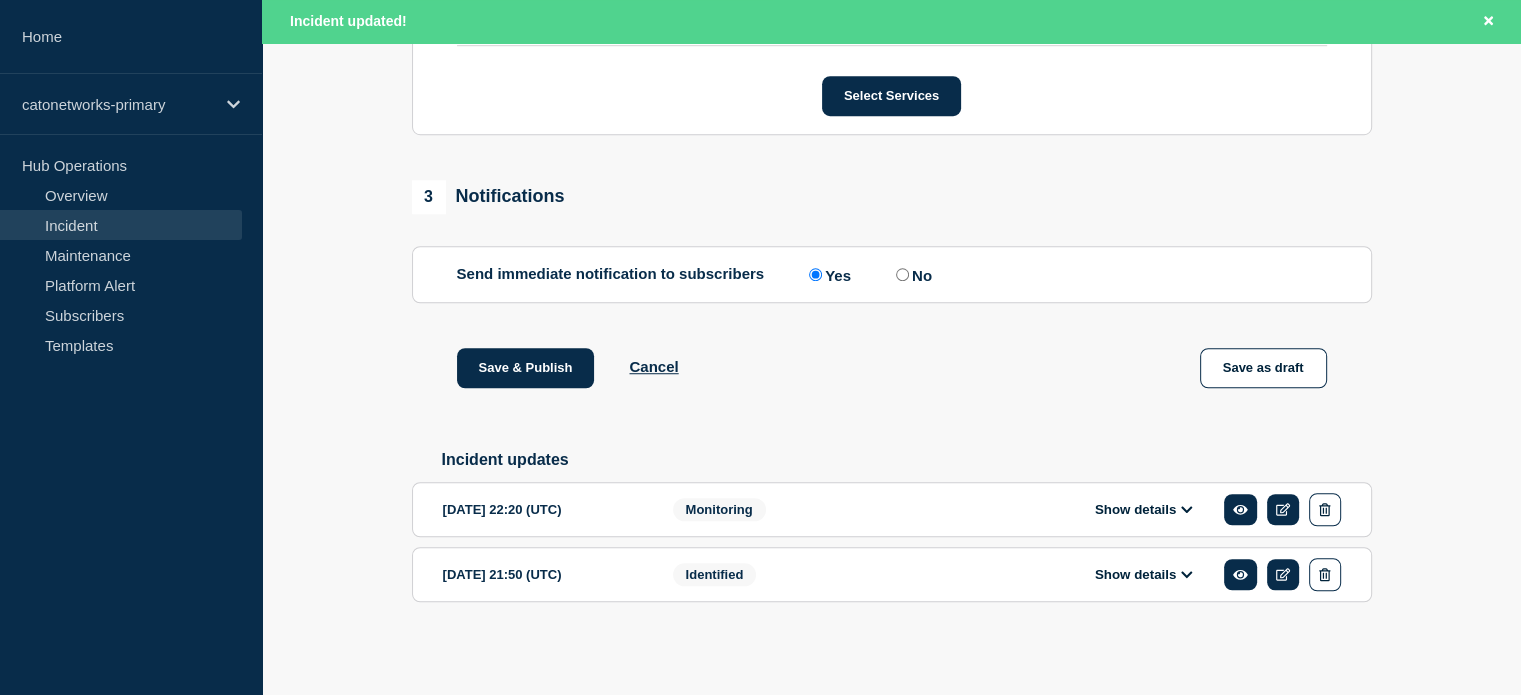 scroll, scrollTop: 1440, scrollLeft: 0, axis: vertical 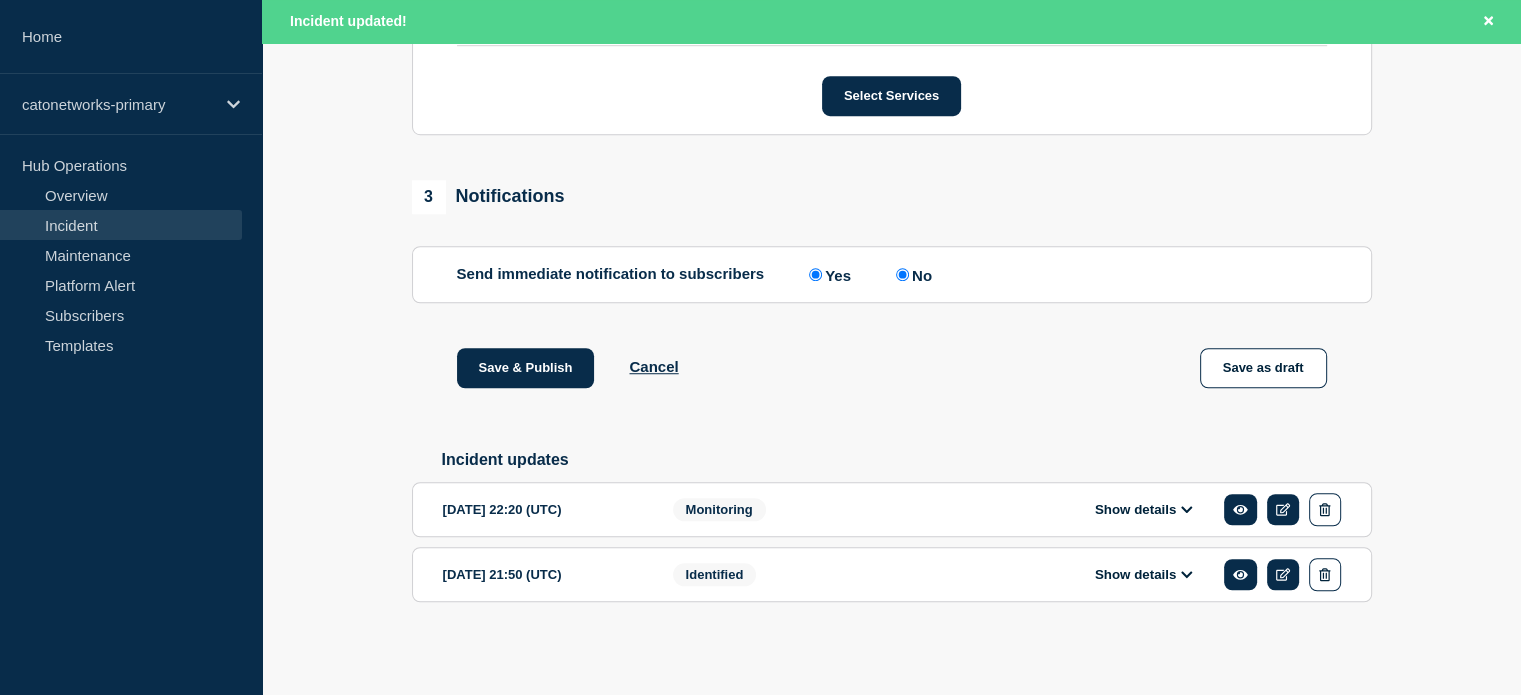radio on "false" 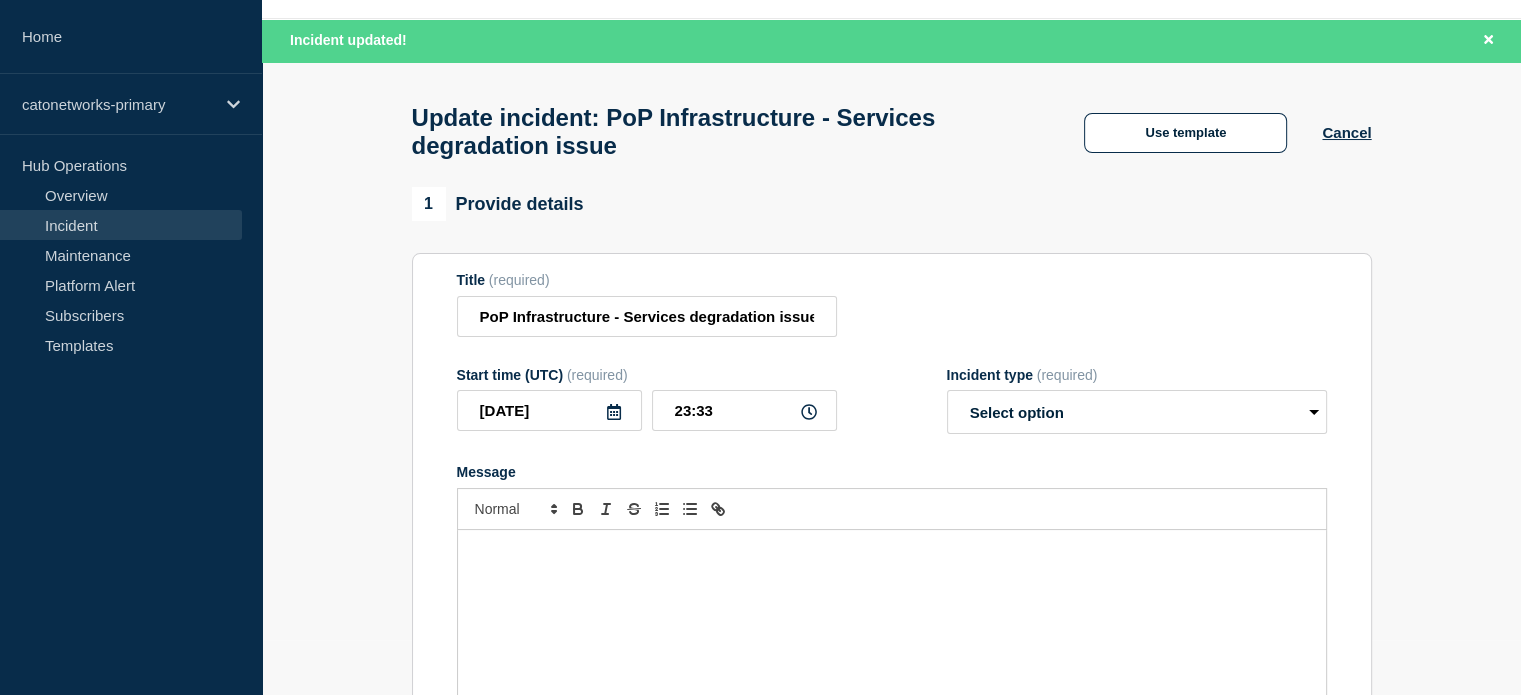 scroll, scrollTop: 0, scrollLeft: 0, axis: both 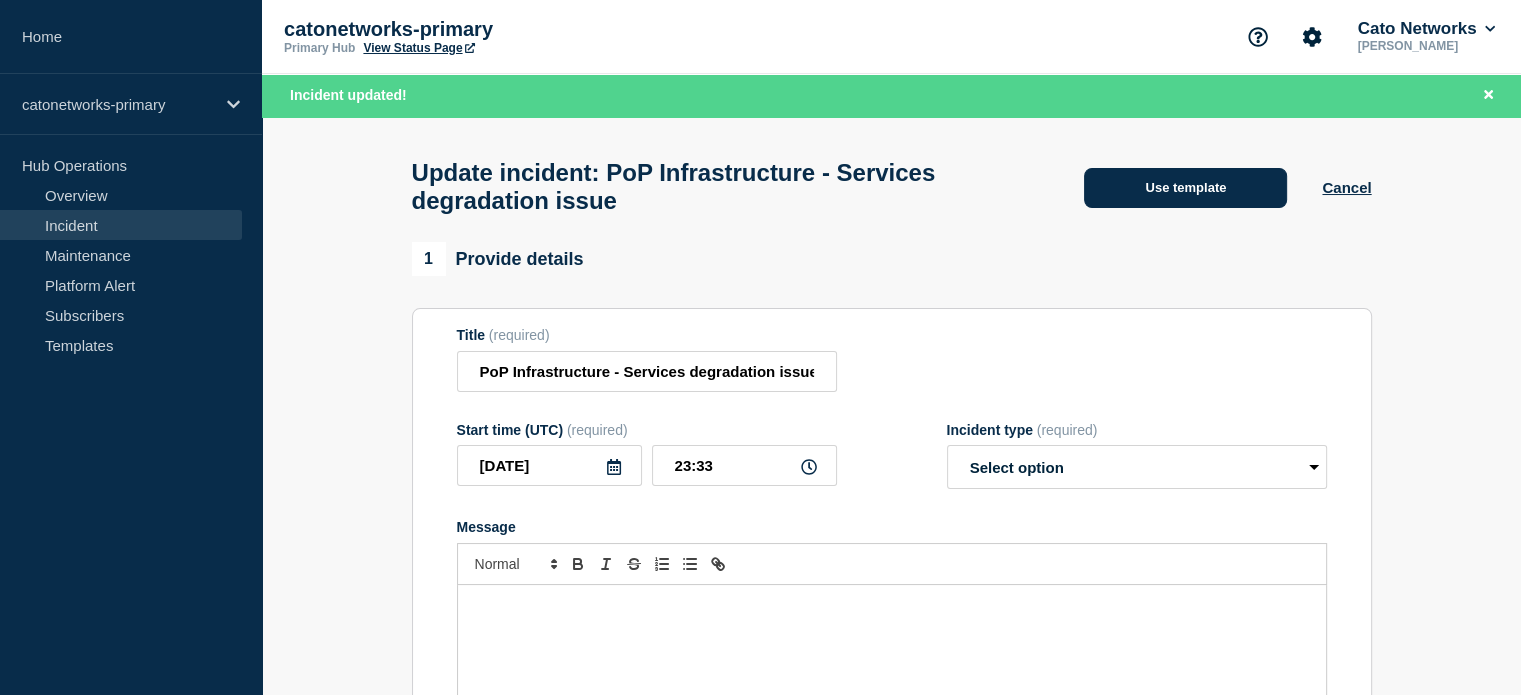 click on "Use template" at bounding box center (1185, 188) 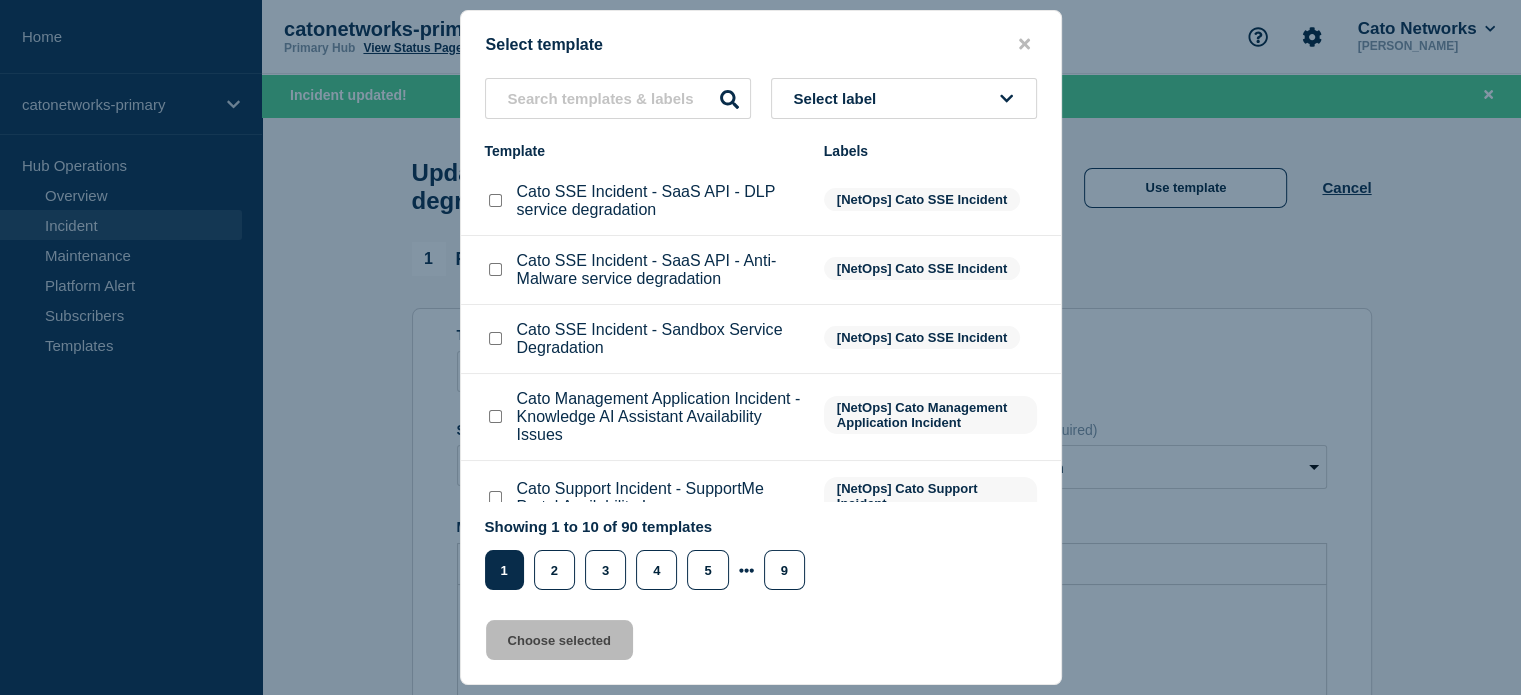 click on "Cato SSE Incident - SaaS API - Anti-Malware service degradation [NetOps] Cato SSE Incident" 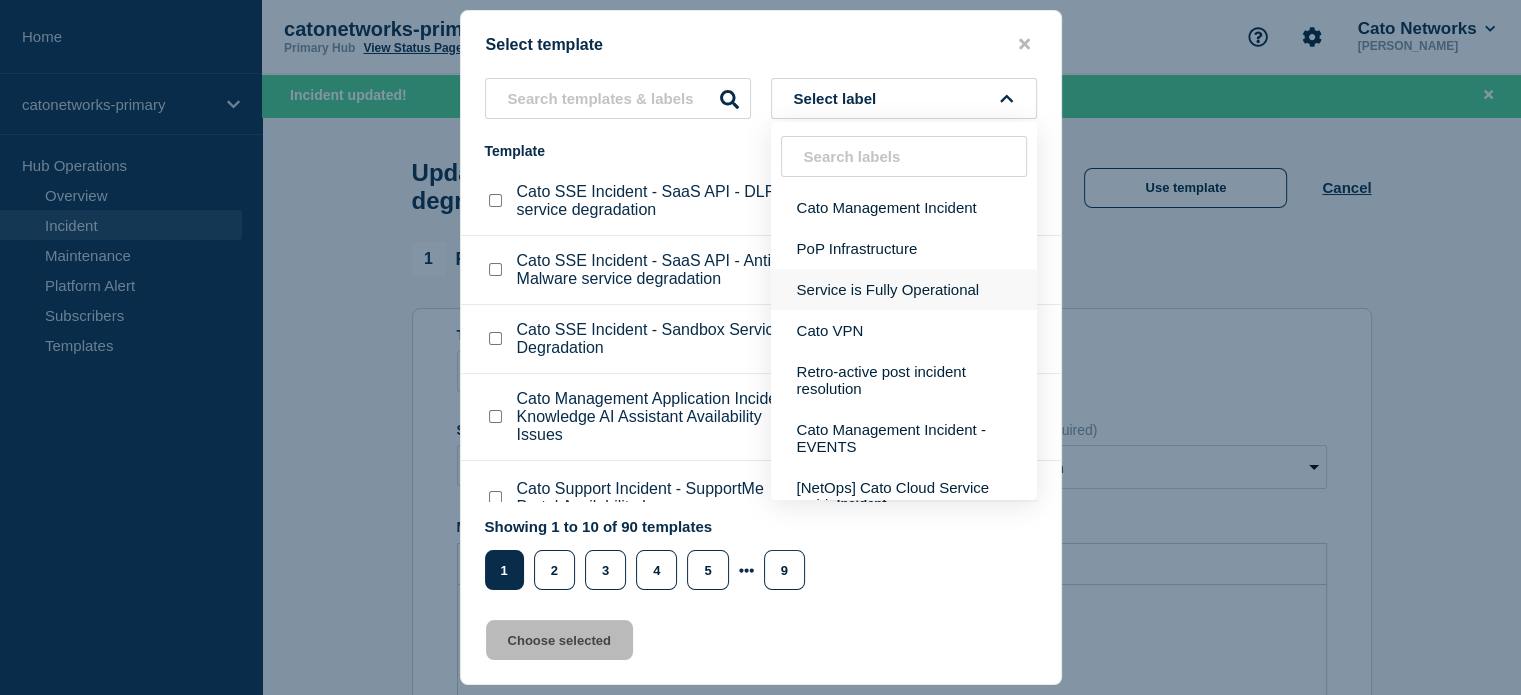click on "Service is Fully Operational" at bounding box center [904, 289] 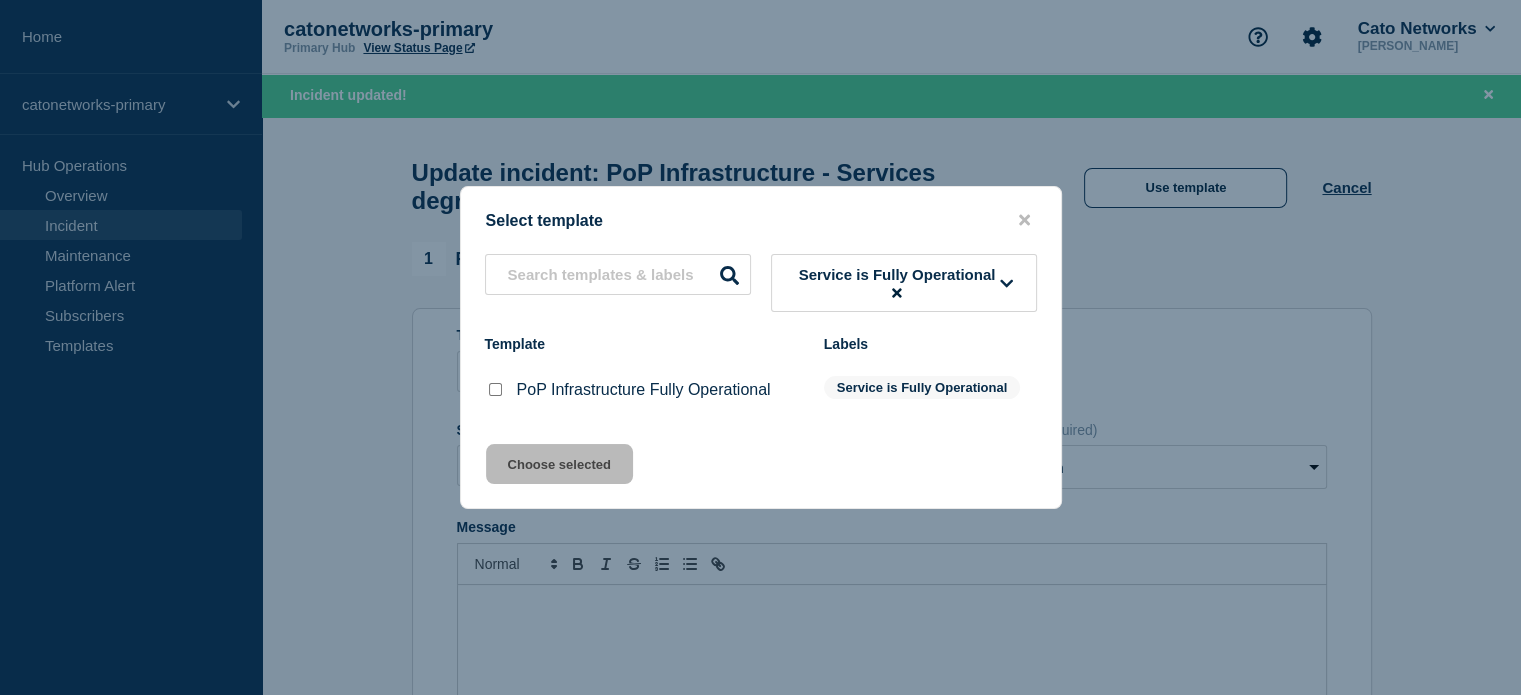 click at bounding box center [495, 389] 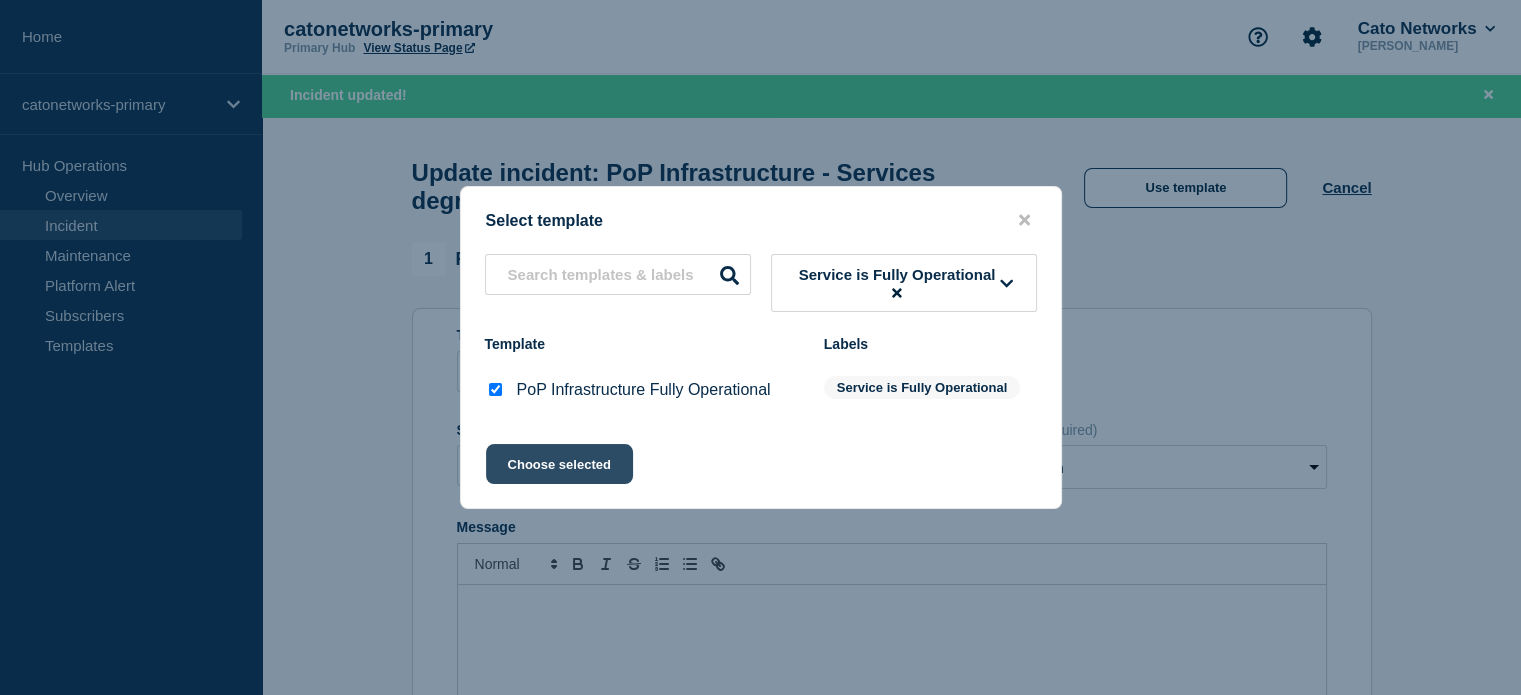 click on "Choose selected" 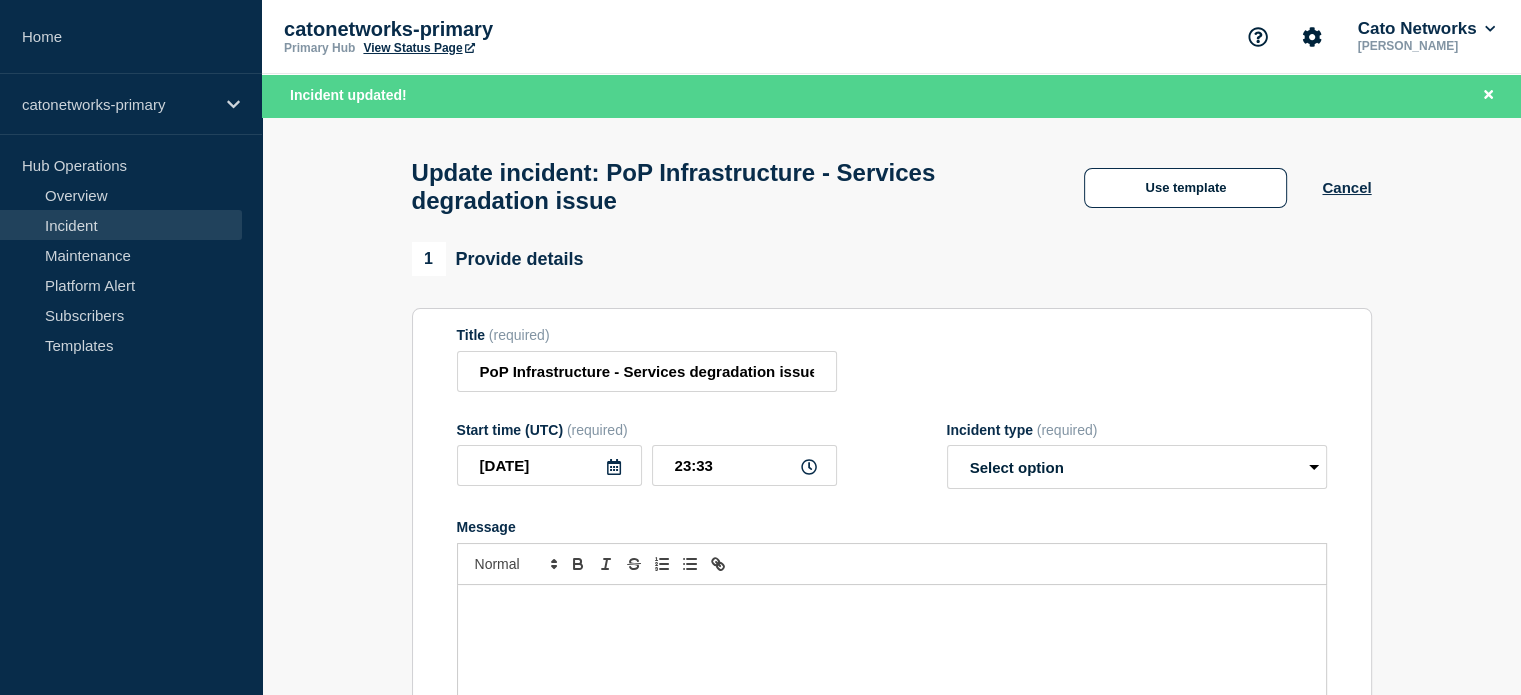 select on "resolved" 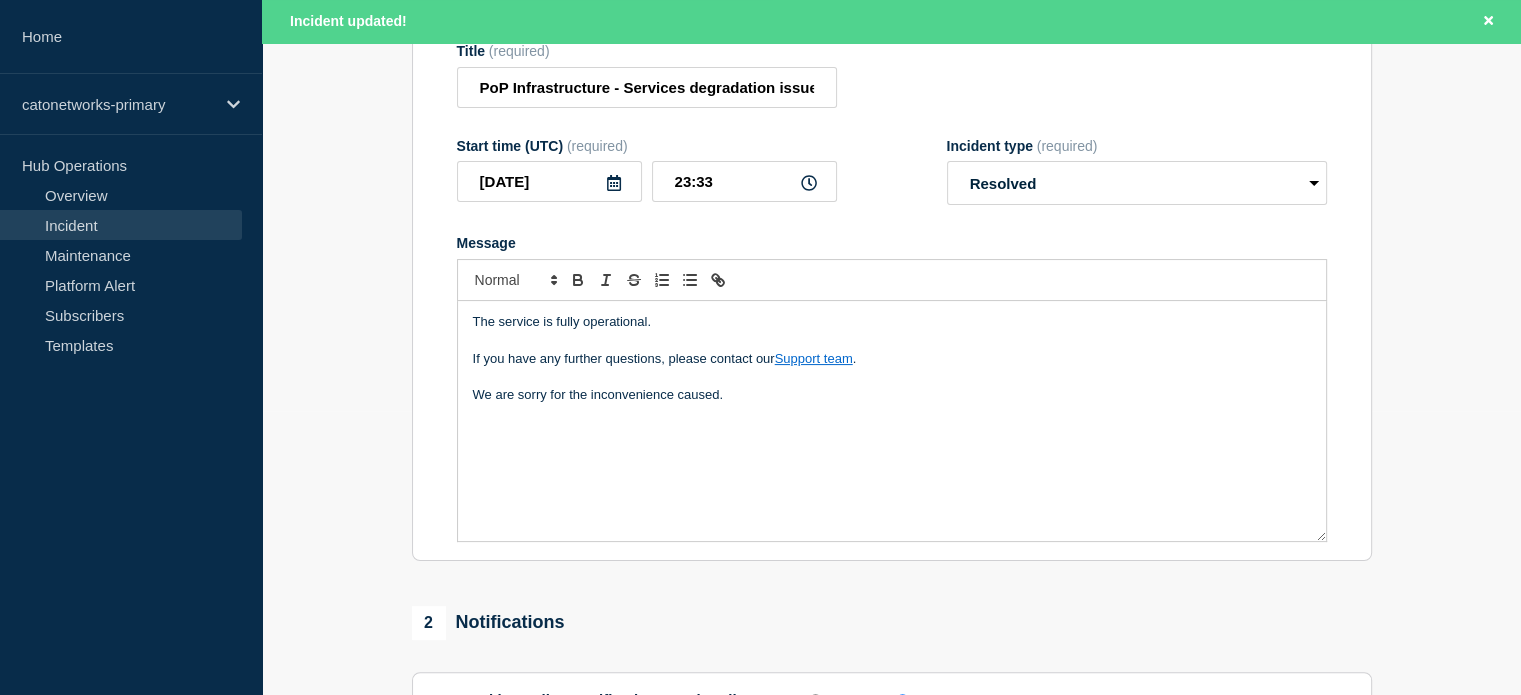 scroll, scrollTop: 300, scrollLeft: 0, axis: vertical 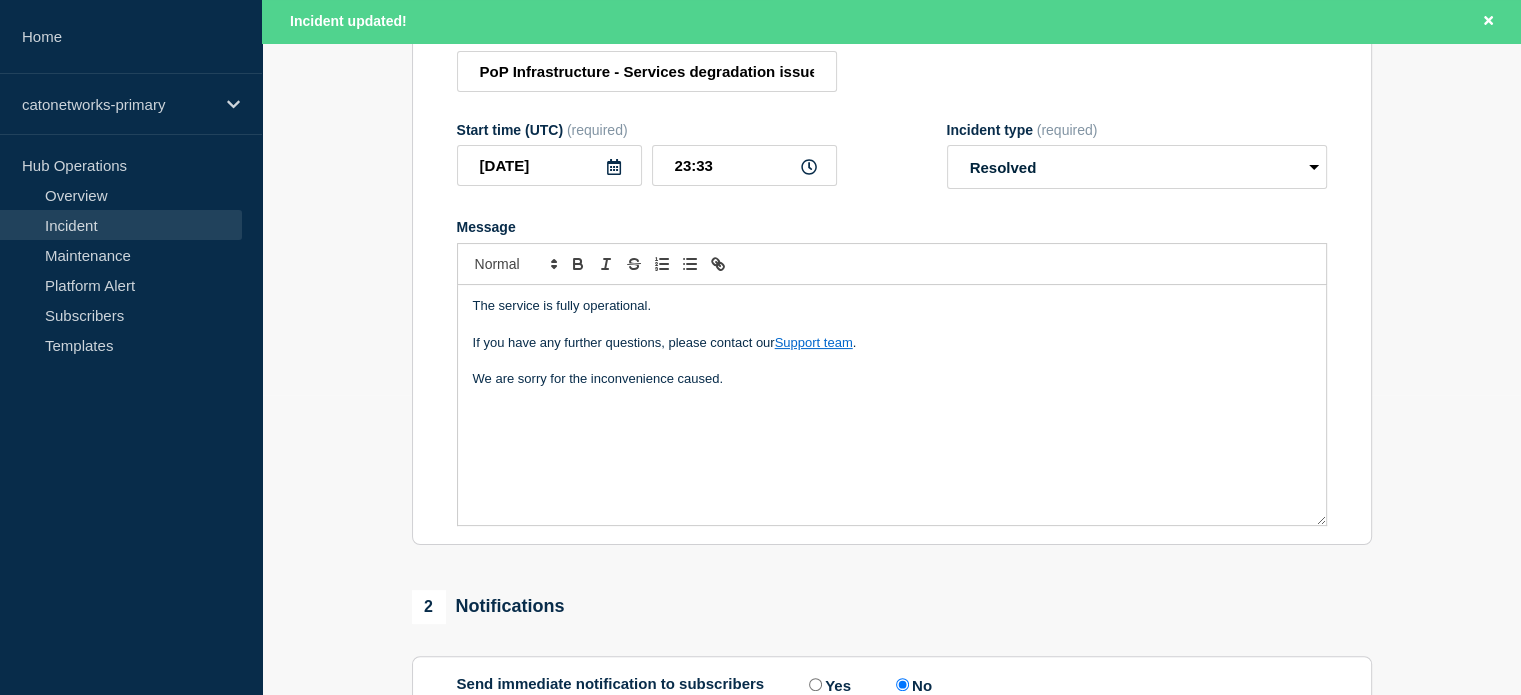 click on "The service is fully operational. If you have any further questions, please contact our  Support team . We are sorry for the inconvenience caused." at bounding box center [892, 405] 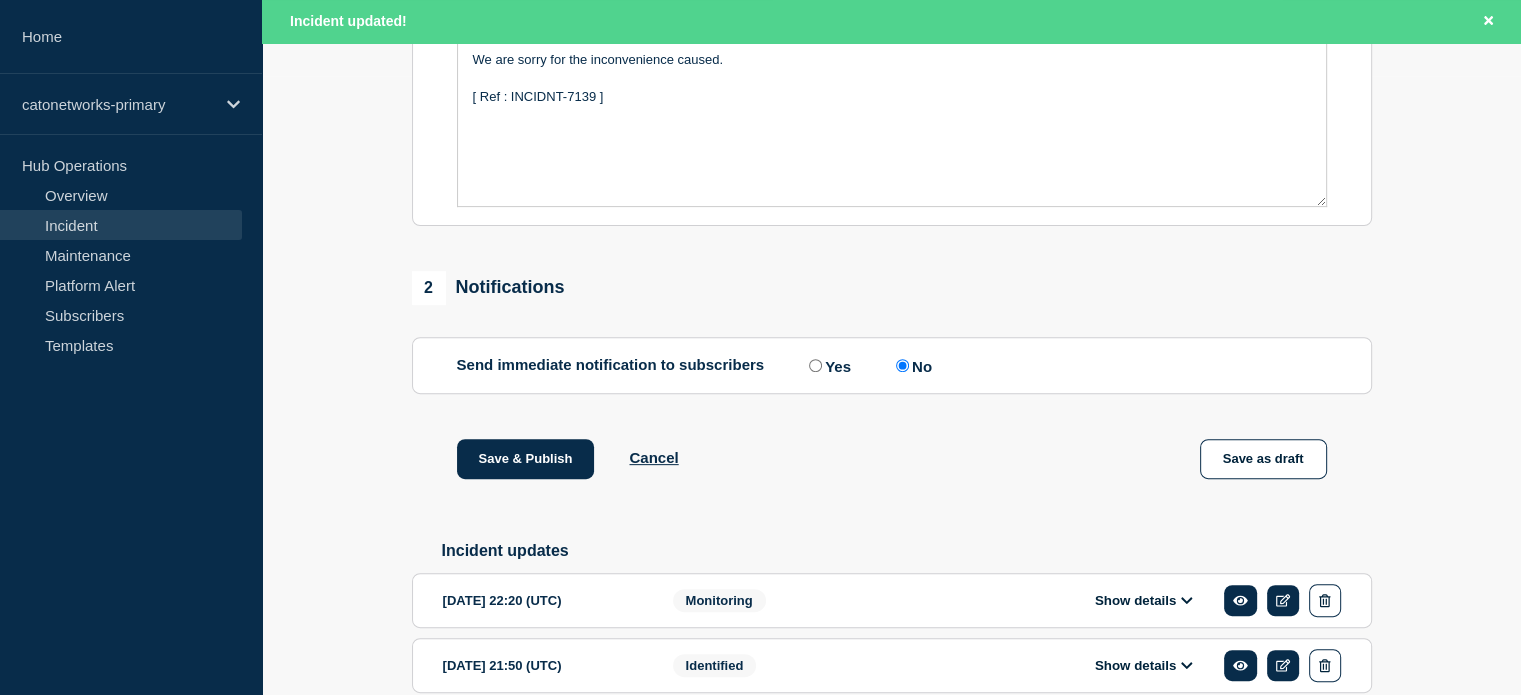 scroll, scrollTop: 726, scrollLeft: 0, axis: vertical 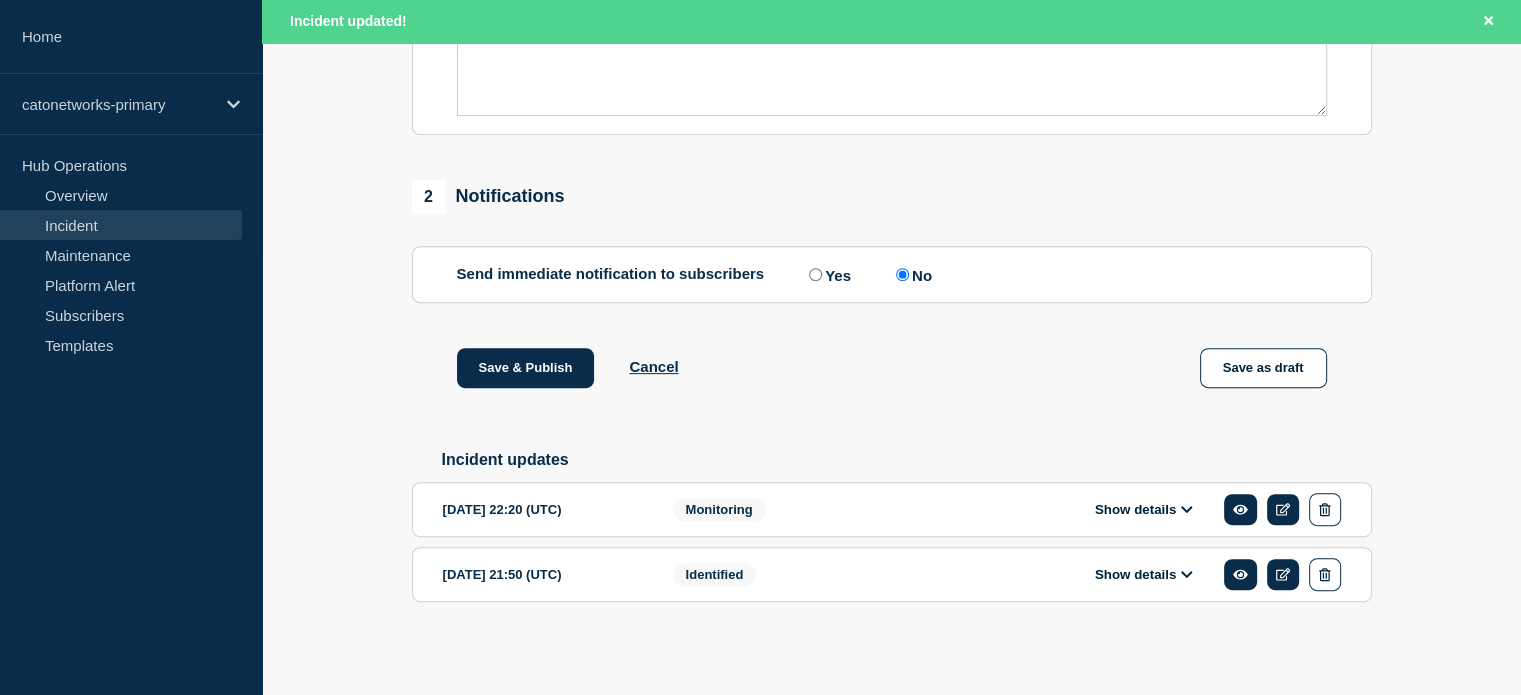 click 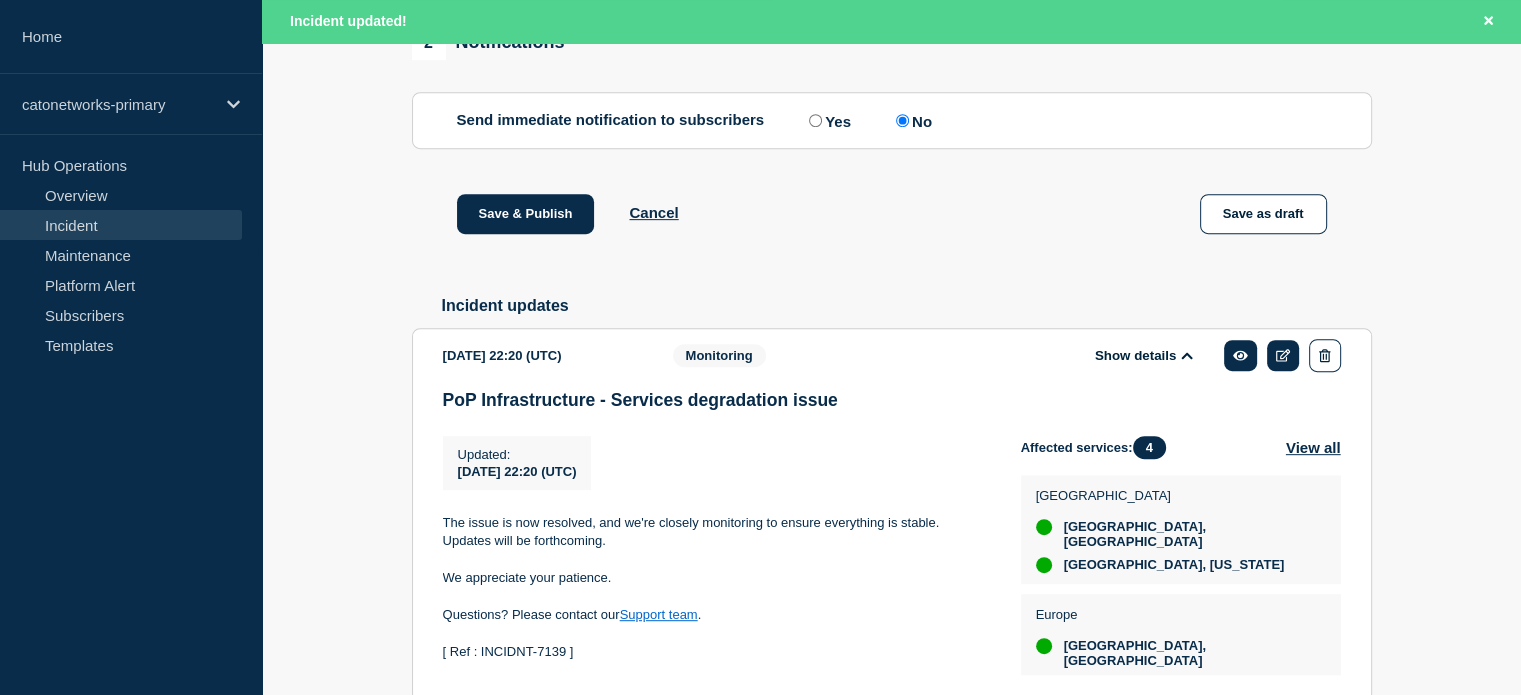 scroll, scrollTop: 1044, scrollLeft: 0, axis: vertical 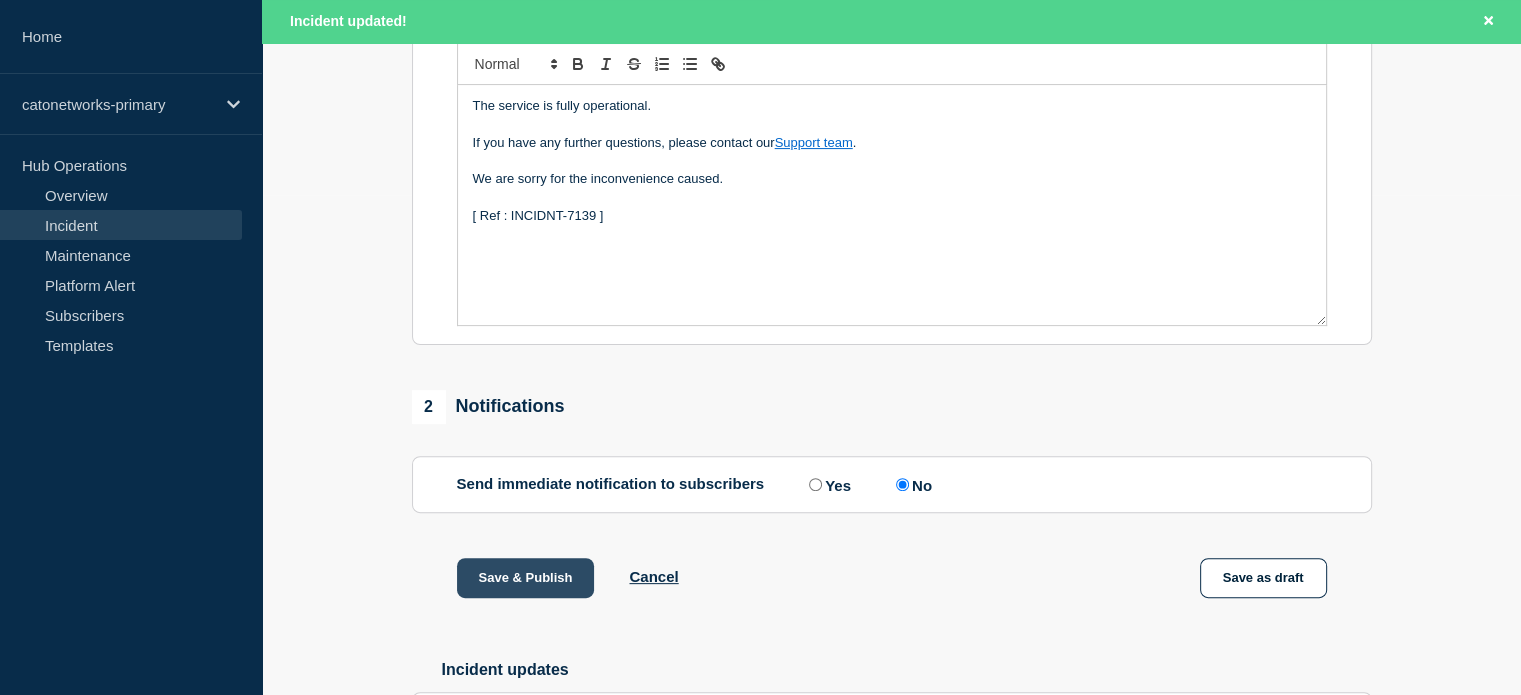 click on "Save & Publish" at bounding box center (526, 578) 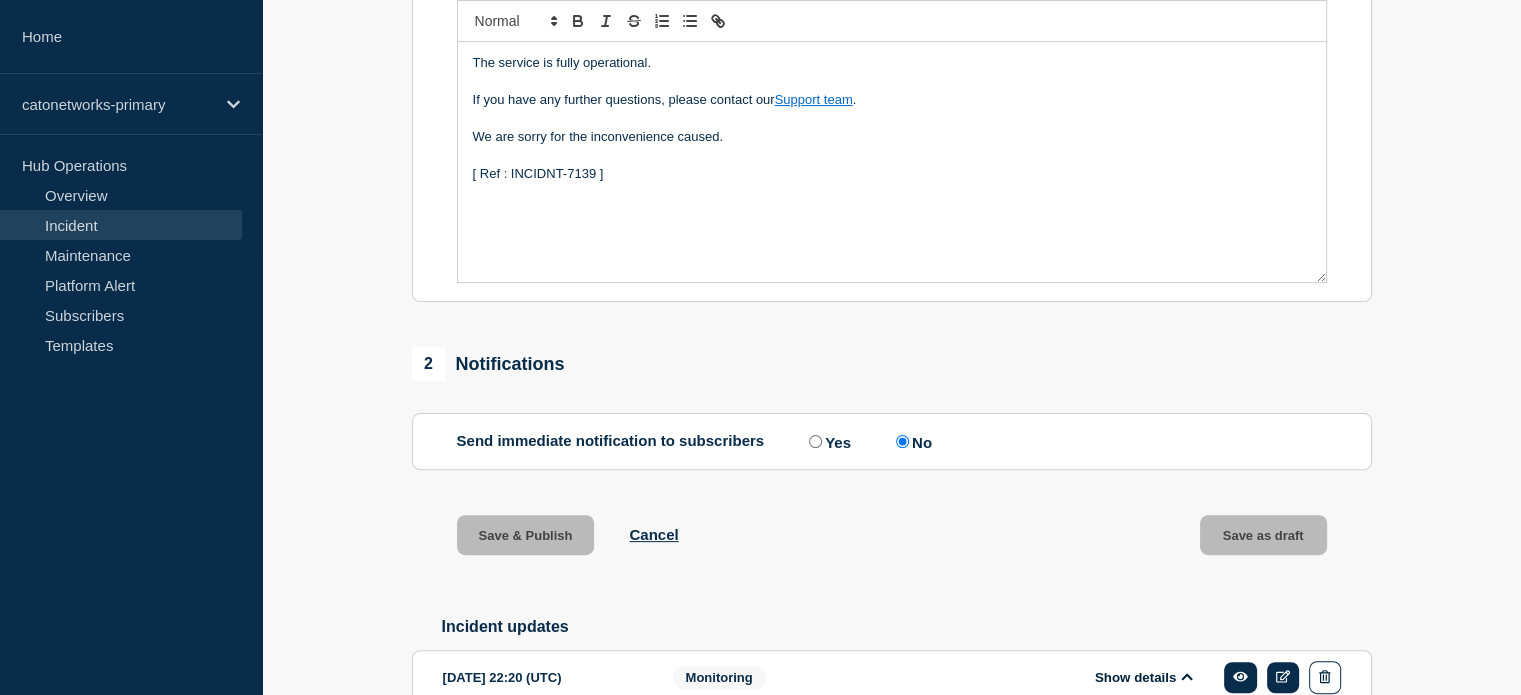 scroll, scrollTop: 457, scrollLeft: 0, axis: vertical 